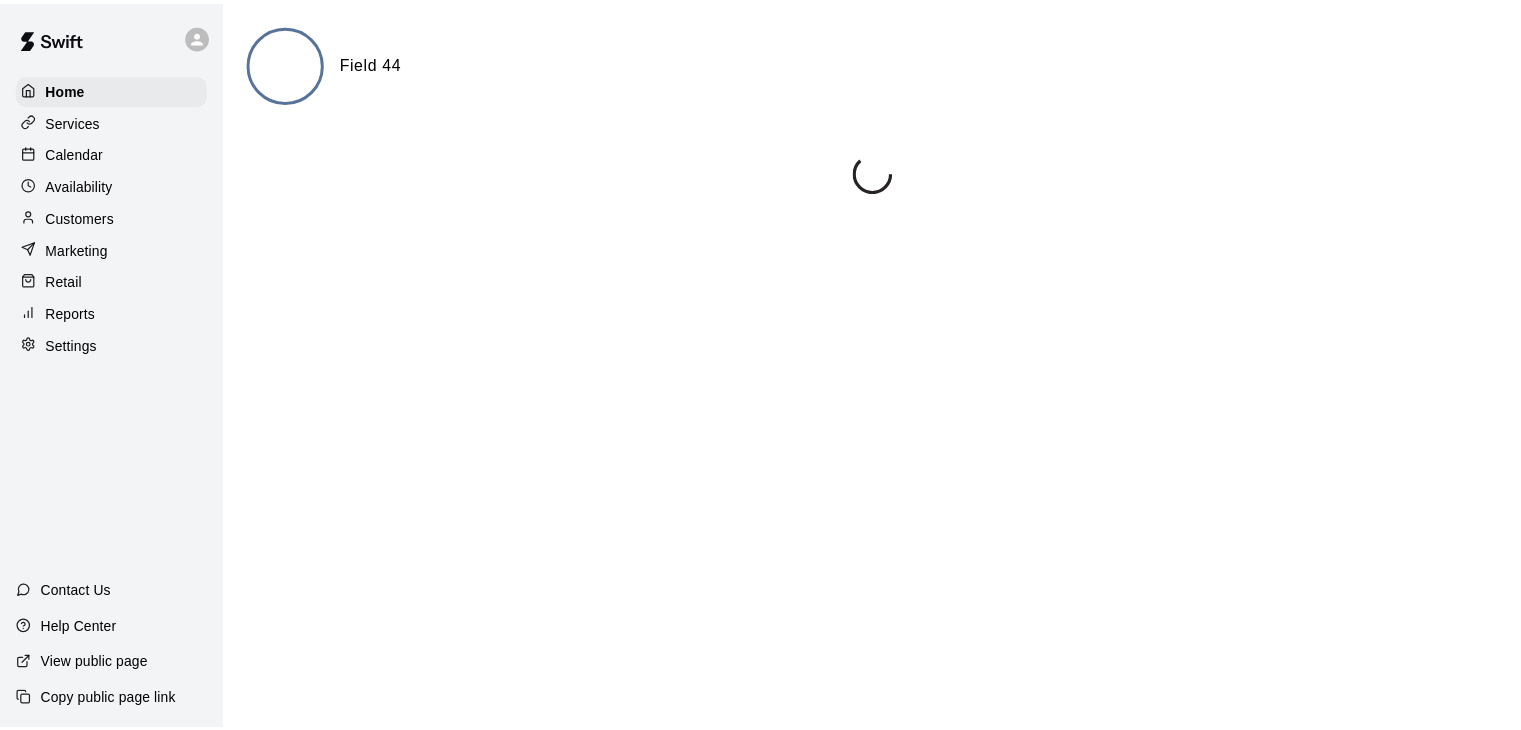 scroll, scrollTop: 0, scrollLeft: 0, axis: both 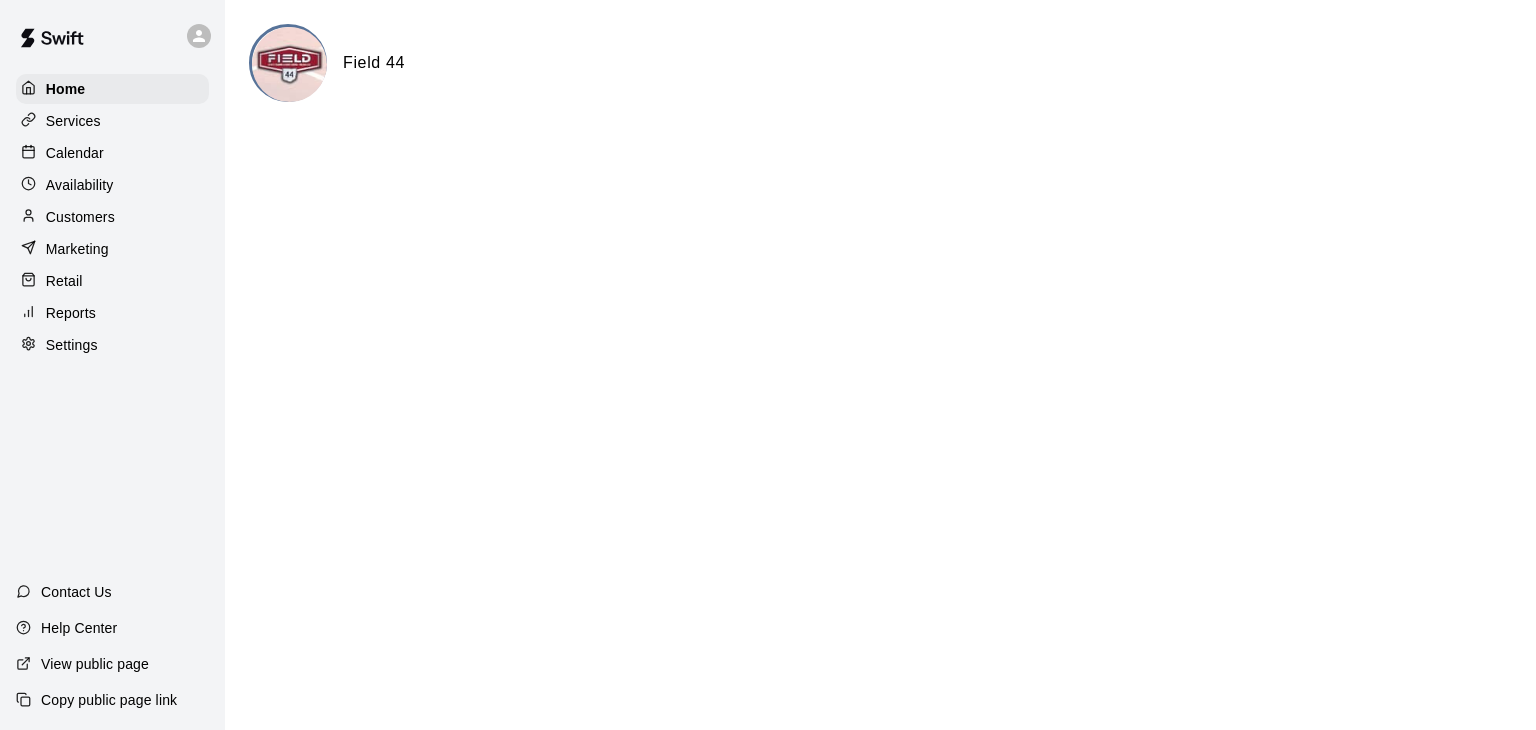 drag, startPoint x: 151, startPoint y: 154, endPoint x: 222, endPoint y: 179, distance: 75.272835 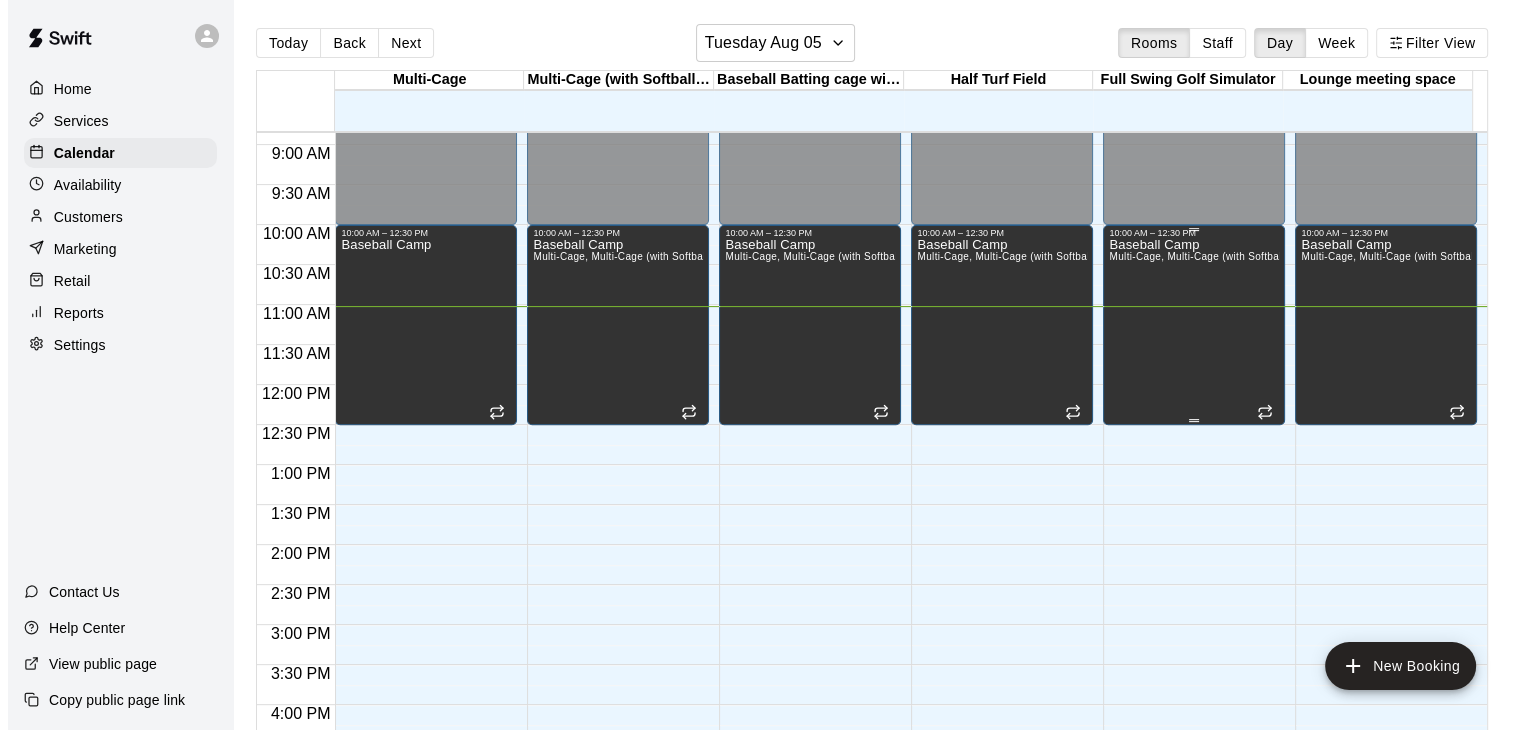 scroll, scrollTop: 582, scrollLeft: 0, axis: vertical 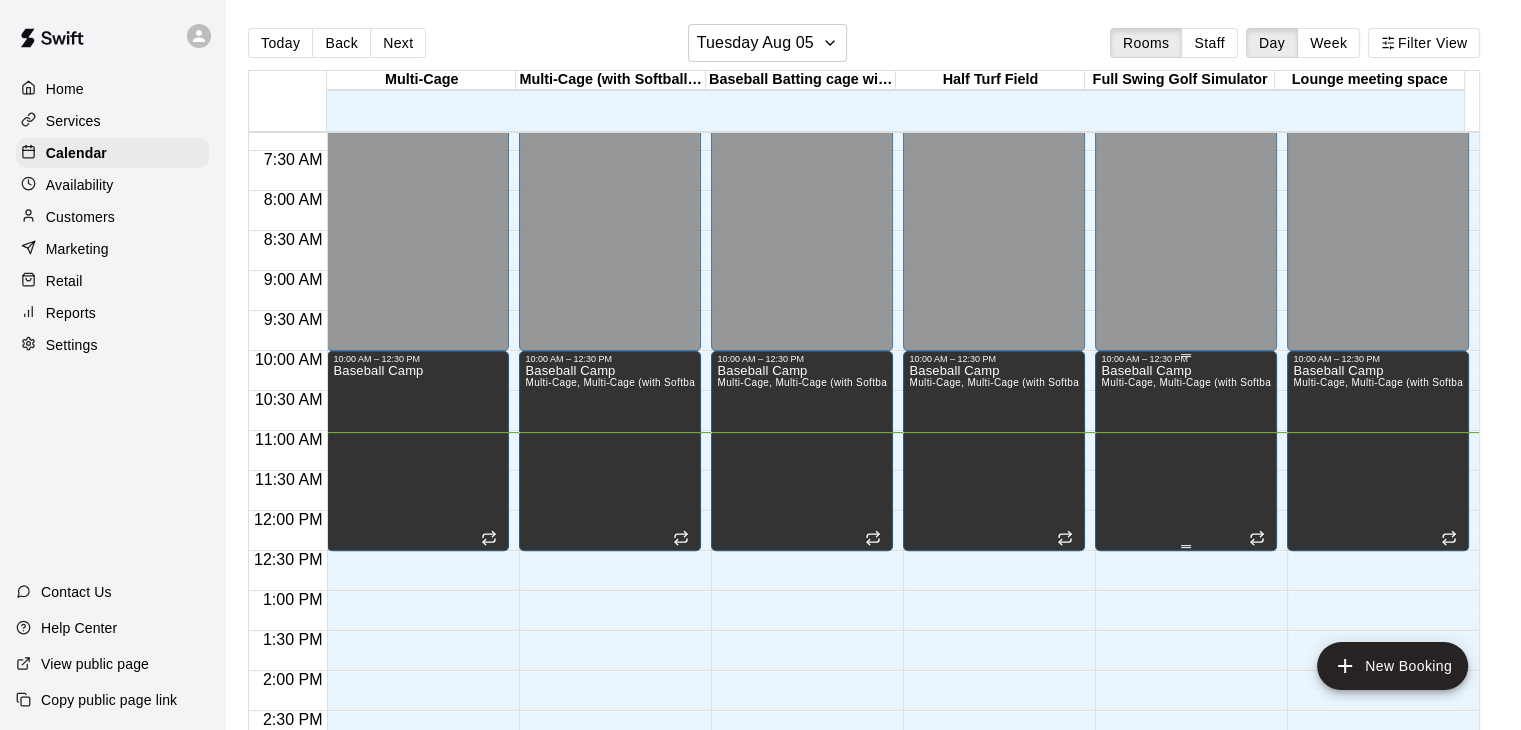 click on "Baseball Camp Multi-Cage, Multi-Cage (with Softball Machine), Baseball Batting cage with HITRAX, Half Turf Field, Full Swing Golf Simulator, Lounge meeting space" at bounding box center (1186, 729) 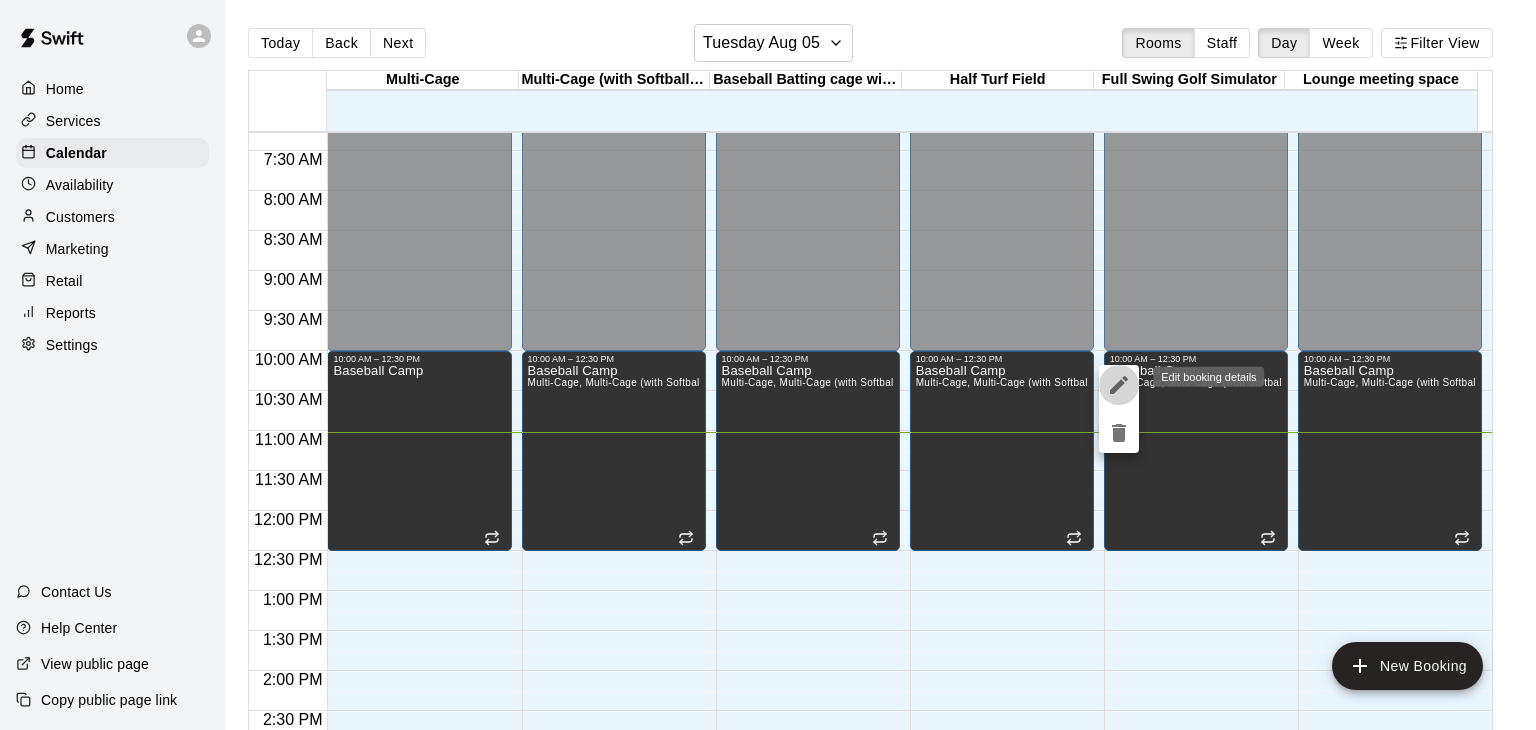 click 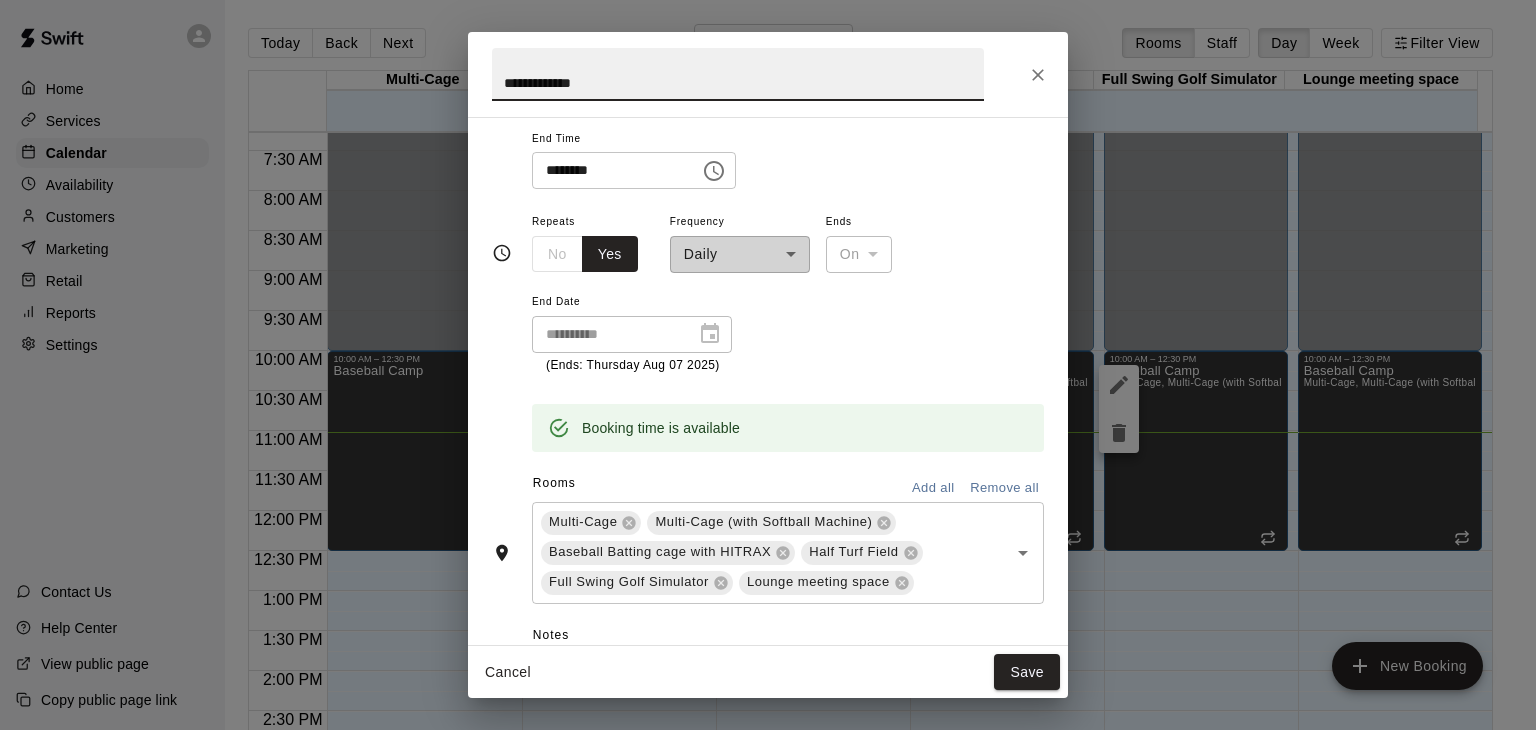 scroll, scrollTop: 0, scrollLeft: 0, axis: both 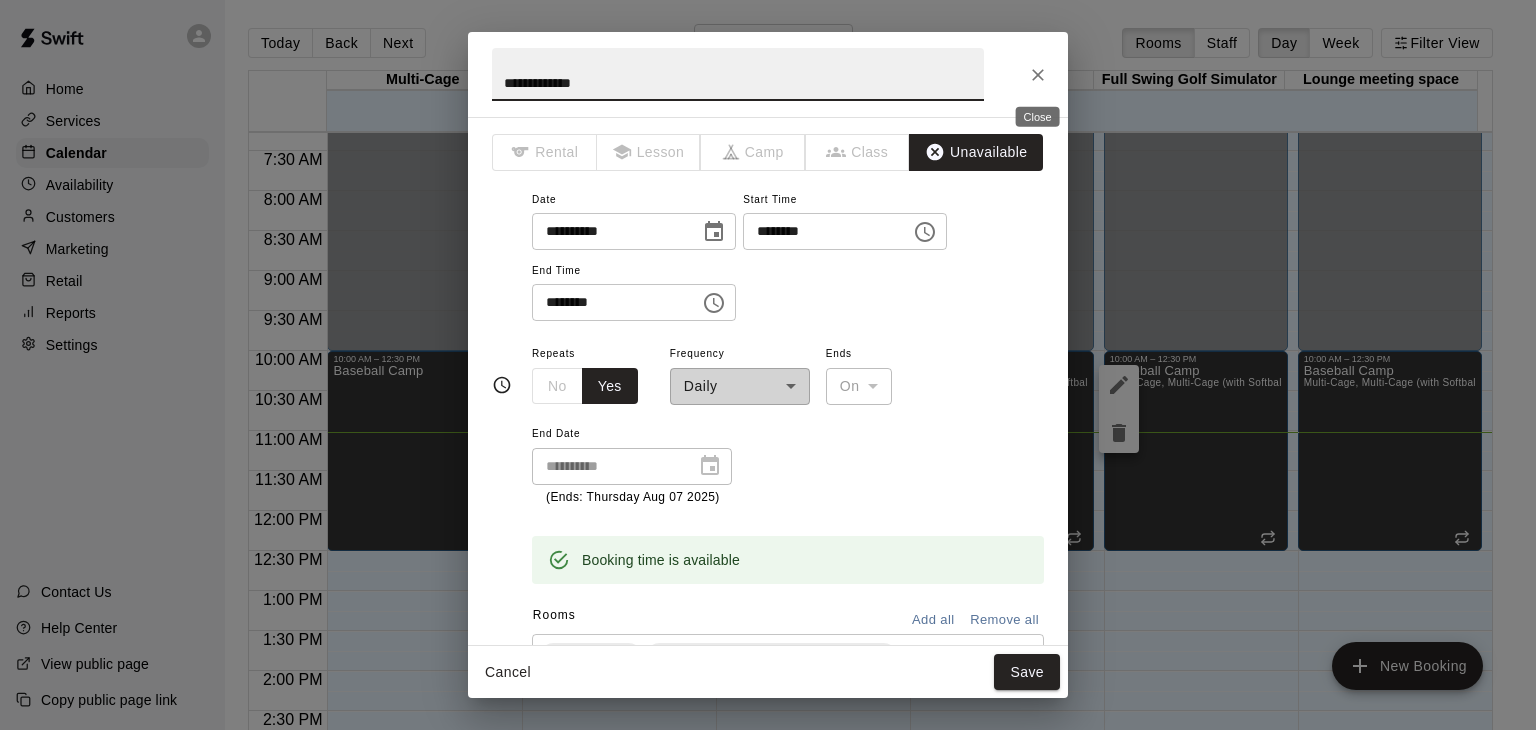 click 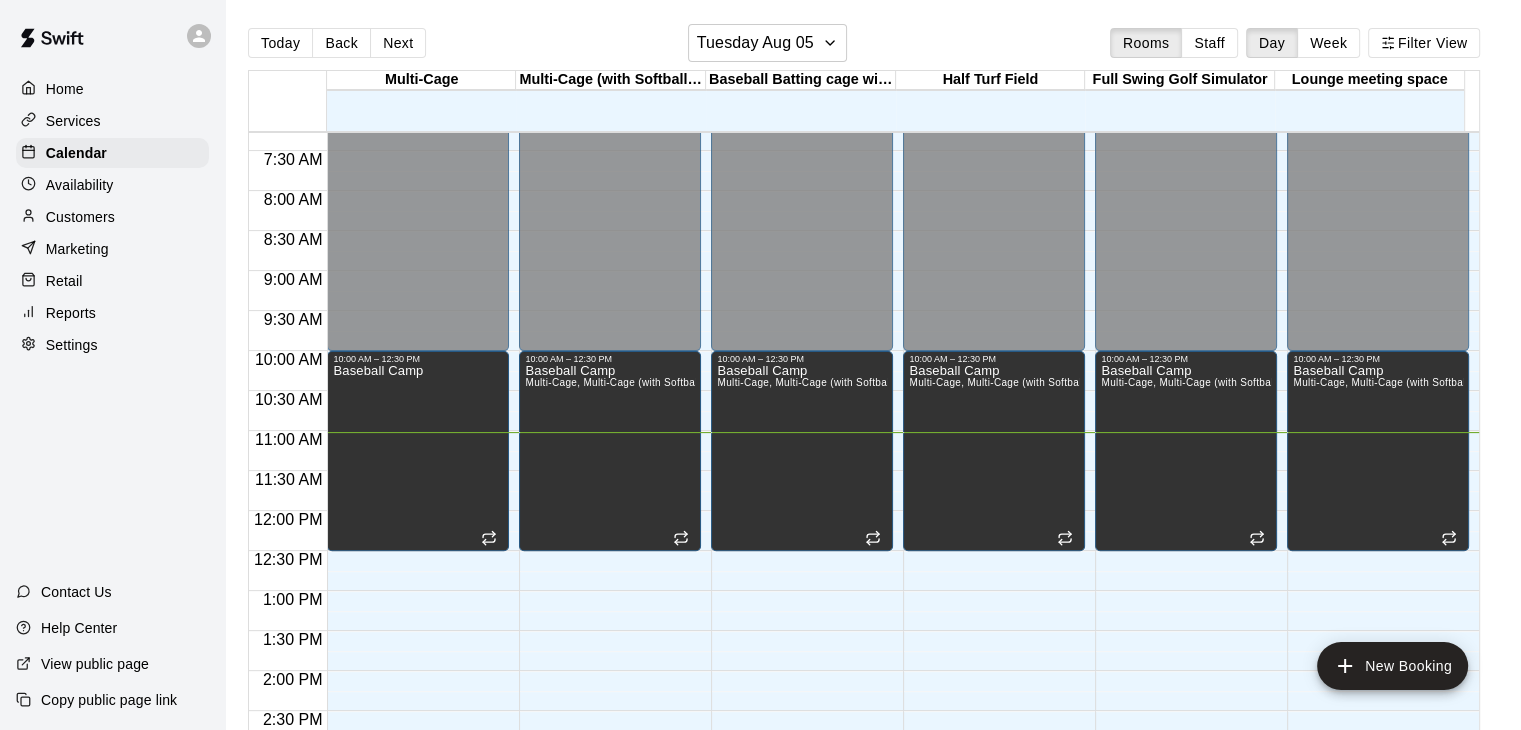 click on "12:00 AM – 10:00 AM Closed 10:00 AM – 12:30 PM Baseball Camp 10:00 PM – 11:59 PM Closed" at bounding box center [418, 511] 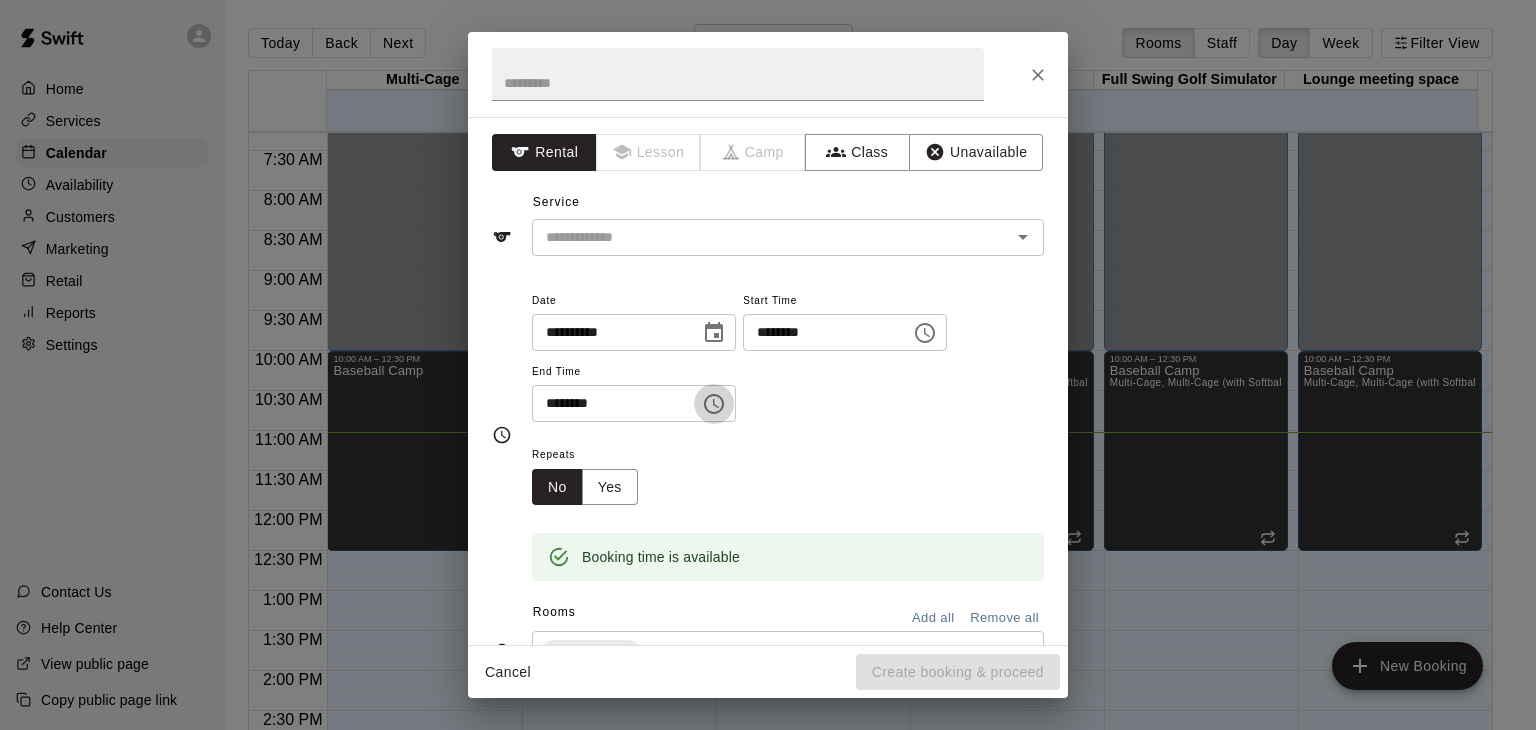 click 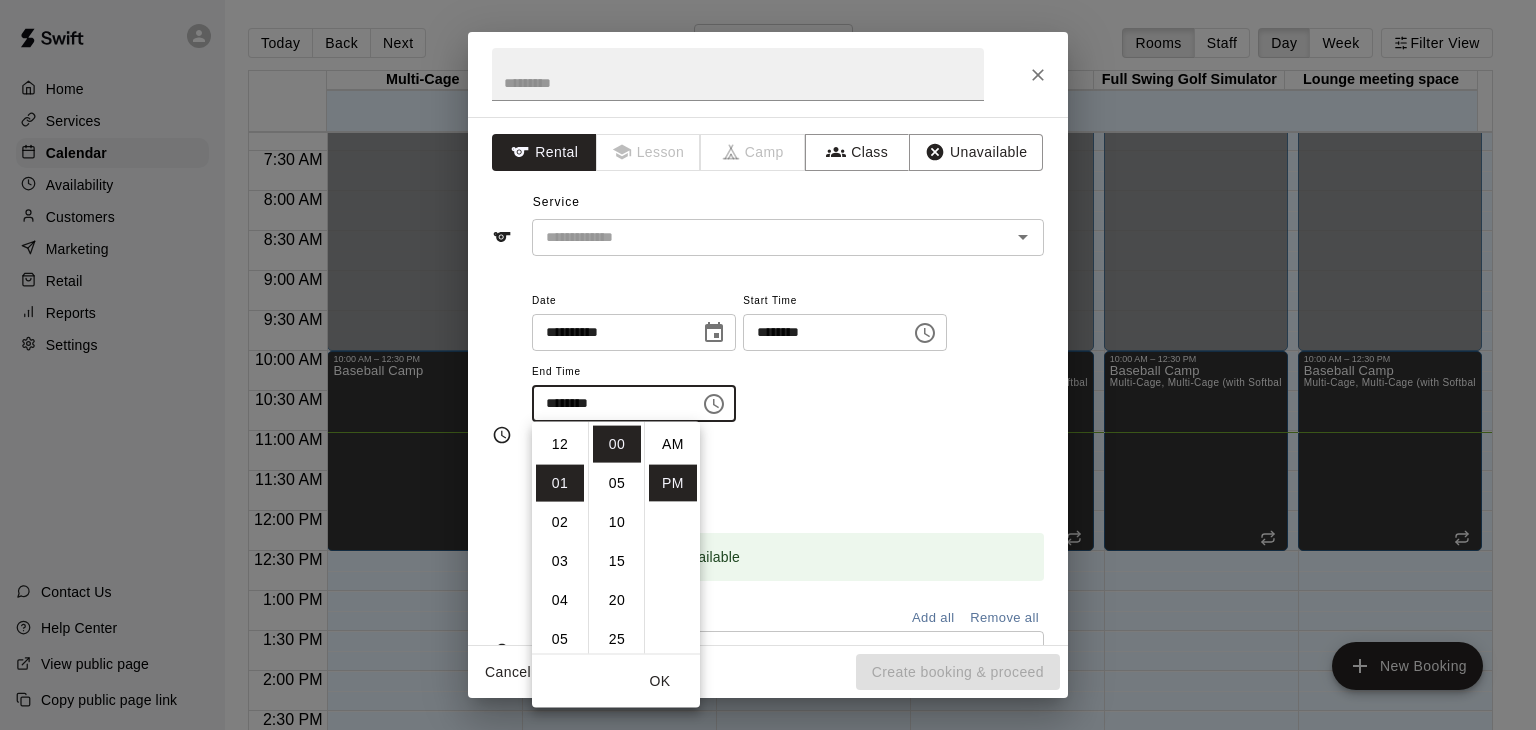 scroll, scrollTop: 39, scrollLeft: 0, axis: vertical 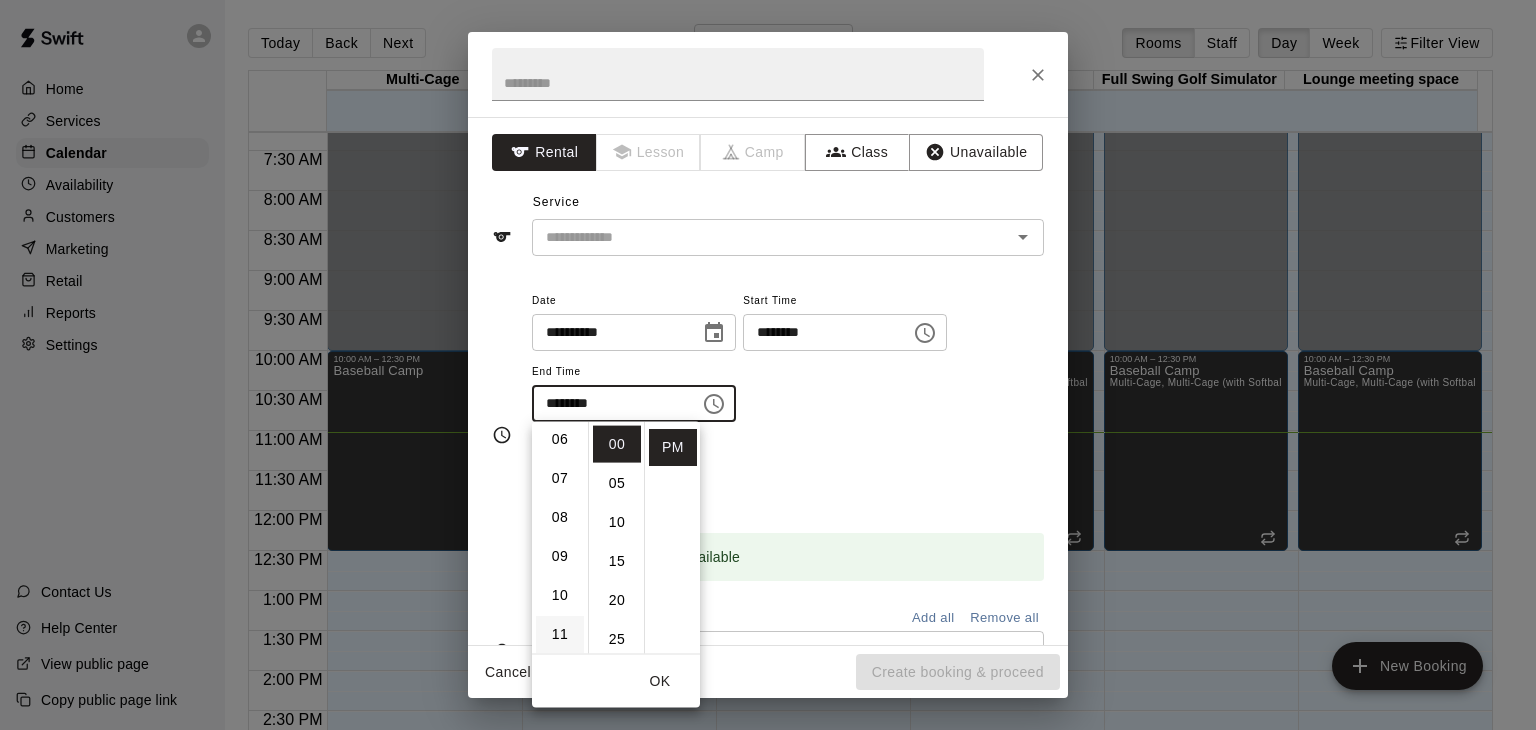 click on "10" at bounding box center (560, 595) 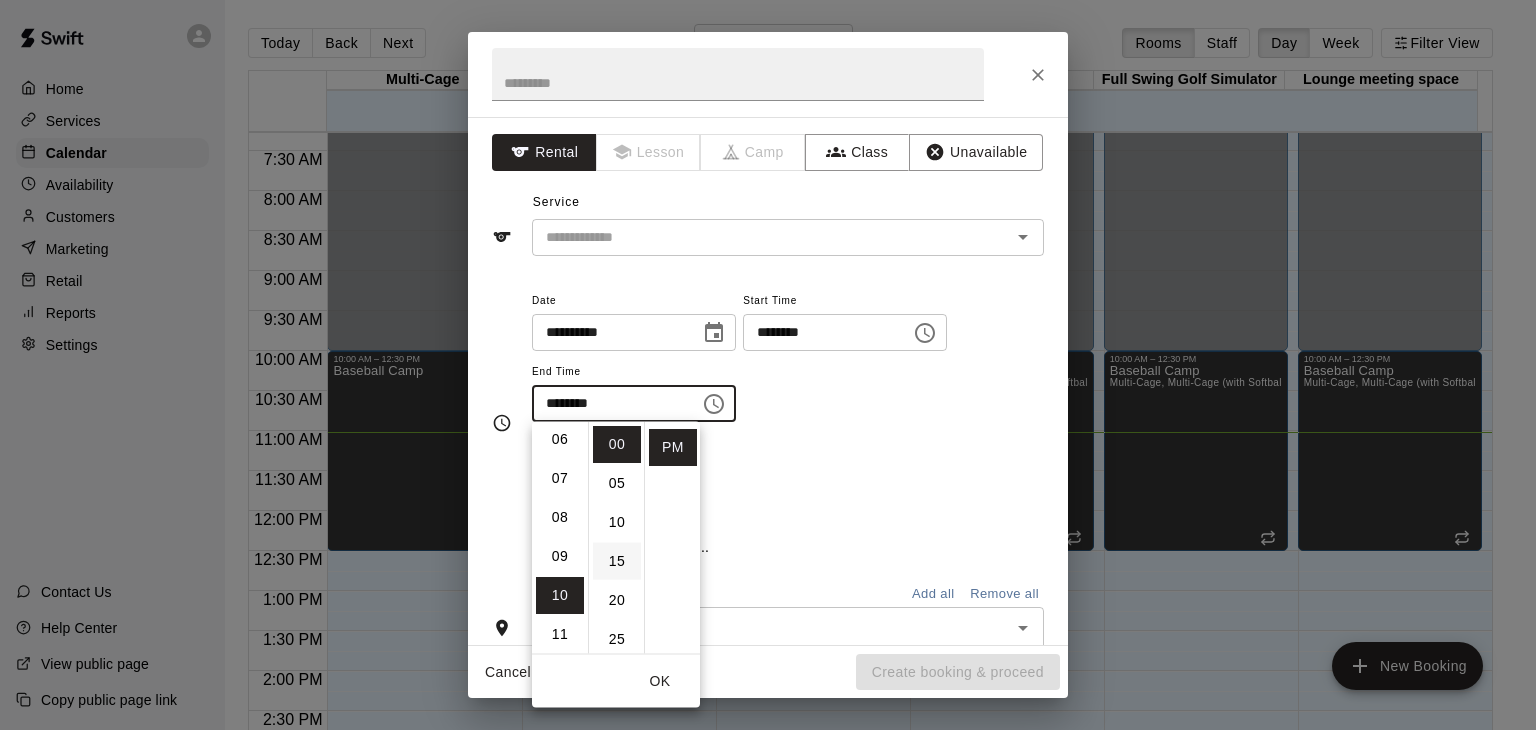 scroll, scrollTop: 390, scrollLeft: 0, axis: vertical 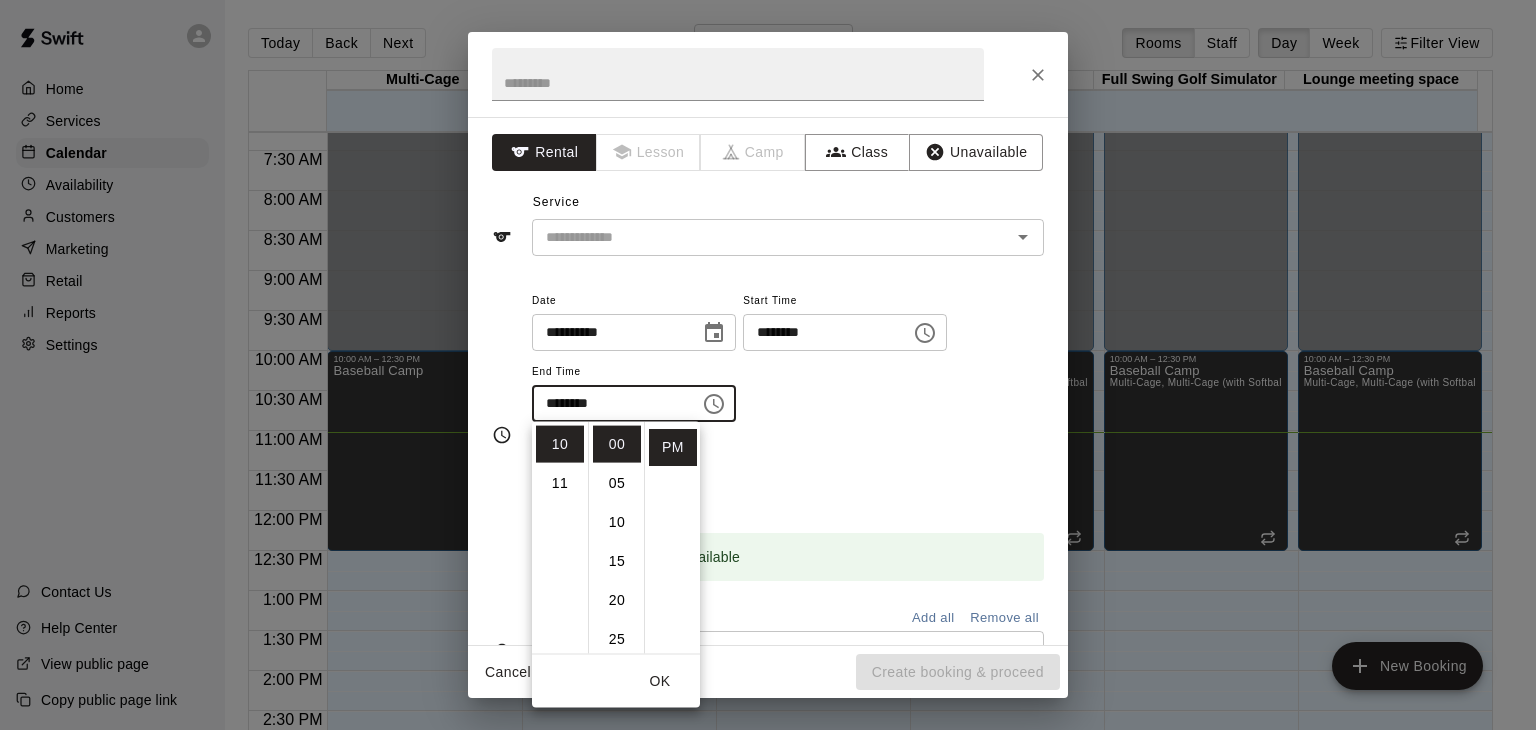 click on "Repeats No Yes" at bounding box center [788, 473] 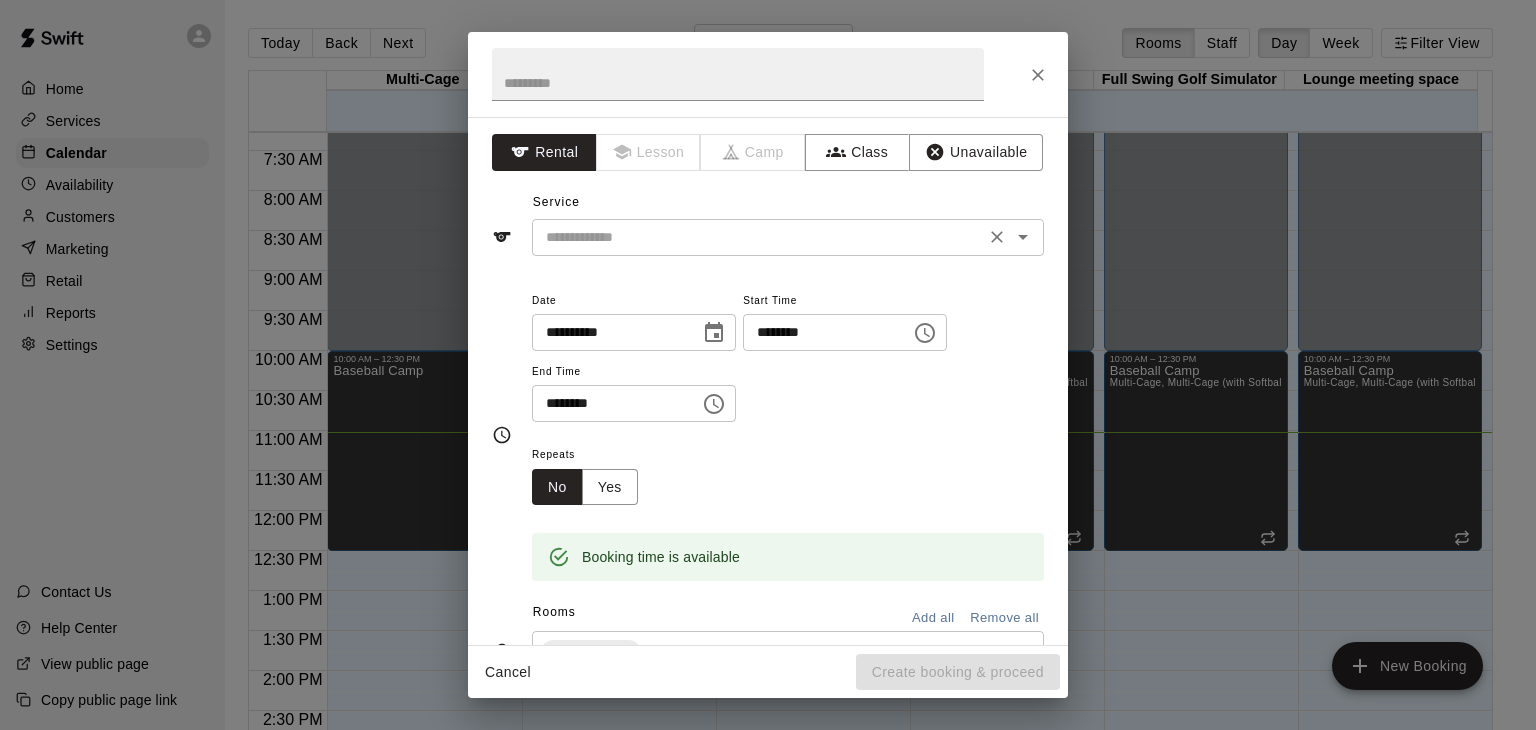 click 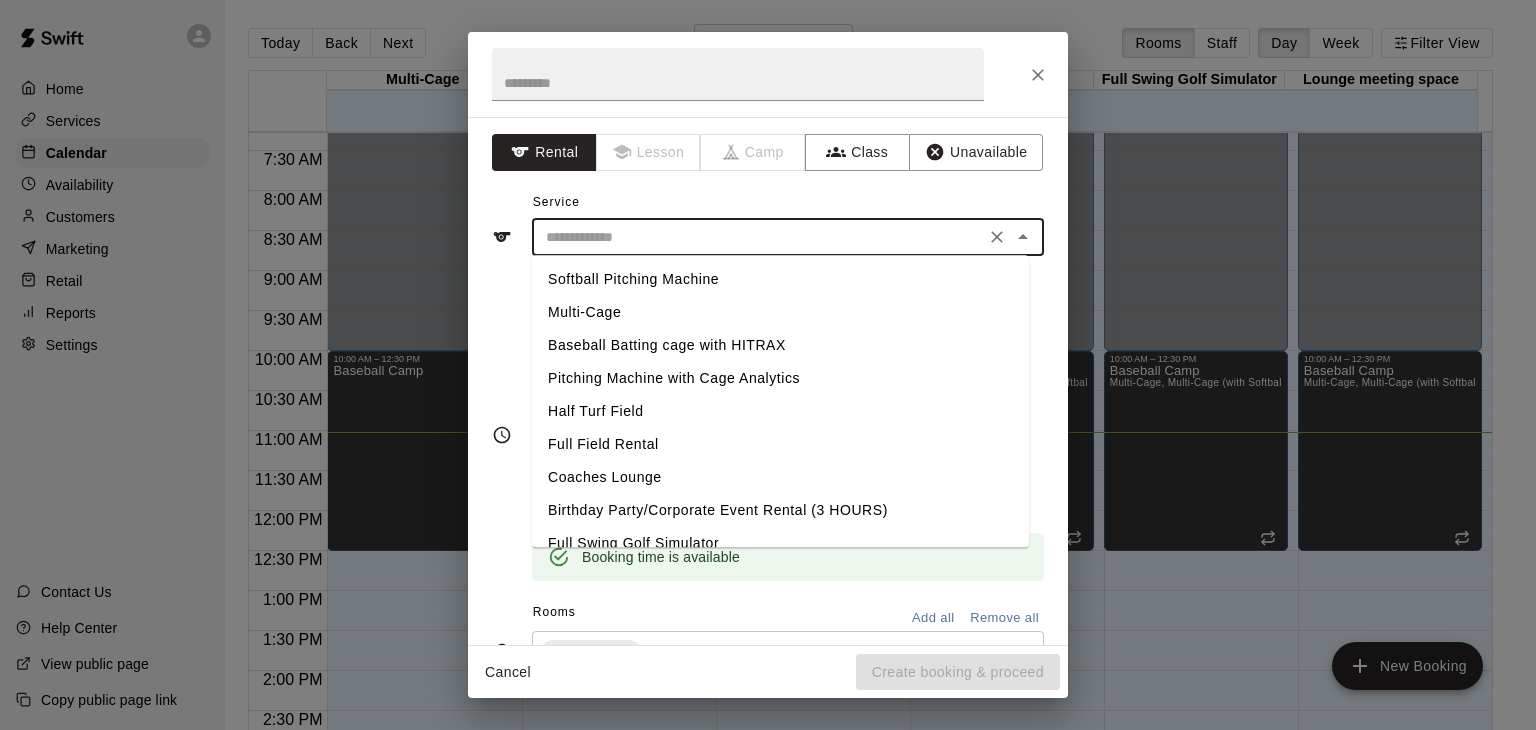 click on "Service ​ Softball Pitching Machine Multi-Cage Baseball Batting cage with HITRAX Pitching Machine with Cage Analytics  Half Turf Field Full Field Rental Coaches Lounge Birthday Party/Corporate Event Rental (3 HOURS) Full Swing Golf Simulator" at bounding box center [768, 221] 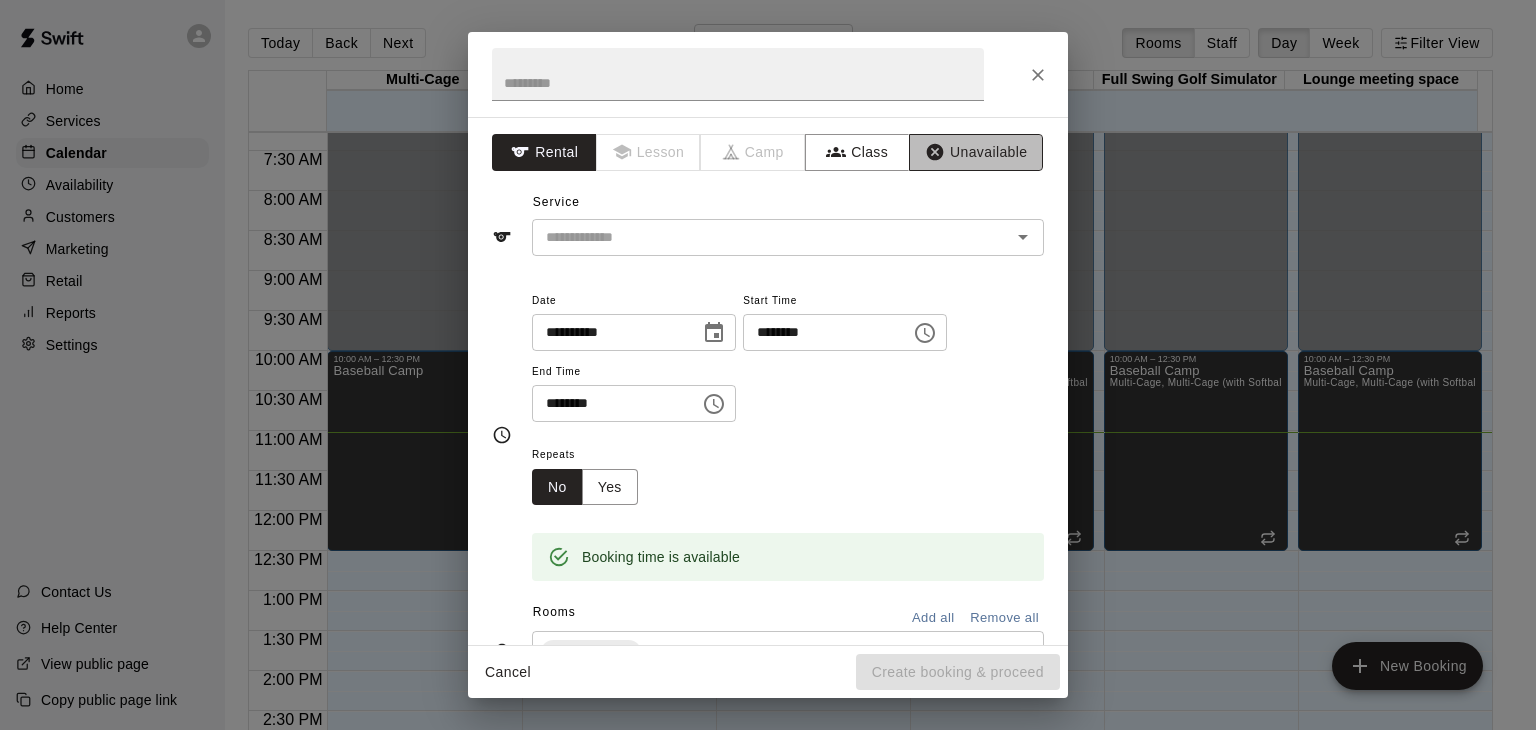 drag, startPoint x: 953, startPoint y: 159, endPoint x: 948, endPoint y: 170, distance: 12.083046 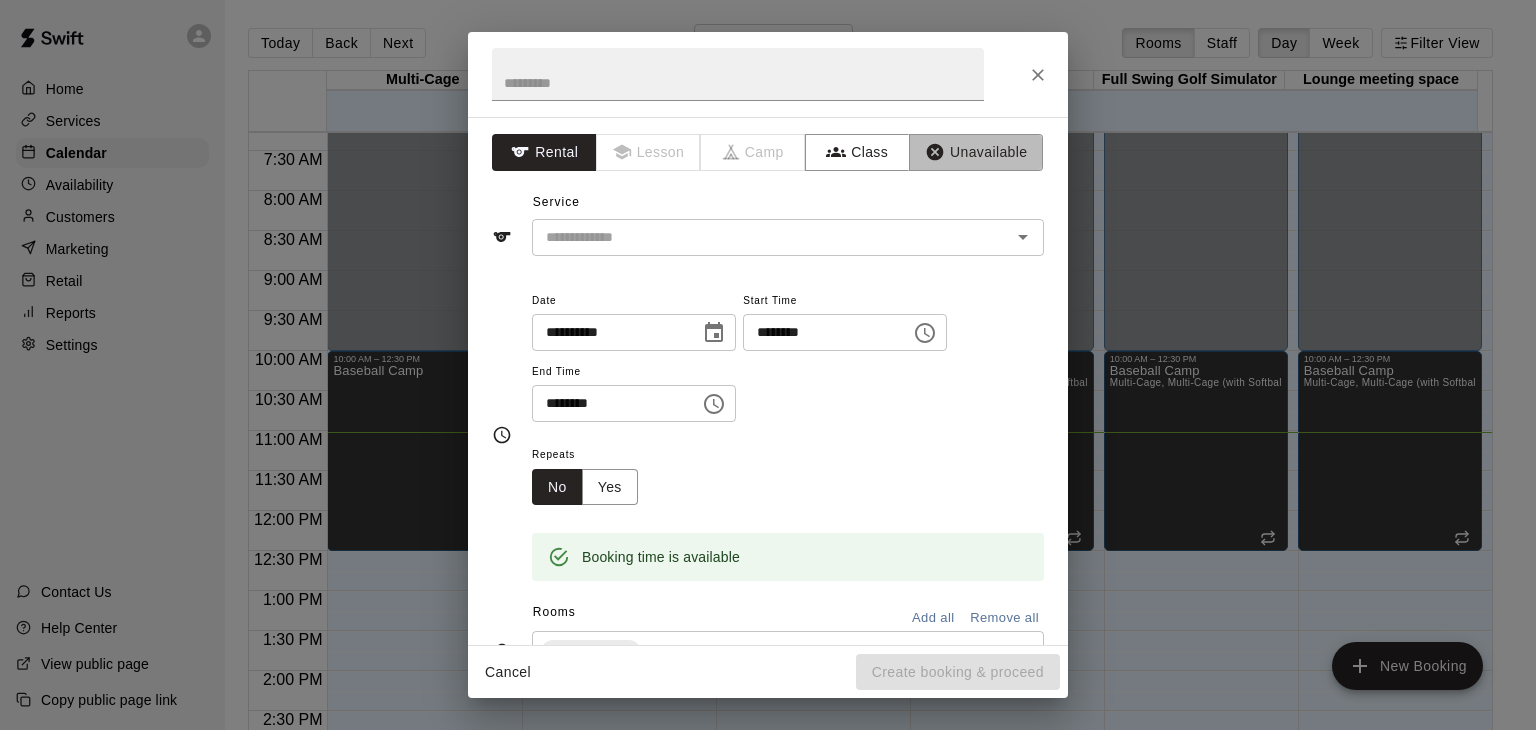 click on "Unavailable" at bounding box center [976, 152] 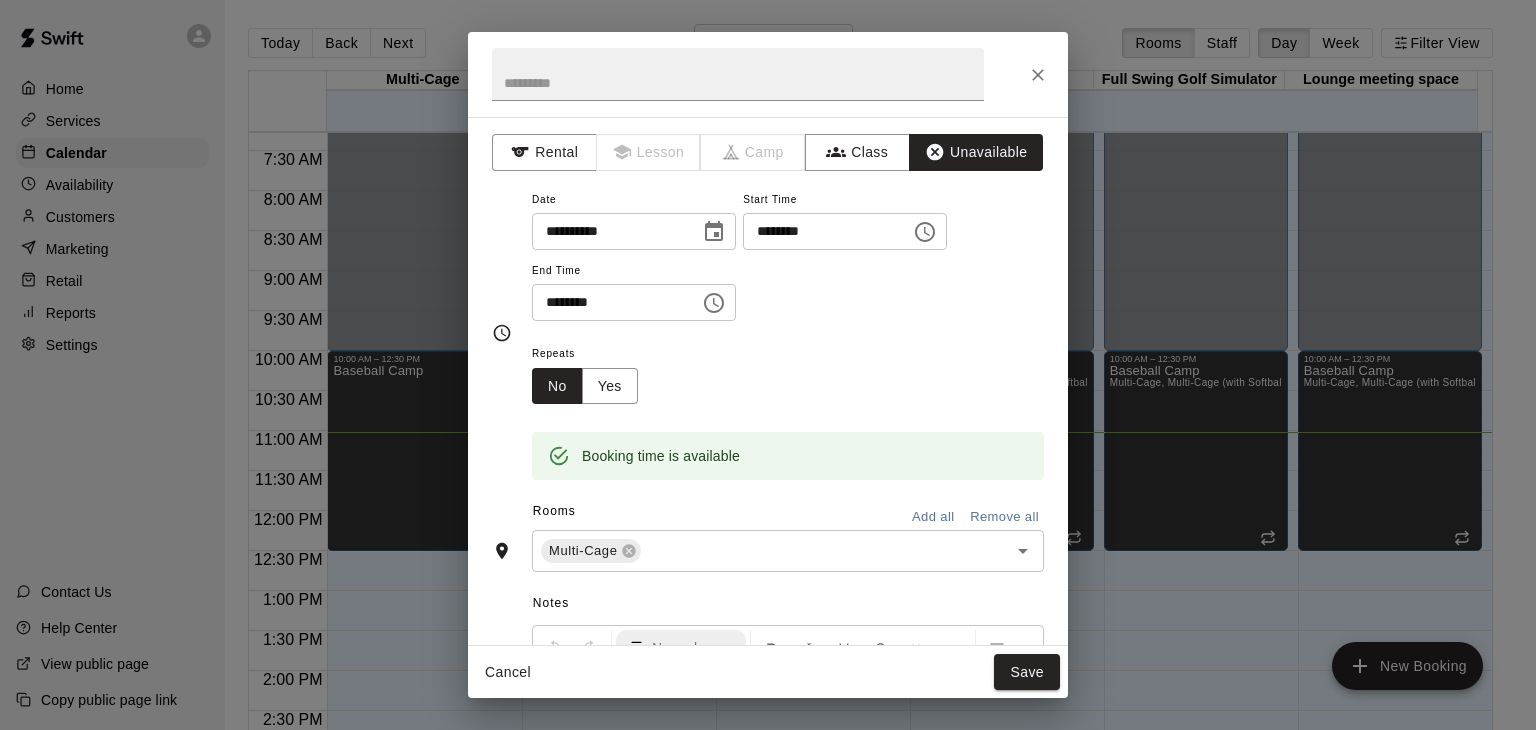 click 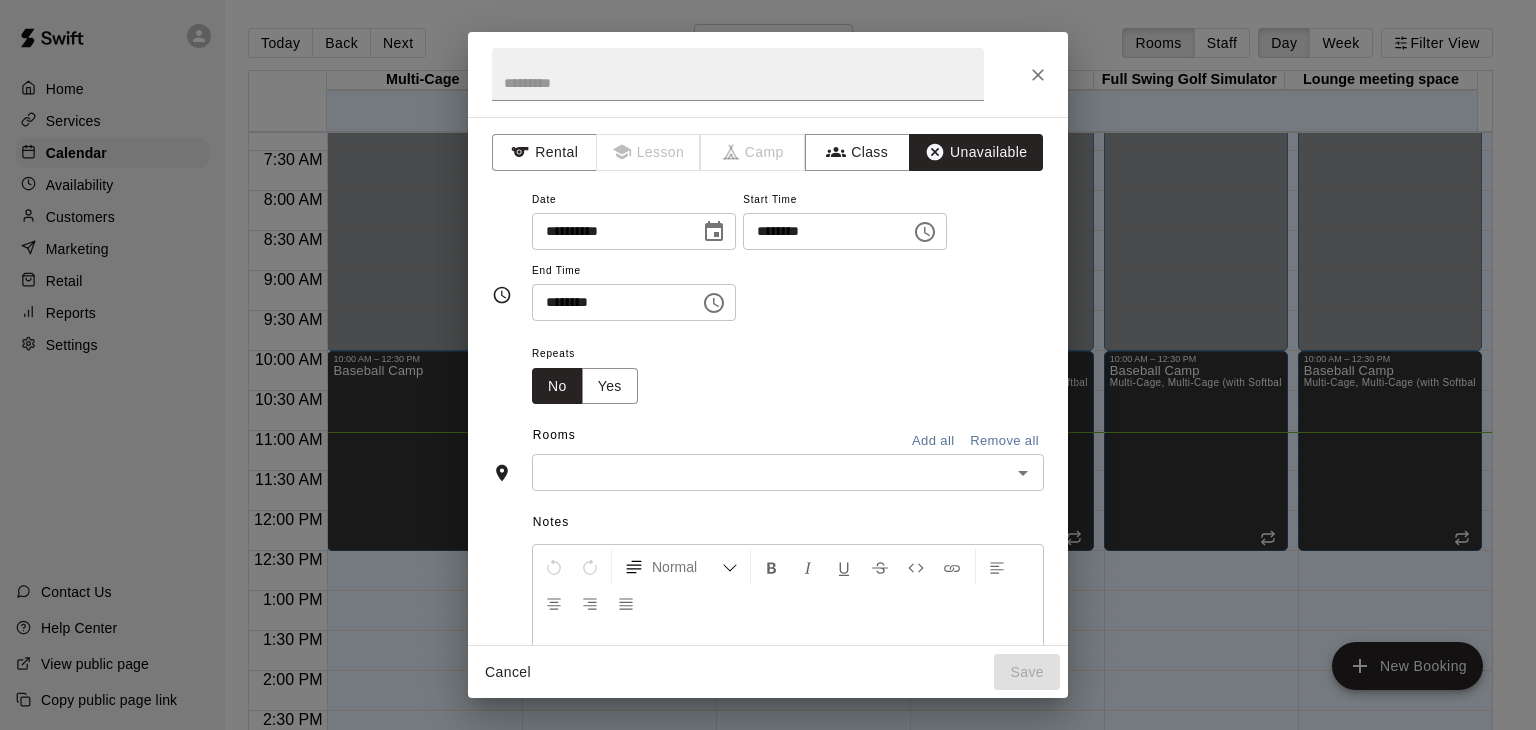 click 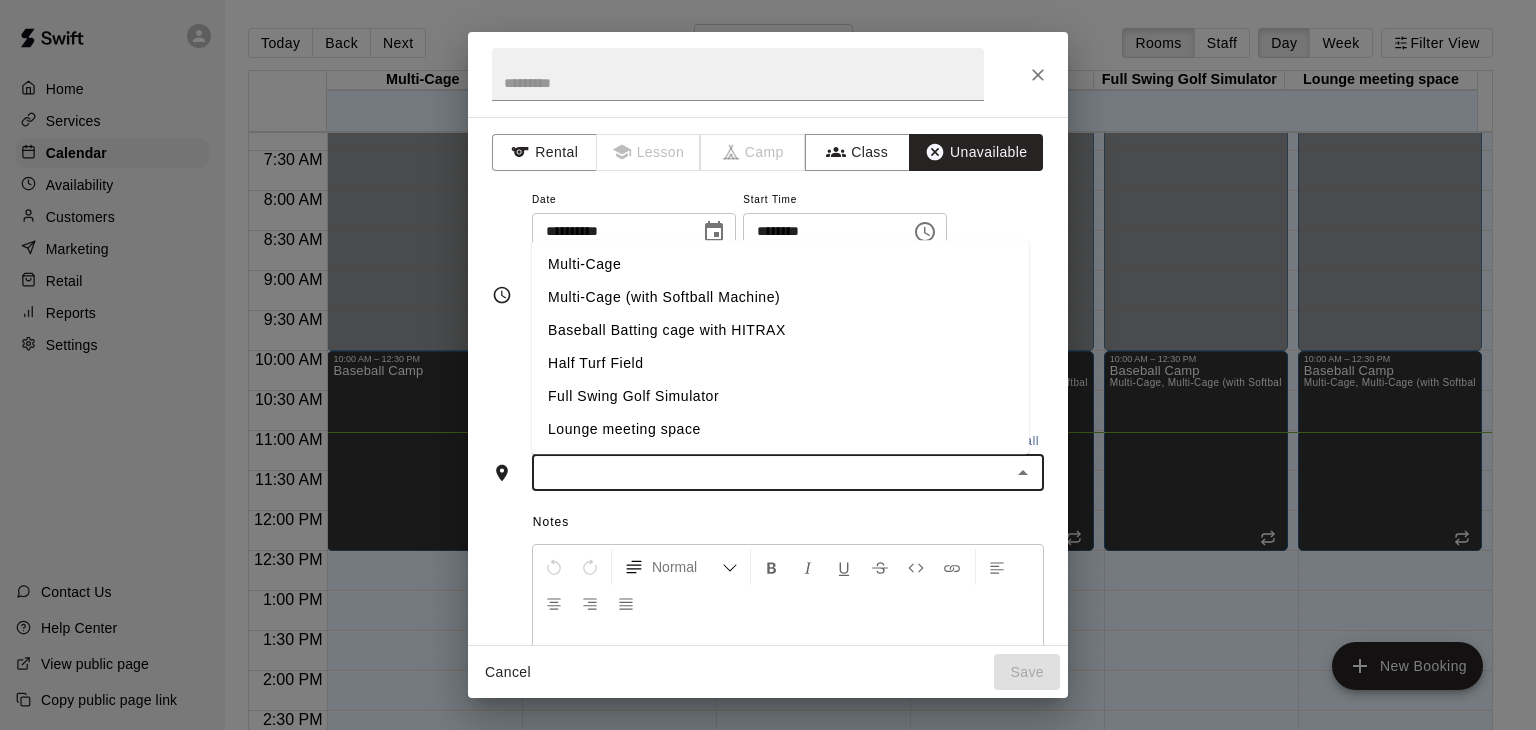 click on "Full Swing Golf Simulator" at bounding box center (780, 397) 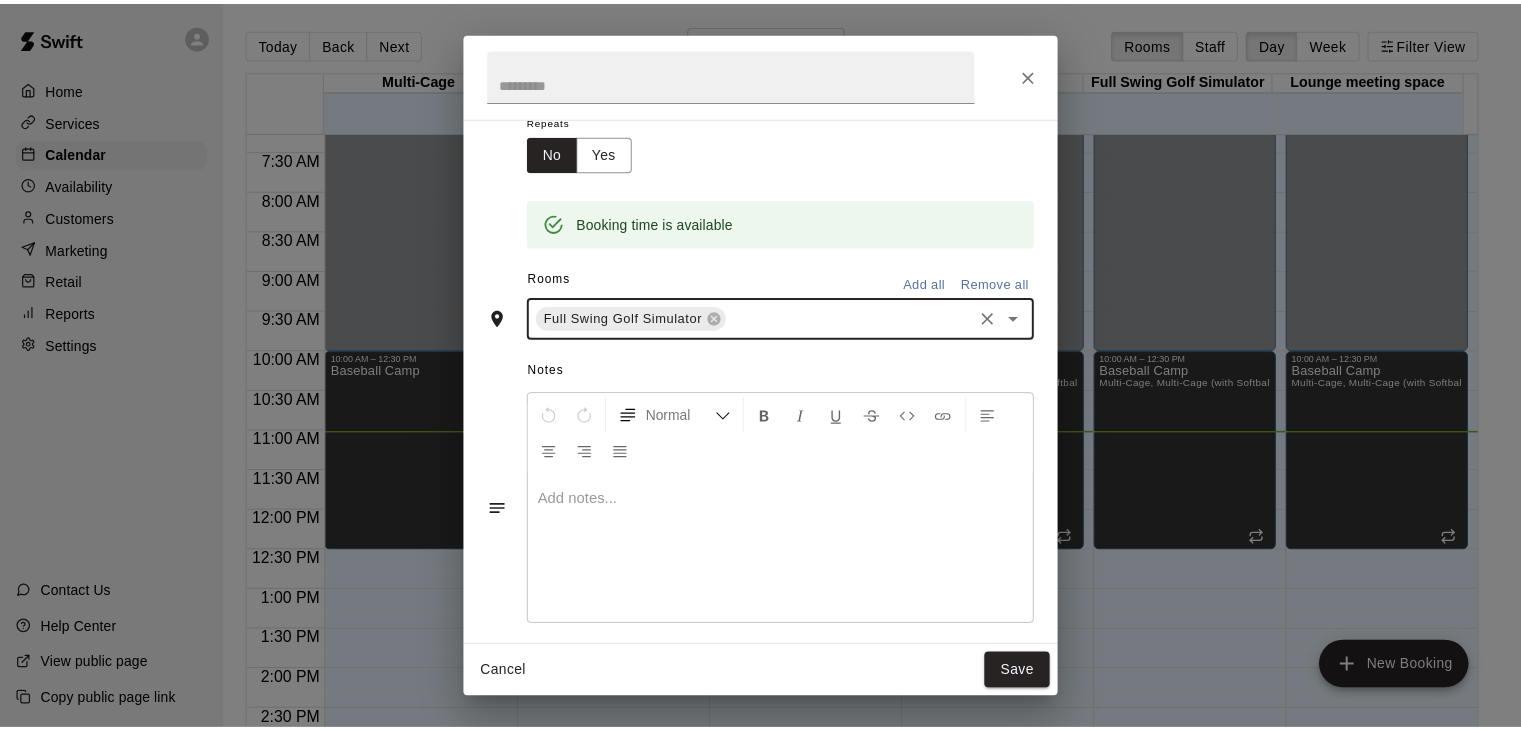 scroll, scrollTop: 249, scrollLeft: 0, axis: vertical 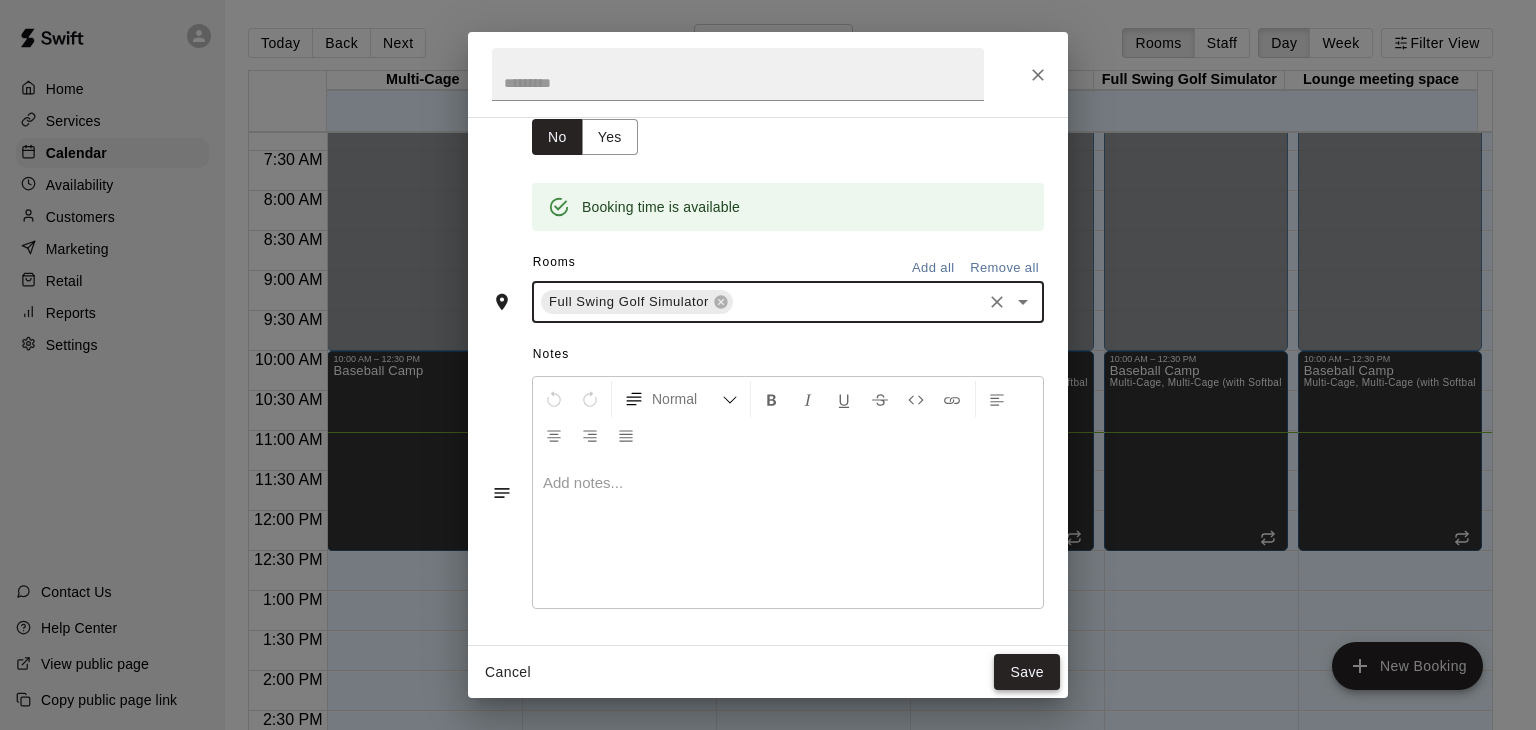 click on "Save" at bounding box center (1027, 672) 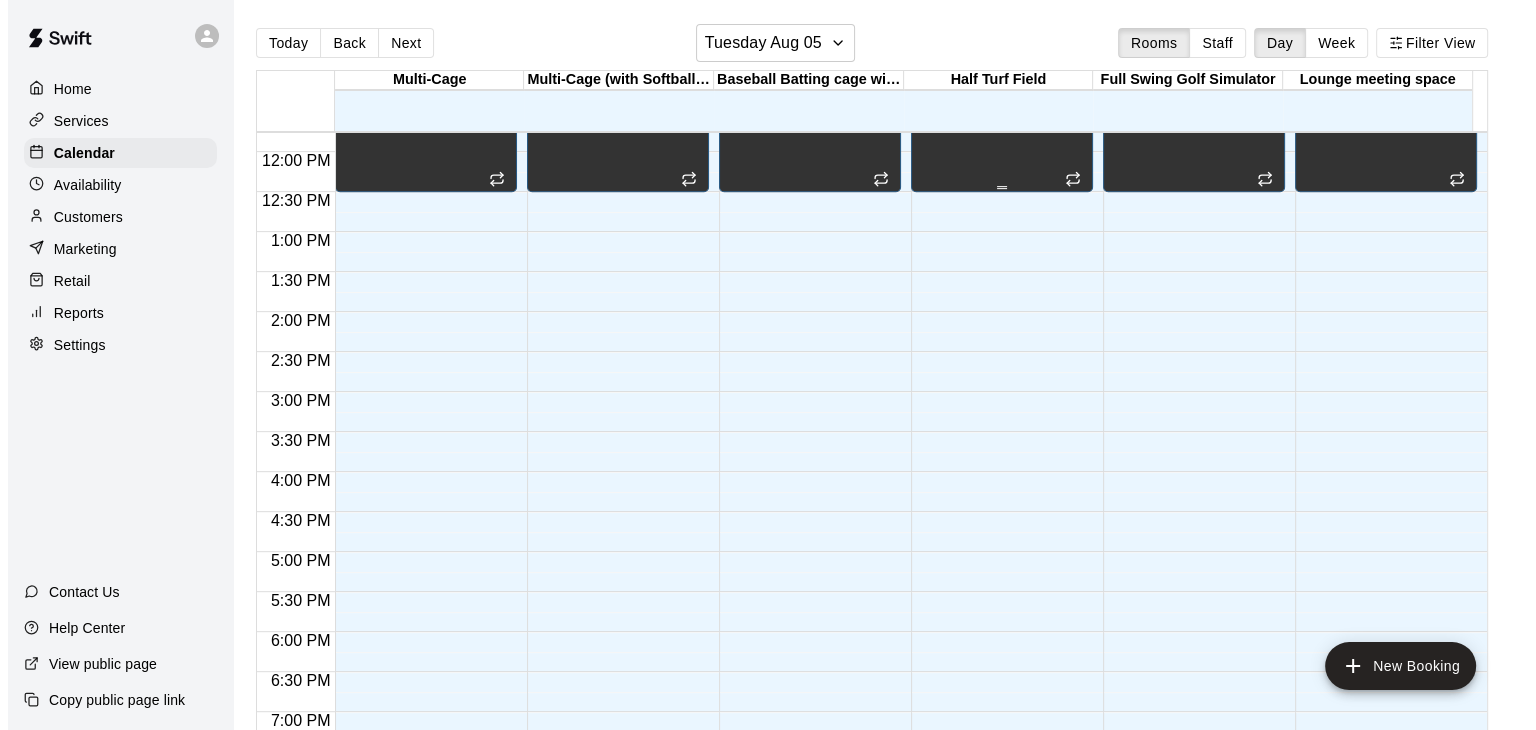 scroll, scrollTop: 700, scrollLeft: 0, axis: vertical 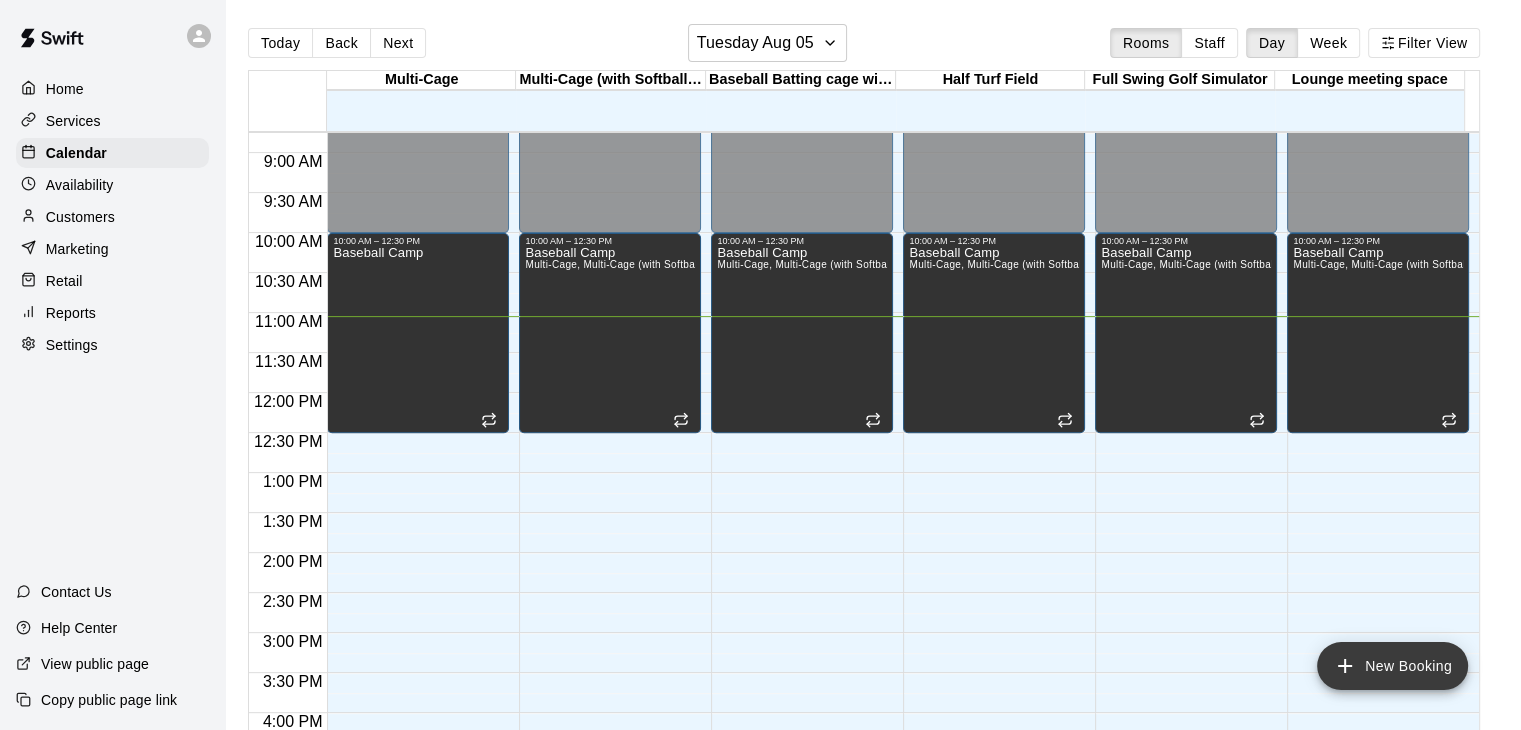 click on "New Booking" at bounding box center [1392, 666] 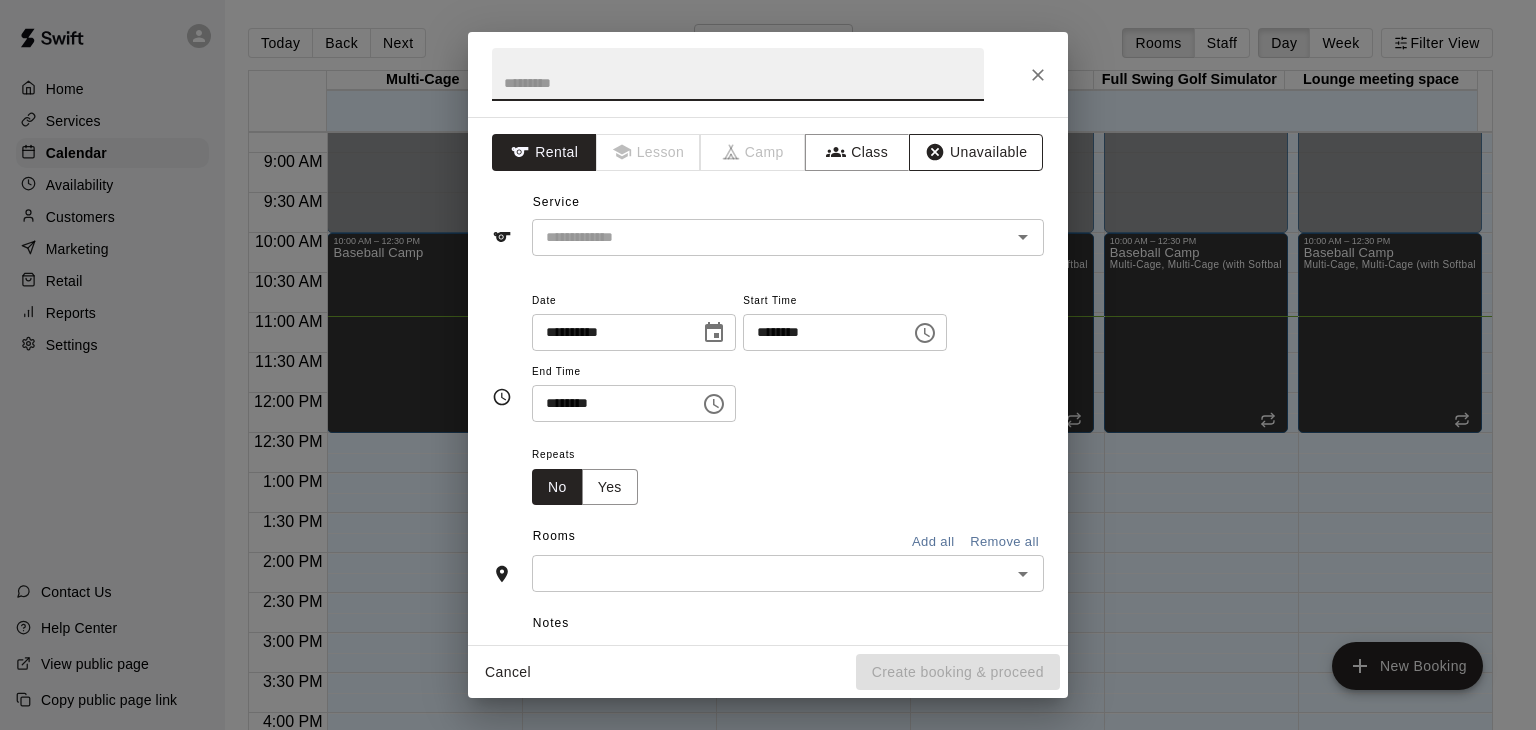 click on "Unavailable" at bounding box center [976, 152] 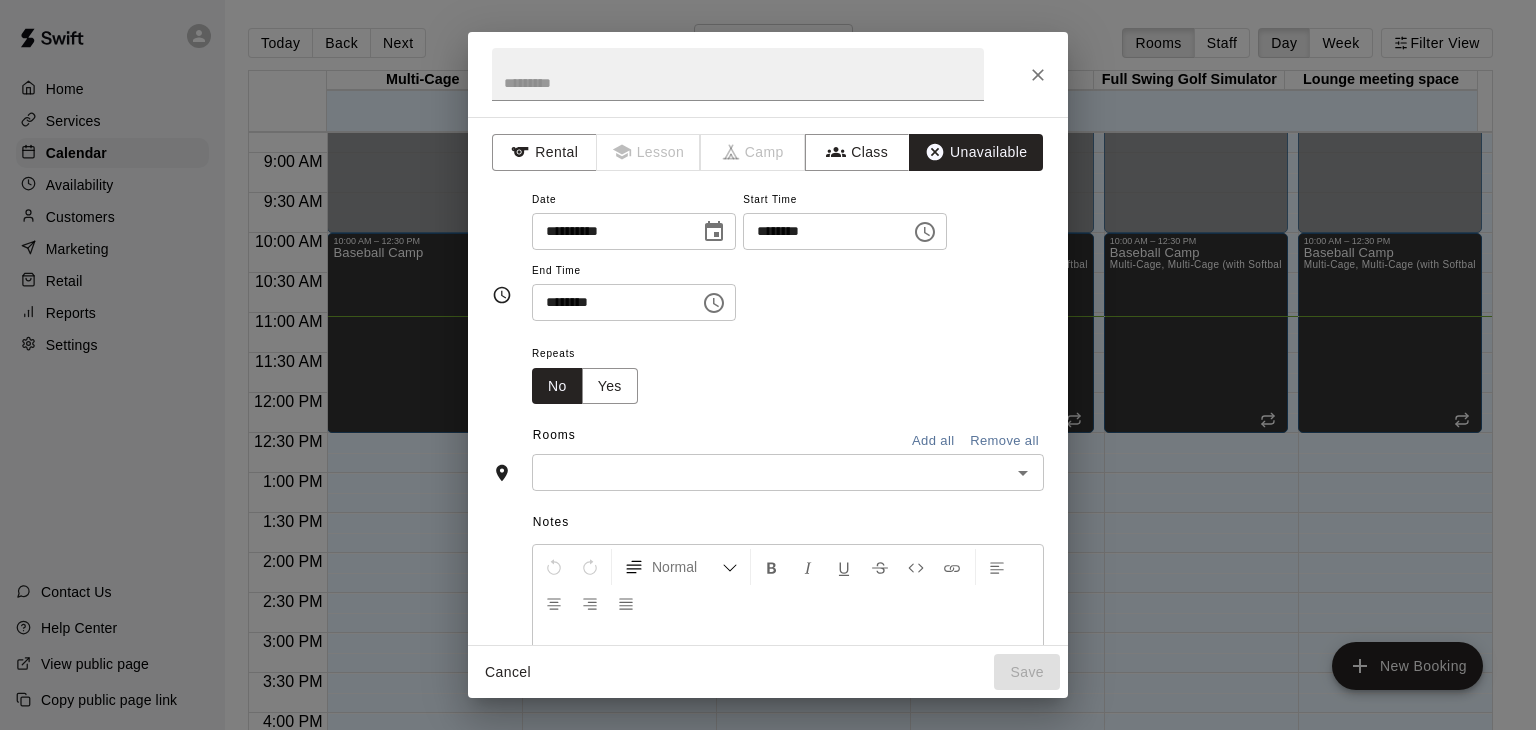 click 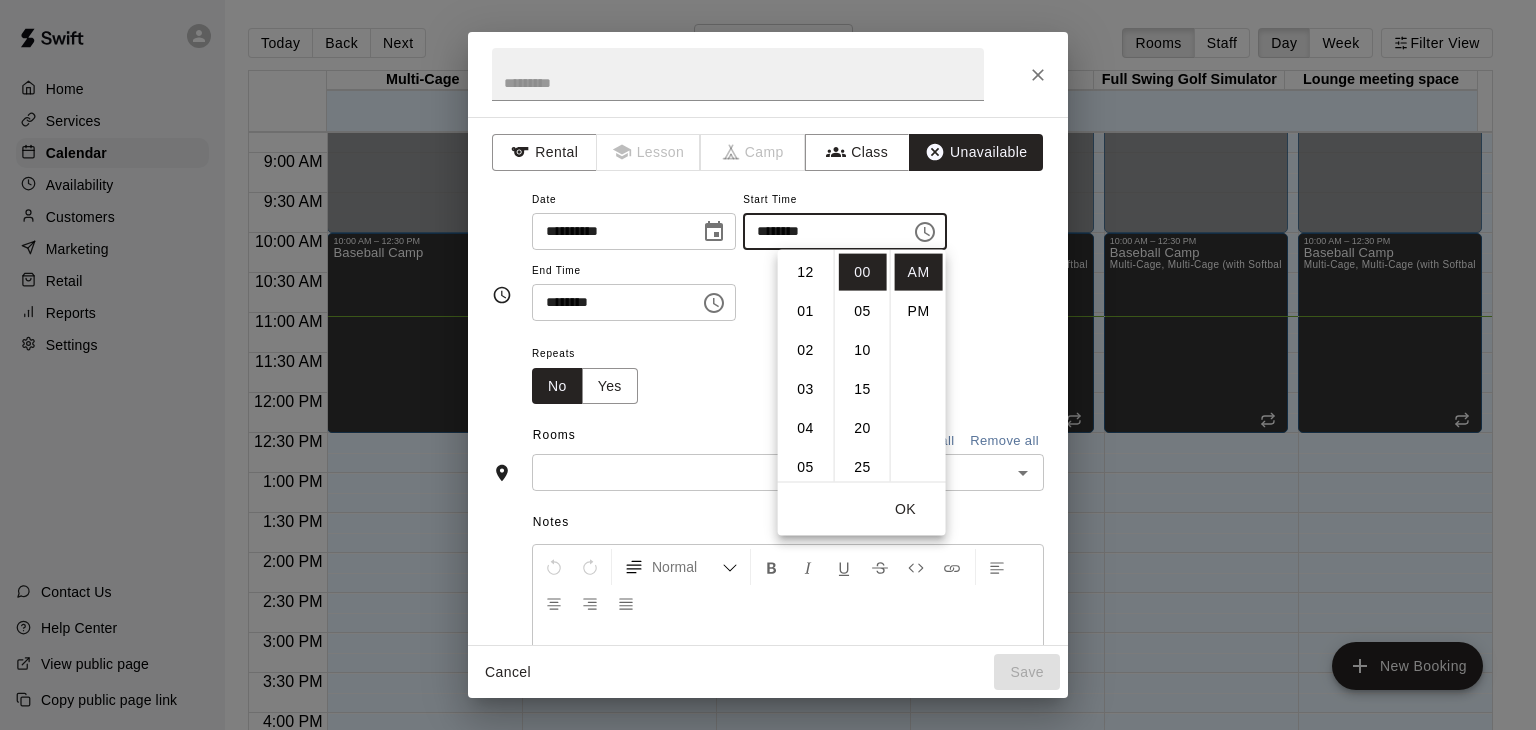 scroll, scrollTop: 426, scrollLeft: 0, axis: vertical 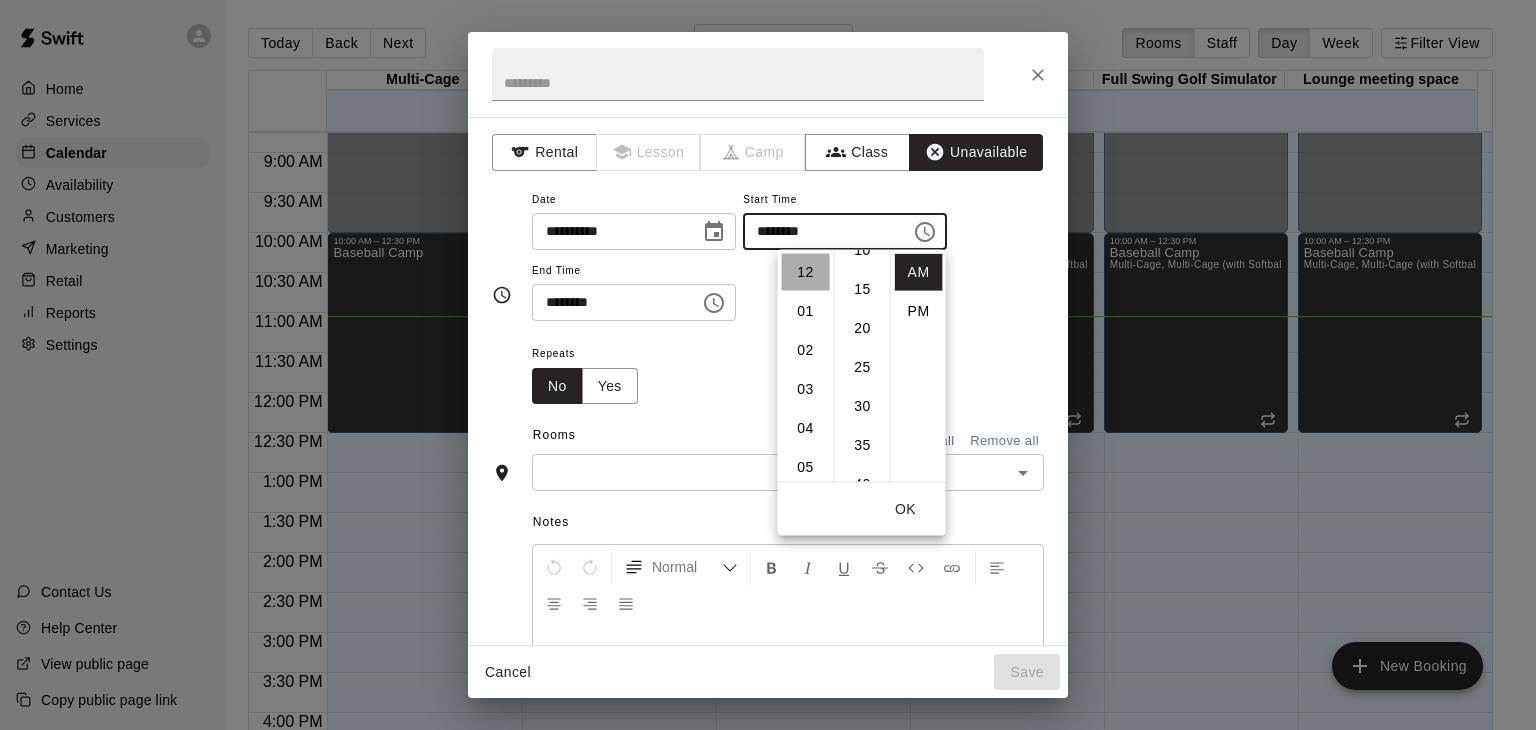 click on "12" at bounding box center (806, 272) 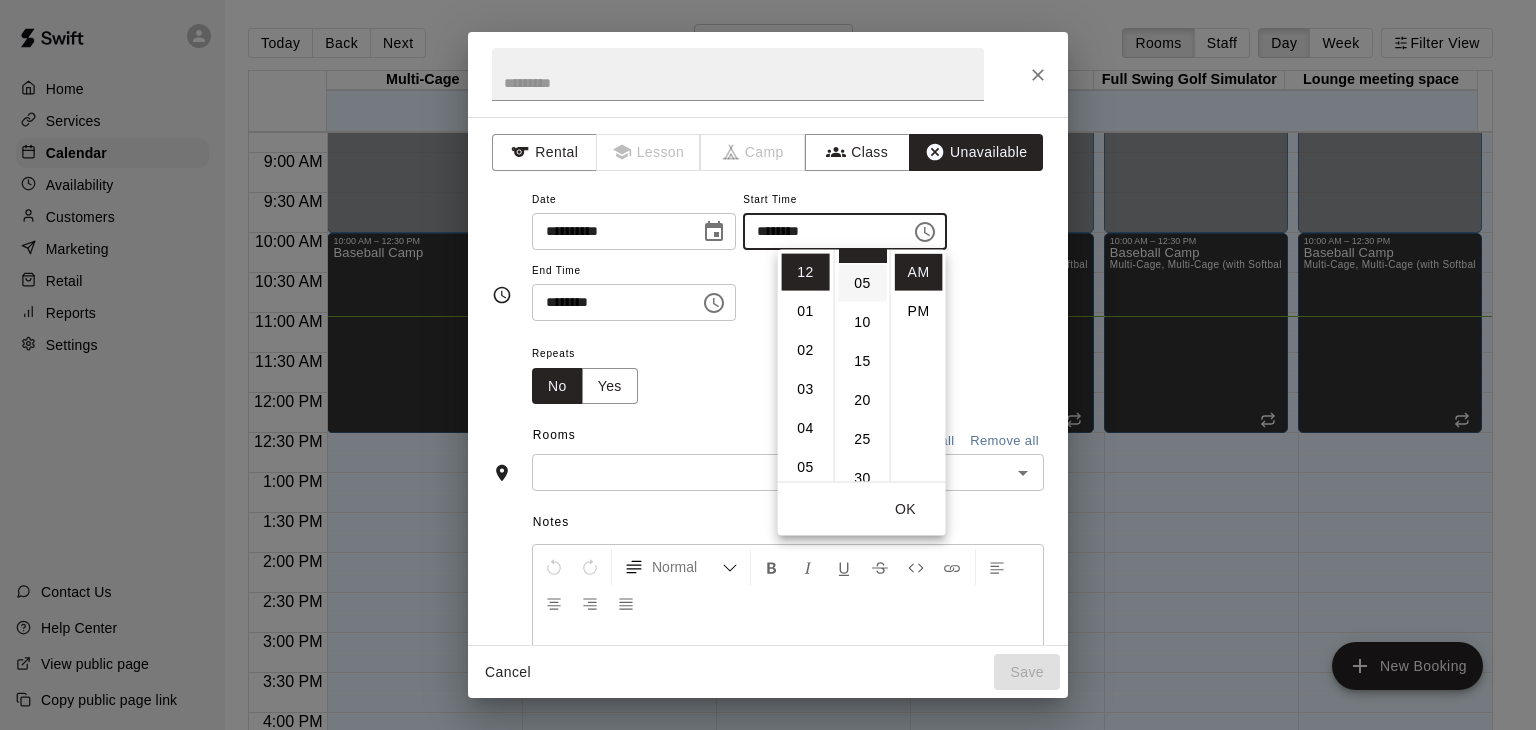 scroll, scrollTop: 0, scrollLeft: 0, axis: both 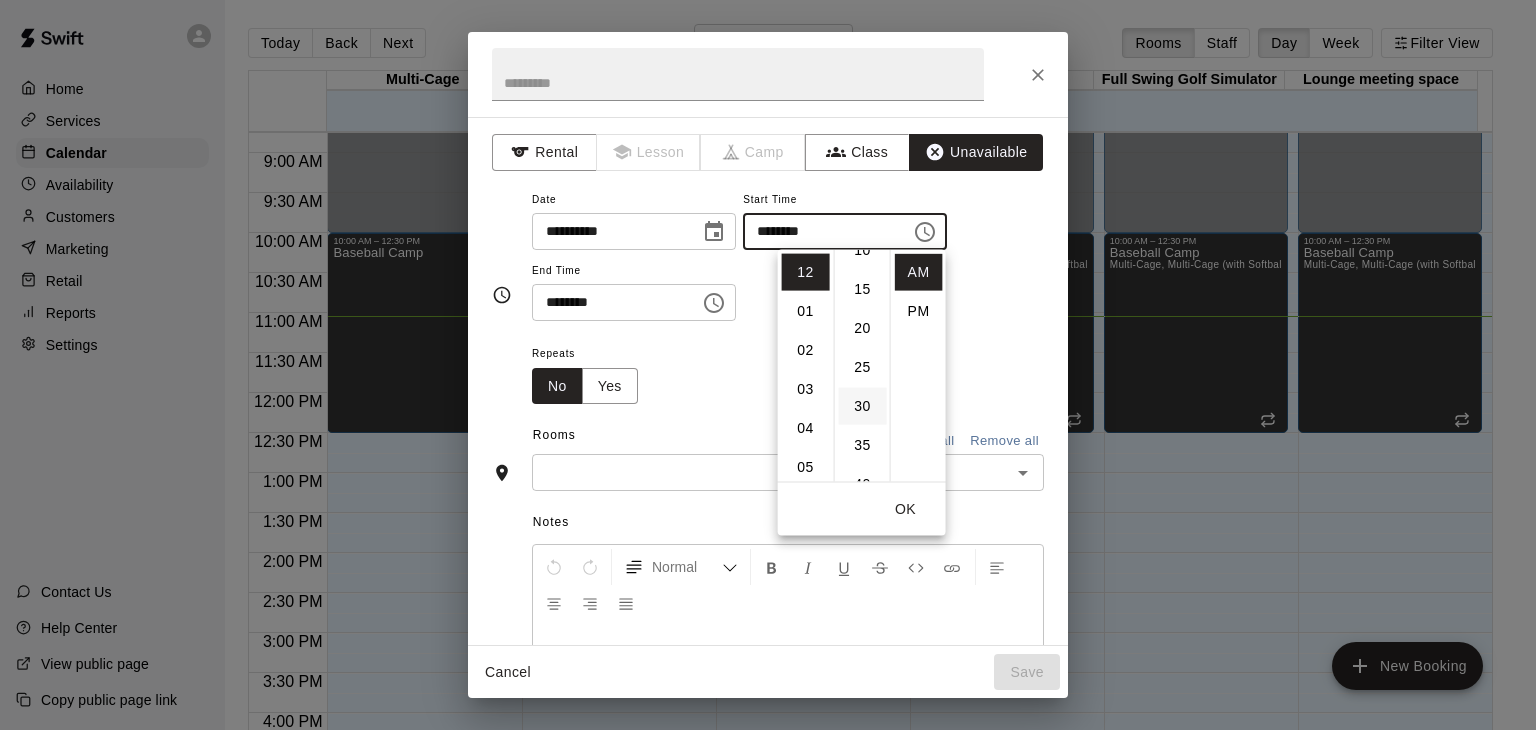 click on "30" at bounding box center (863, 406) 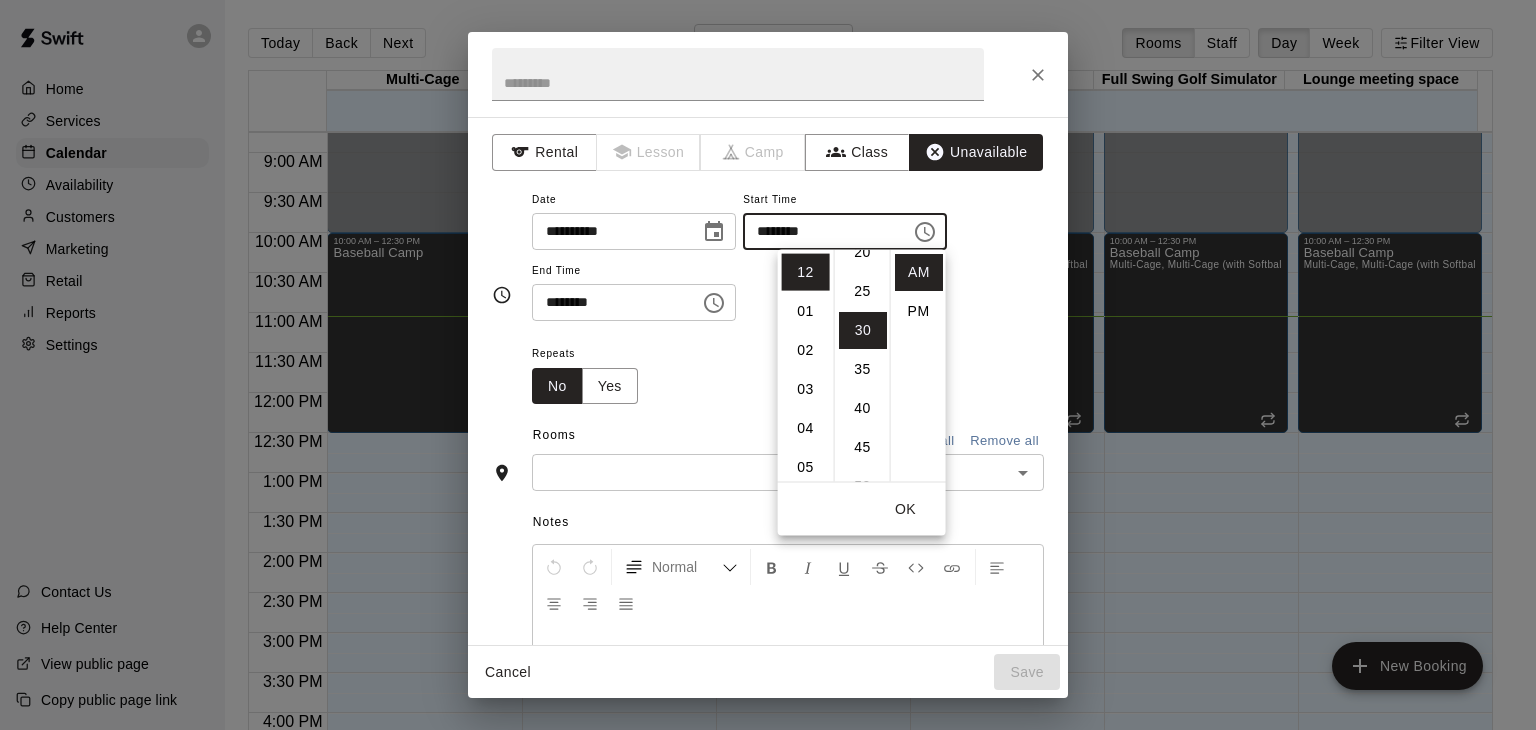 scroll, scrollTop: 234, scrollLeft: 0, axis: vertical 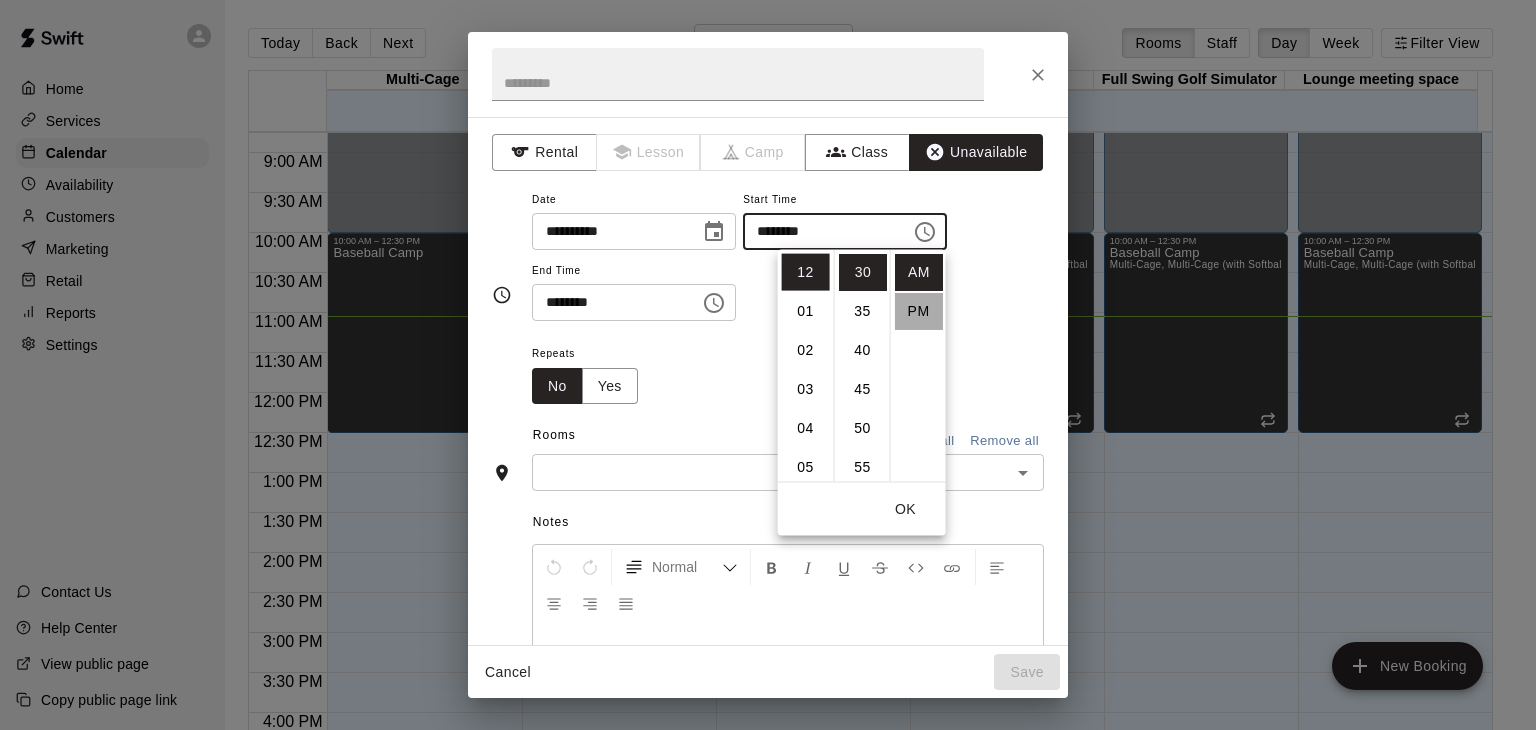 click on "PM" at bounding box center (919, 311) 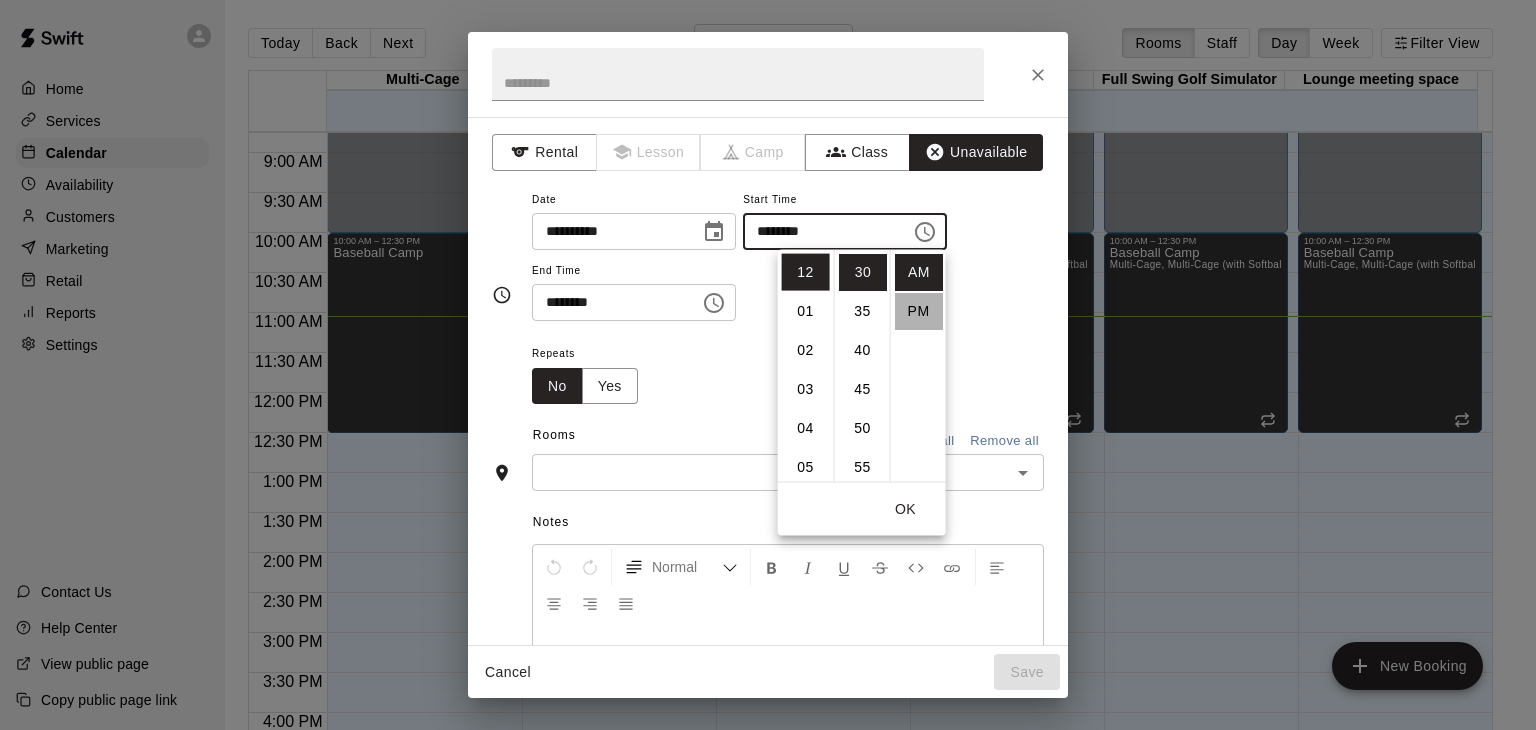 scroll, scrollTop: 36, scrollLeft: 0, axis: vertical 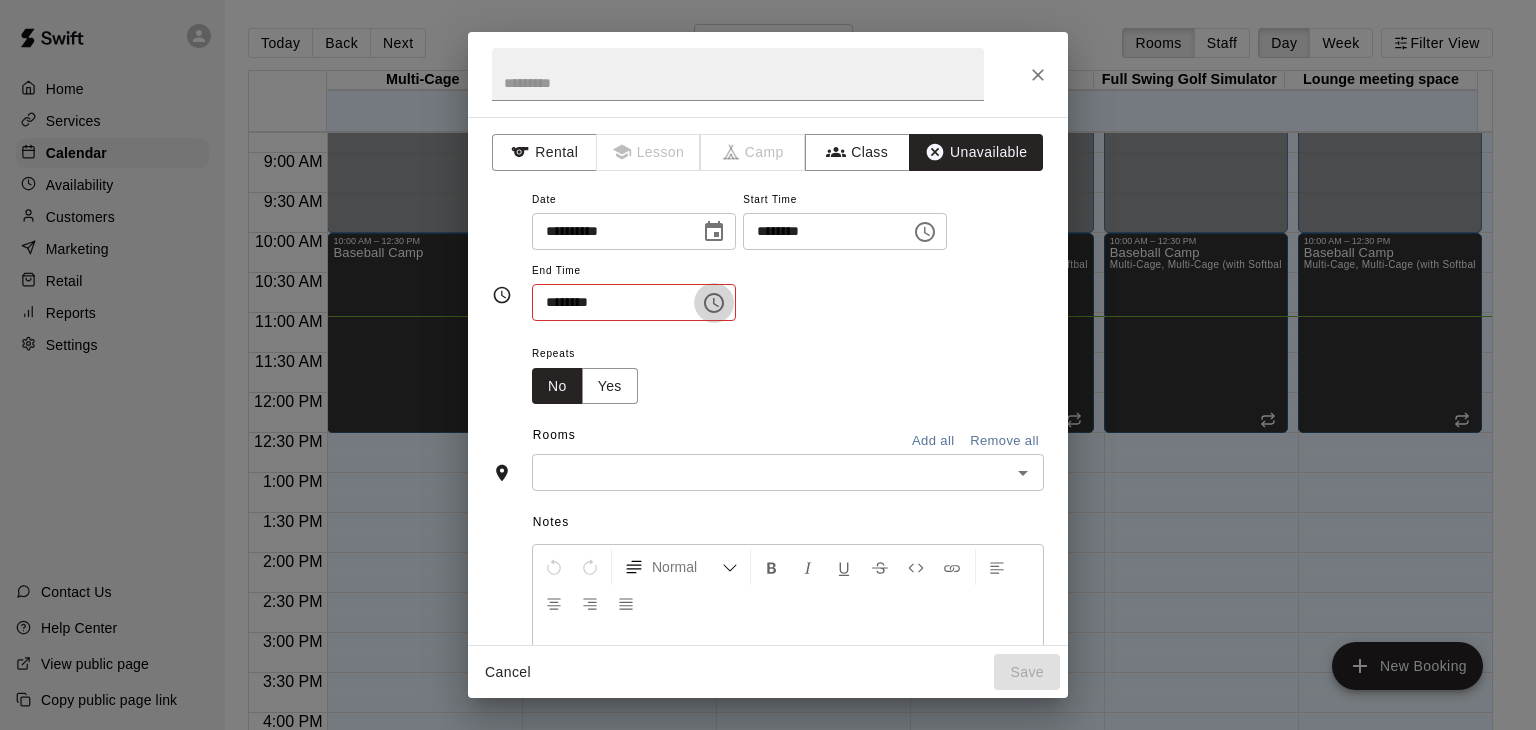 drag, startPoint x: 744, startPoint y: 300, endPoint x: 734, endPoint y: 297, distance: 10.440307 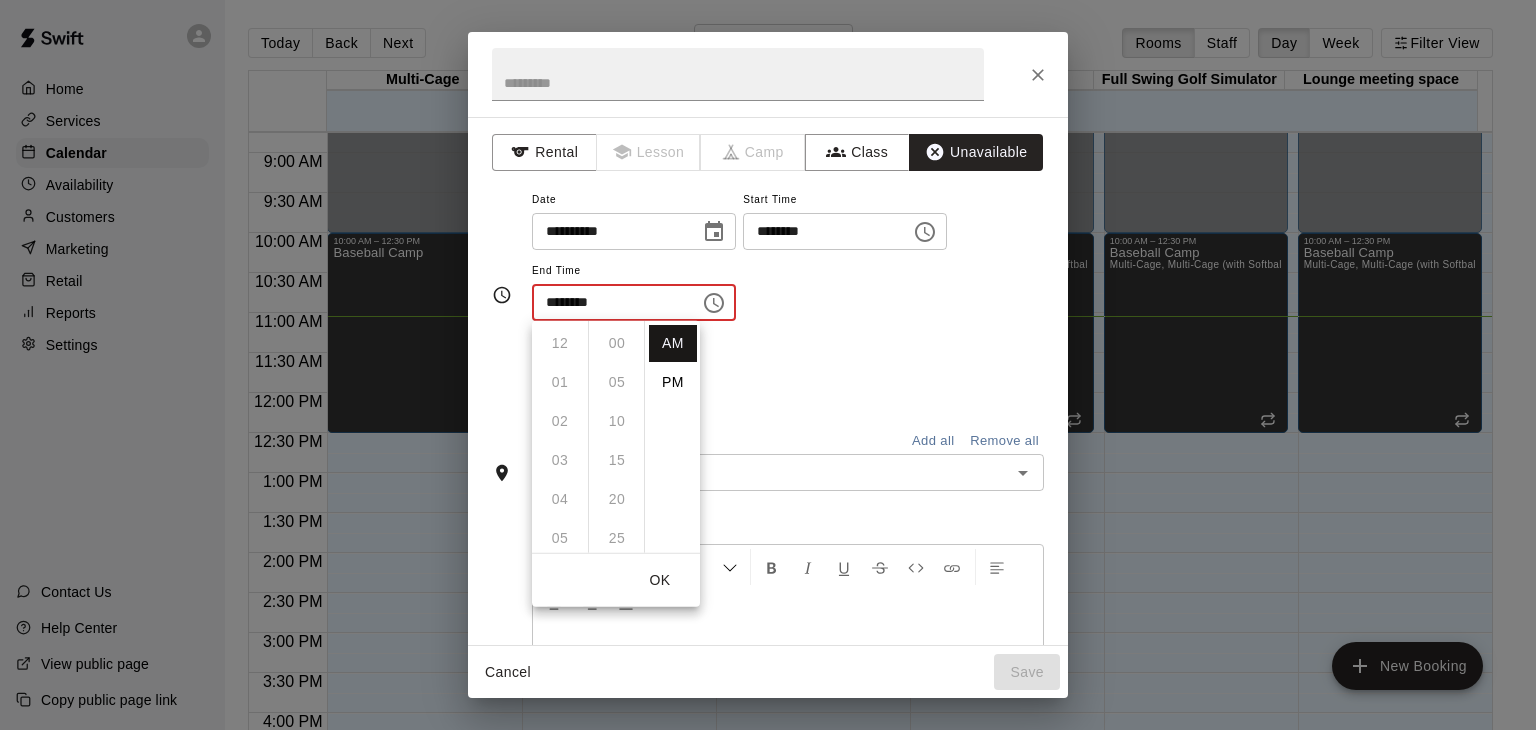 scroll, scrollTop: 426, scrollLeft: 0, axis: vertical 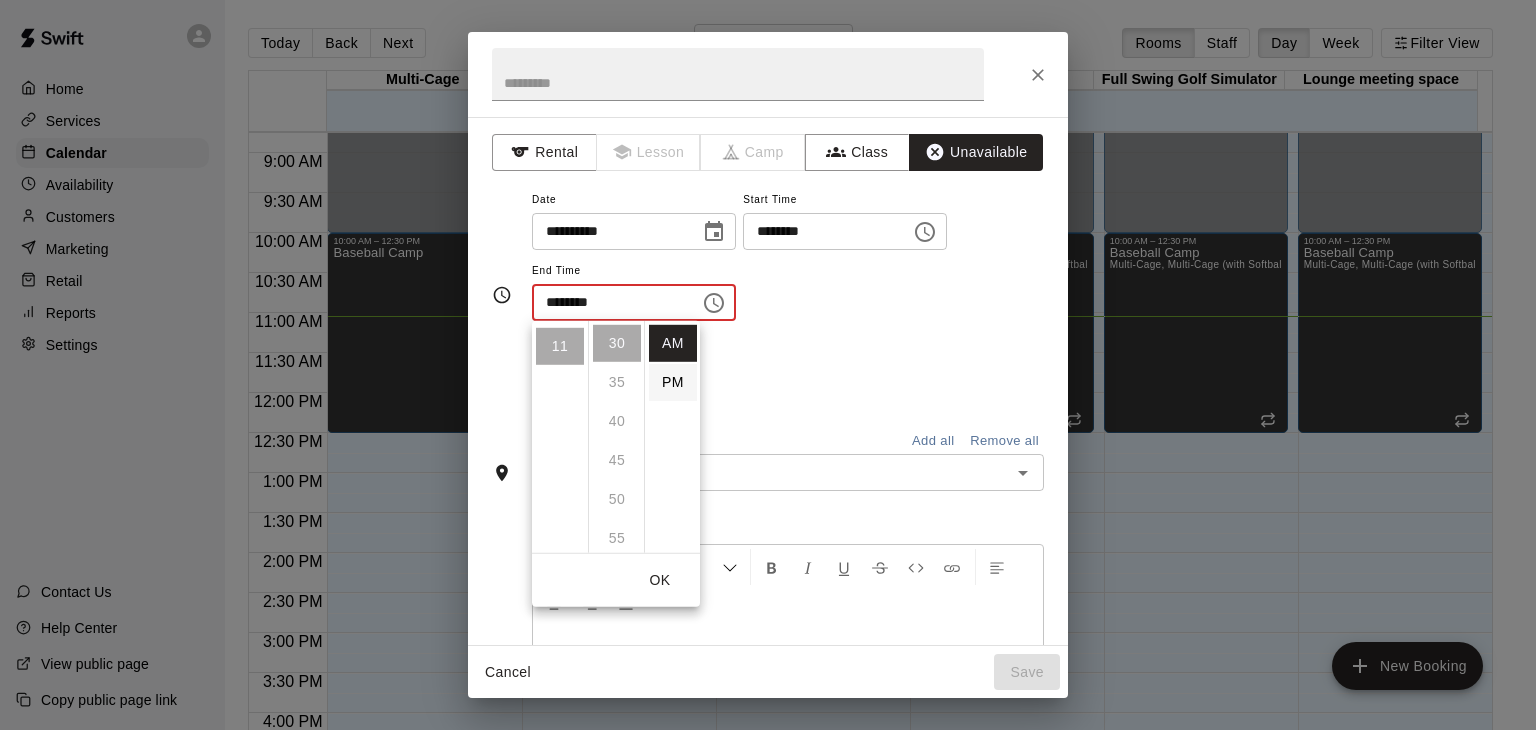 drag, startPoint x: 671, startPoint y: 372, endPoint x: 660, endPoint y: 378, distance: 12.529964 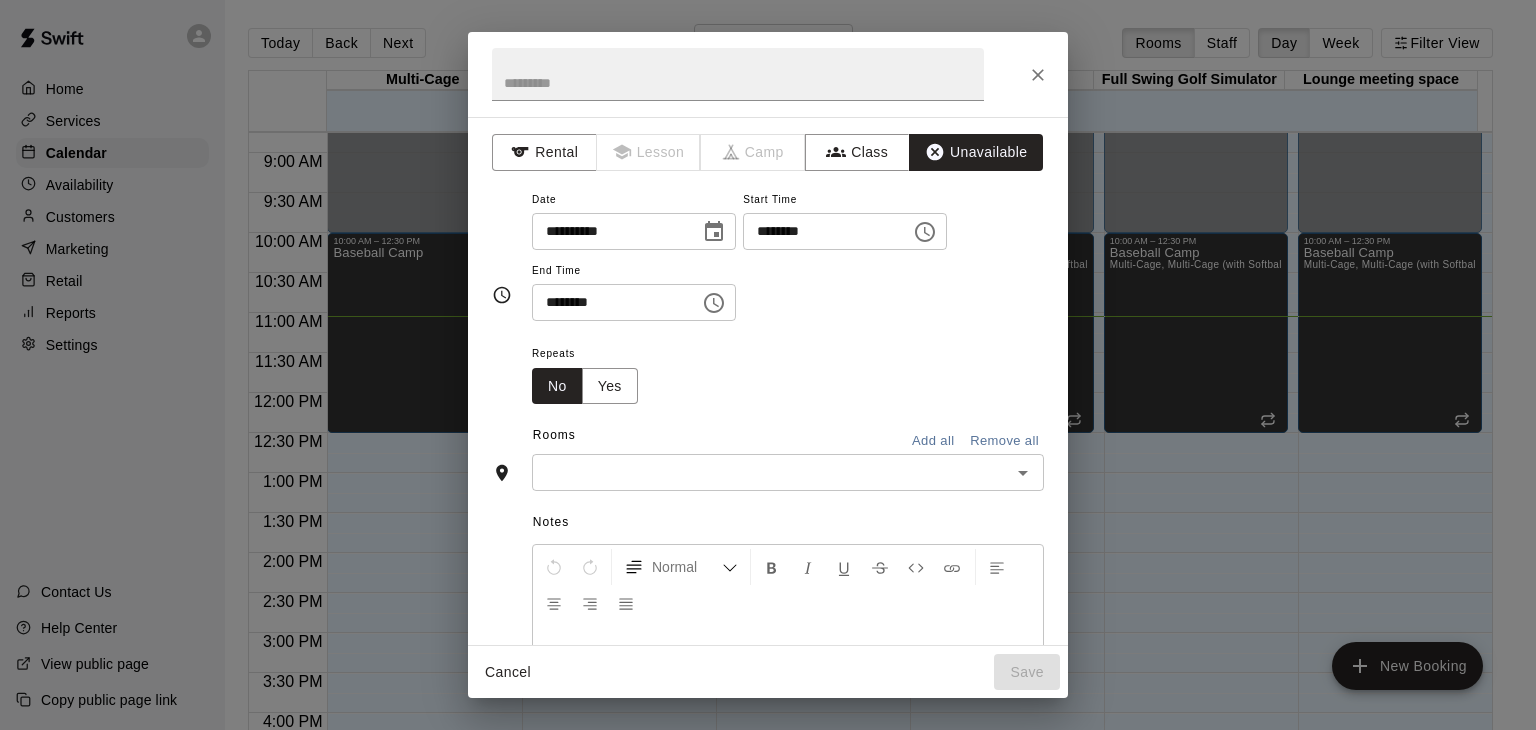 scroll, scrollTop: 36, scrollLeft: 0, axis: vertical 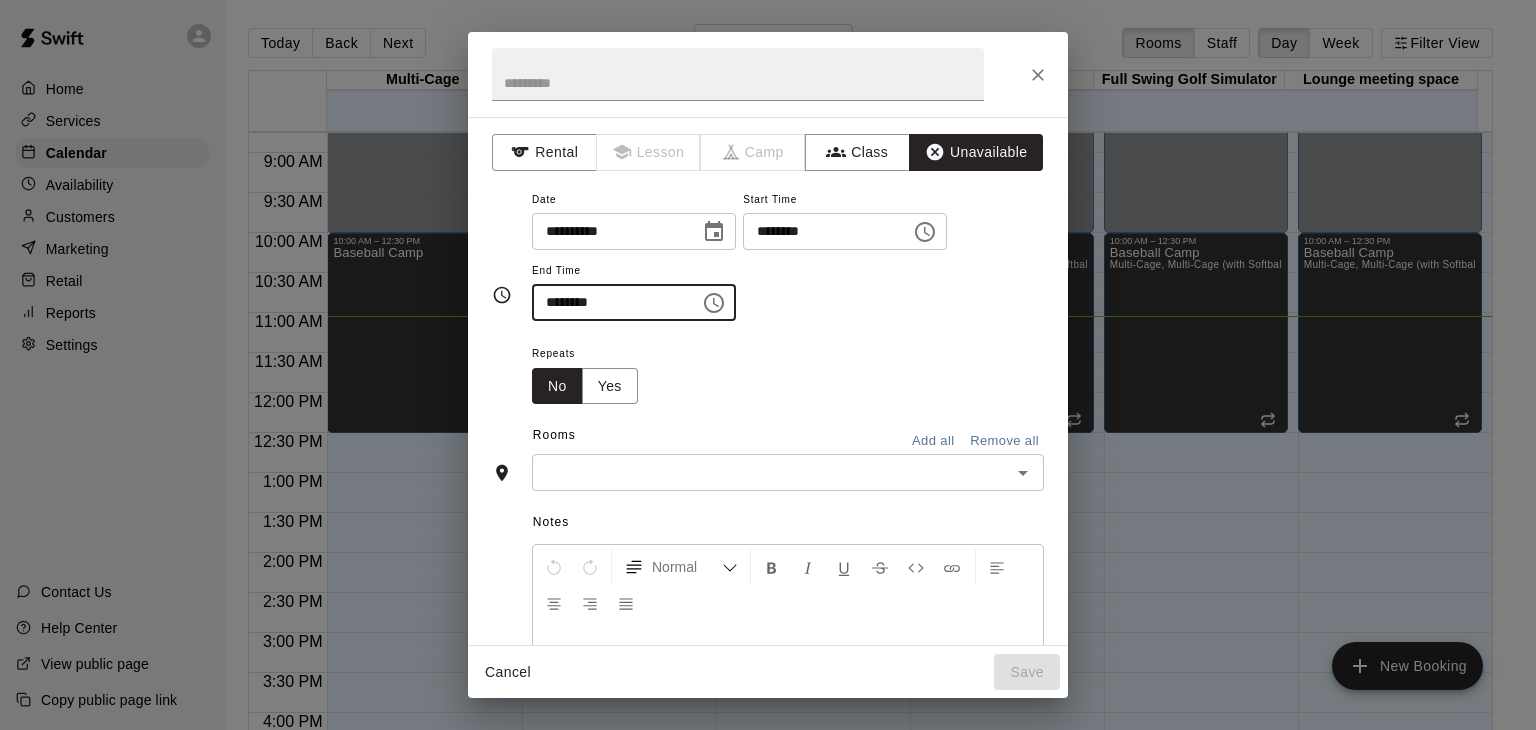 click on "********" at bounding box center [609, 302] 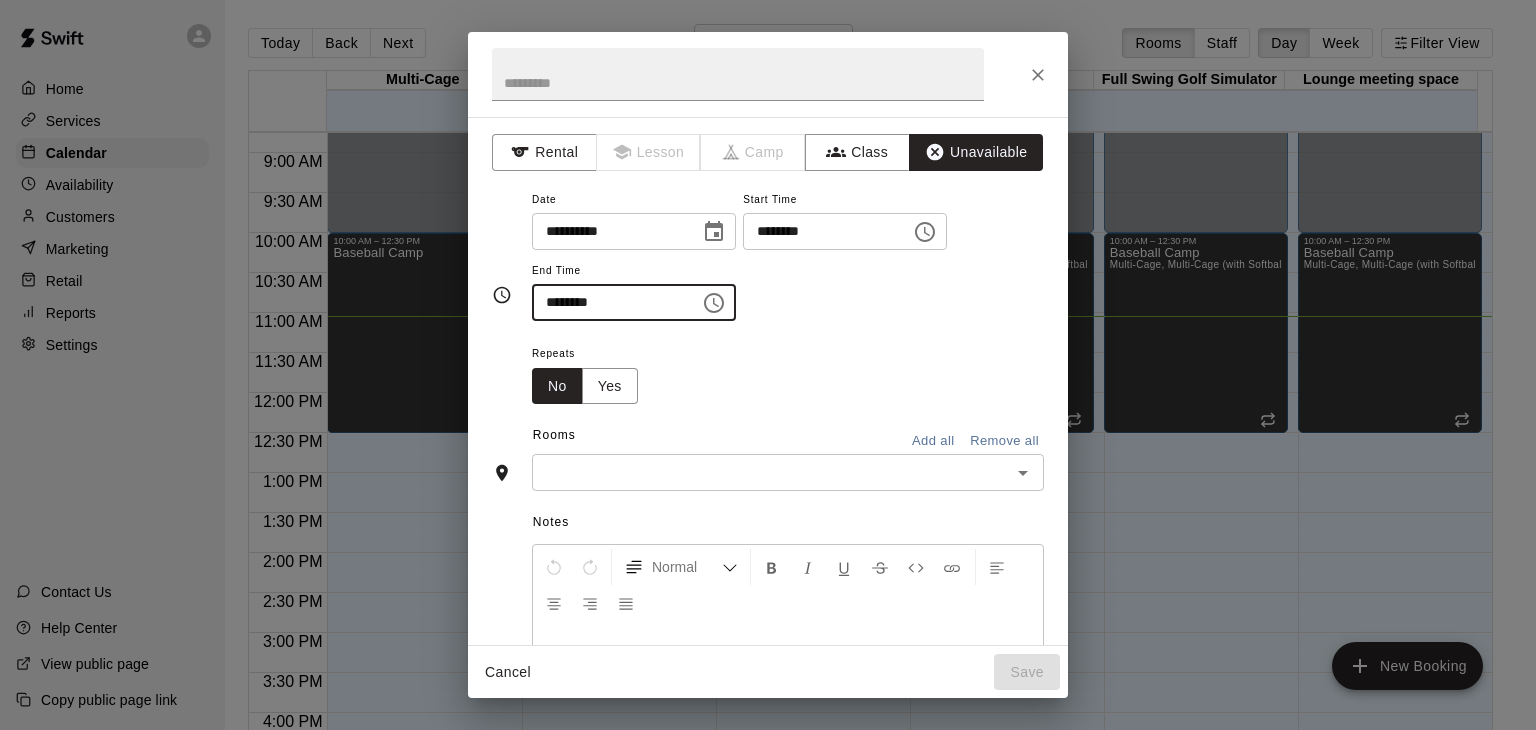 click 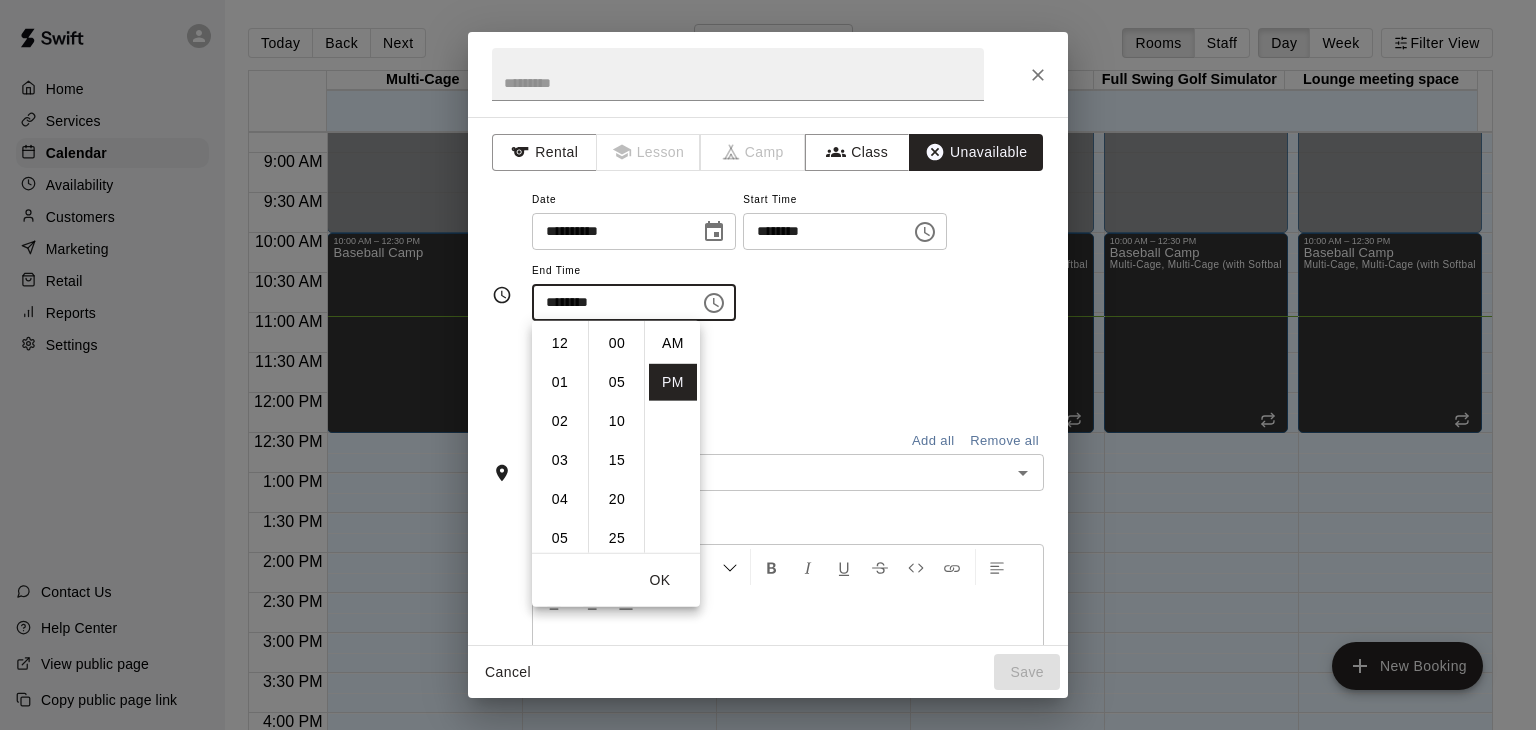 scroll, scrollTop: 426, scrollLeft: 0, axis: vertical 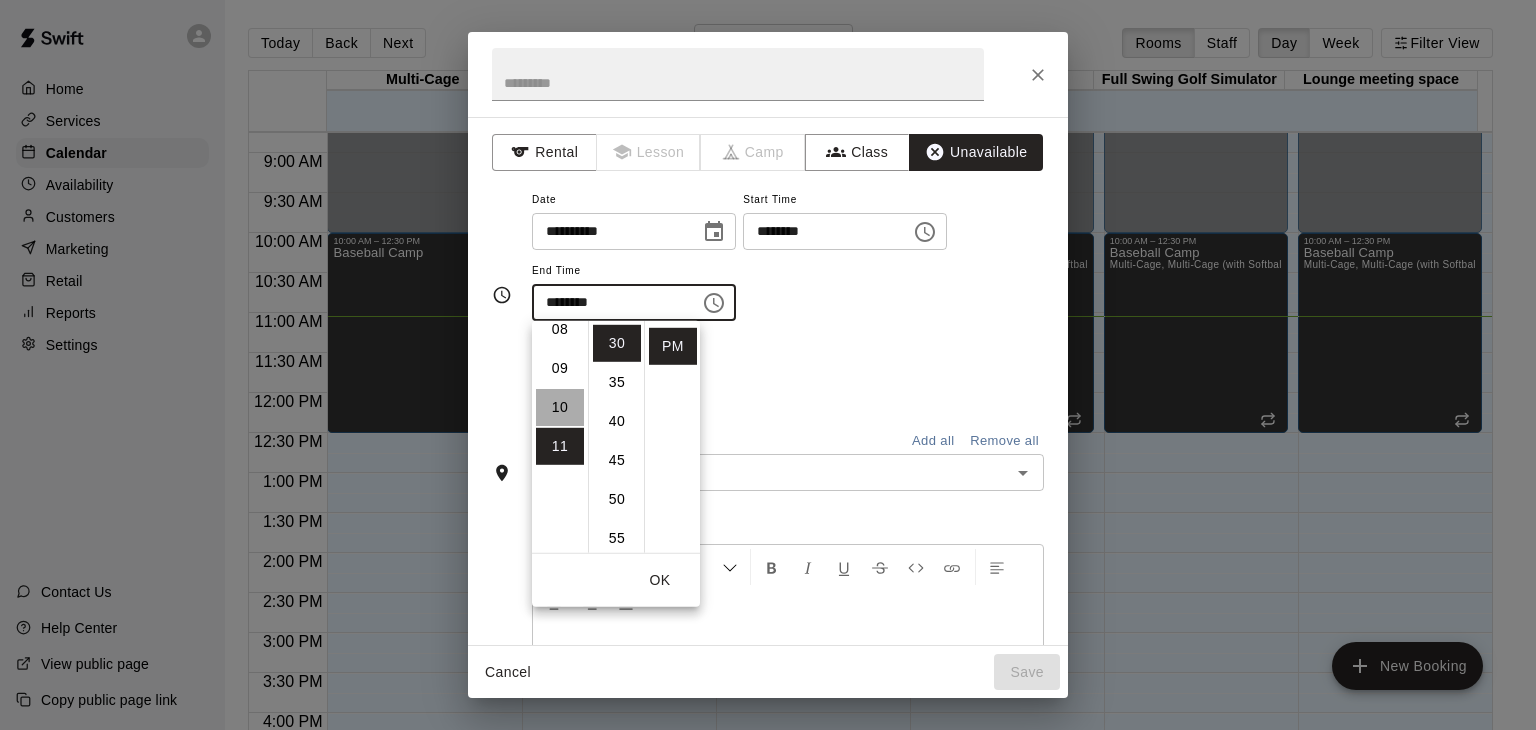click on "10" at bounding box center [560, 407] 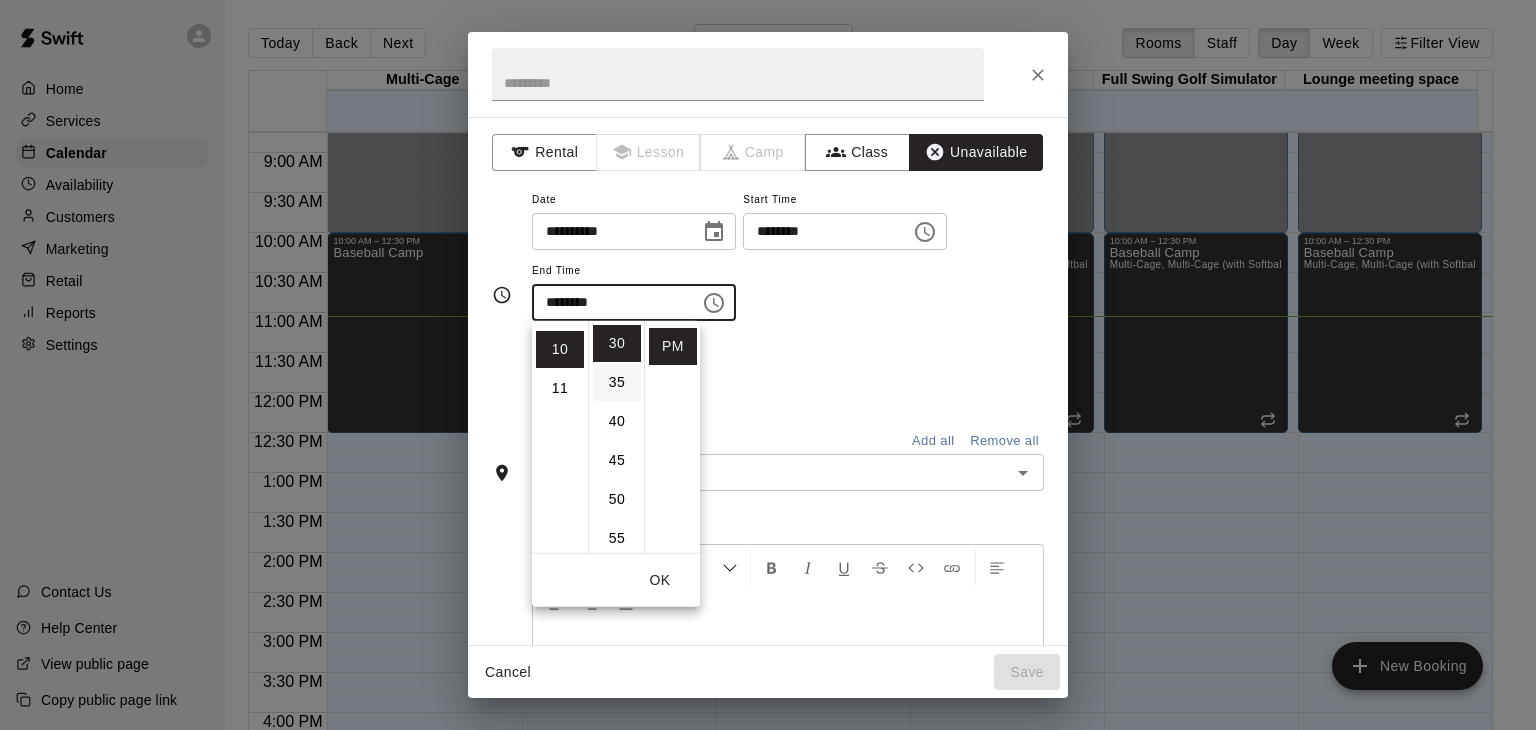 scroll, scrollTop: 390, scrollLeft: 0, axis: vertical 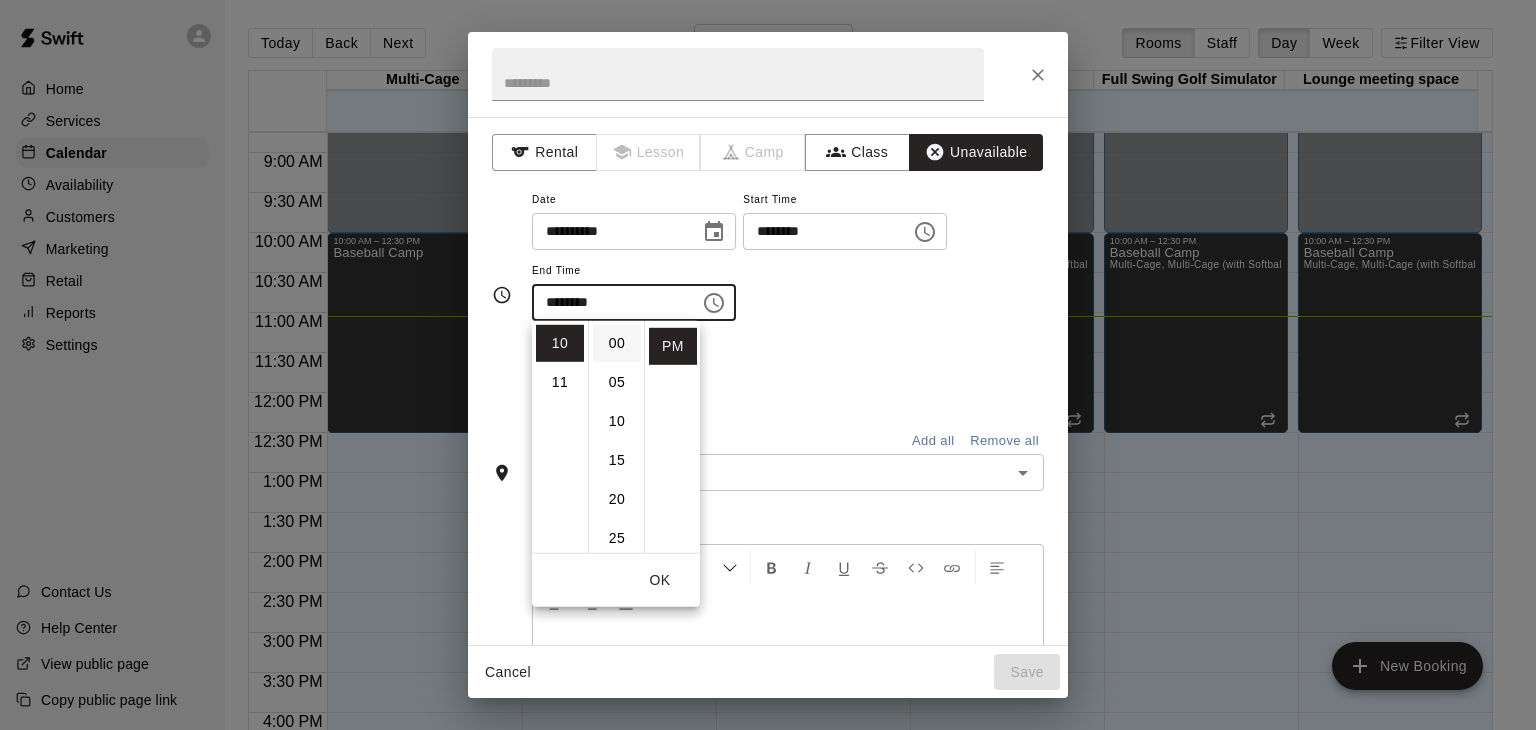 click on "00" at bounding box center (617, 343) 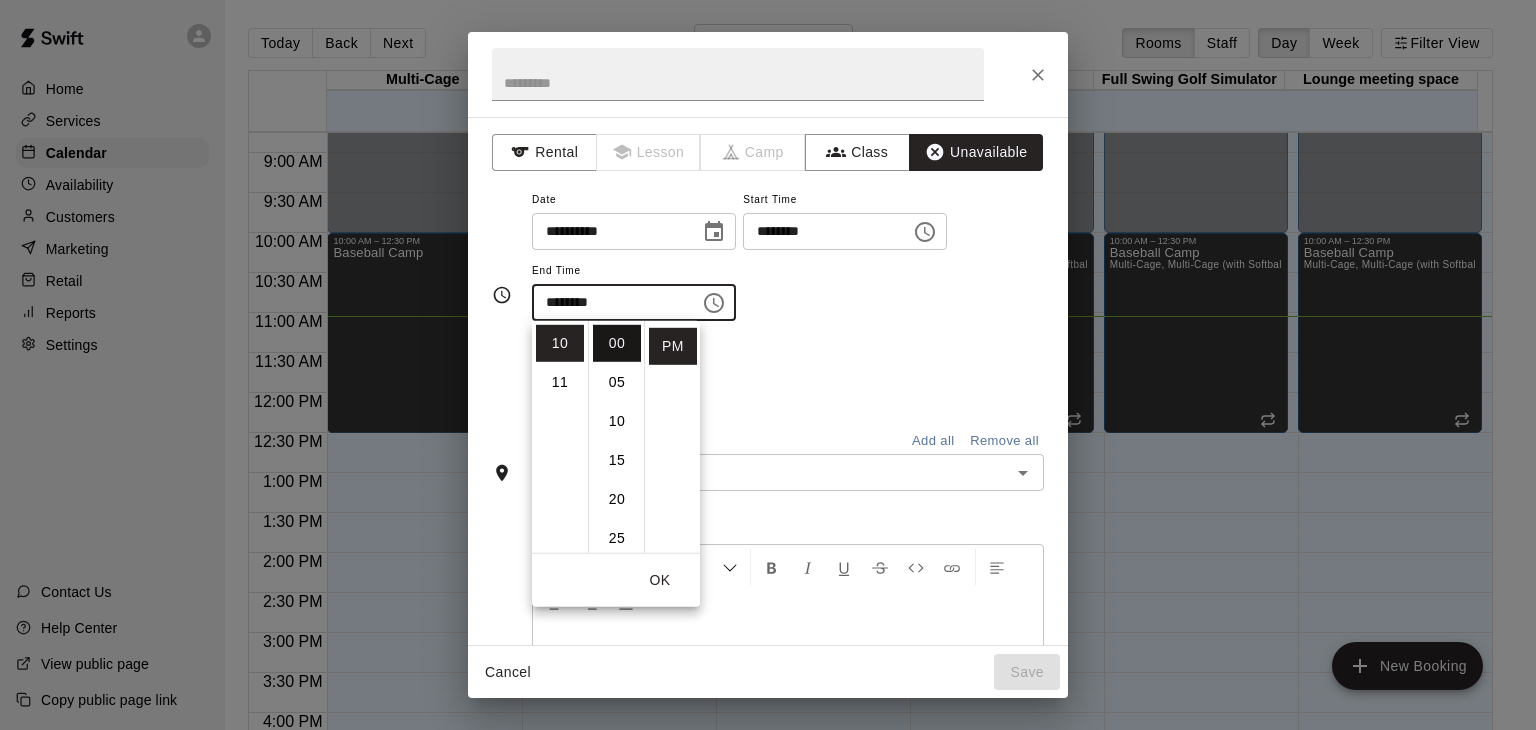 type on "********" 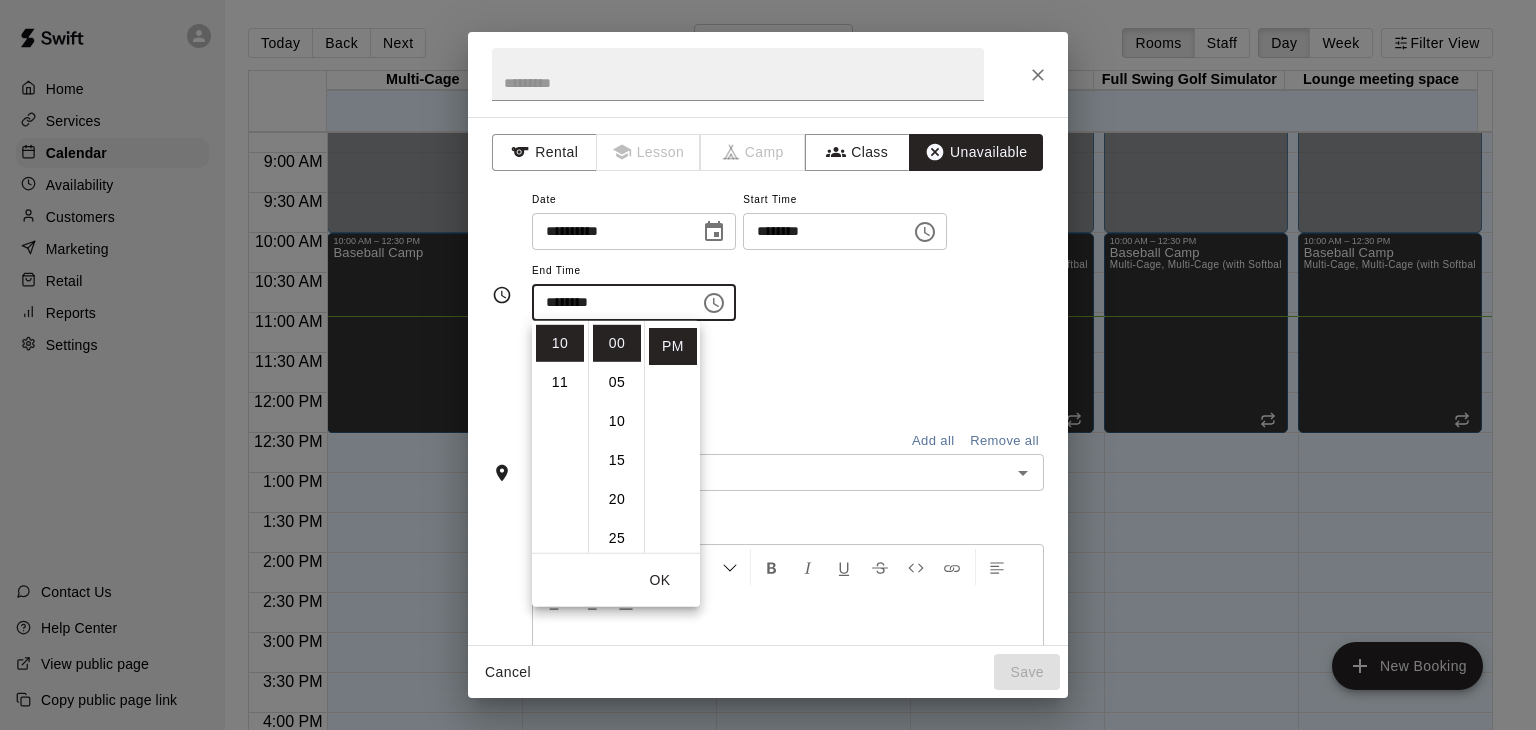 click on "Repeats No Yes" at bounding box center [788, 372] 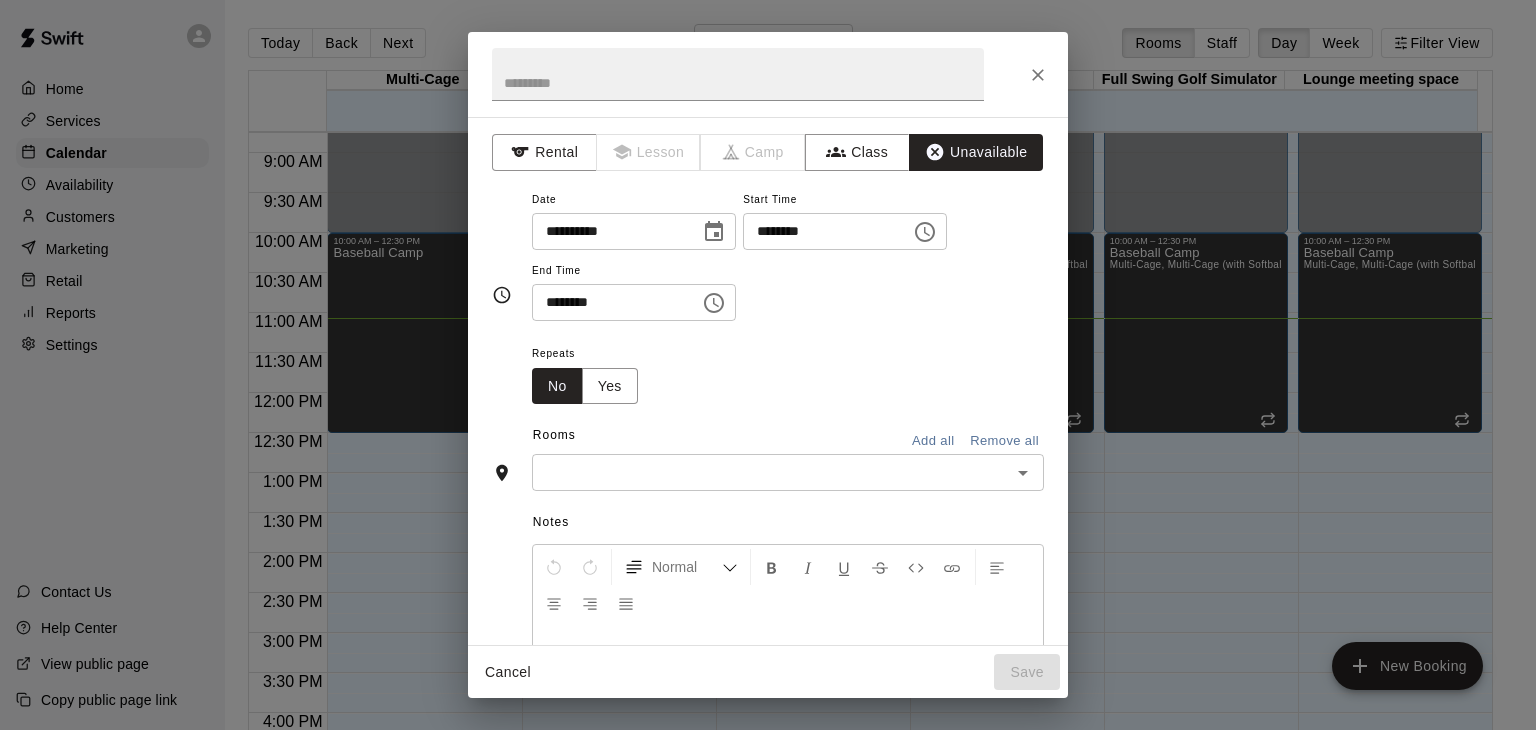 click 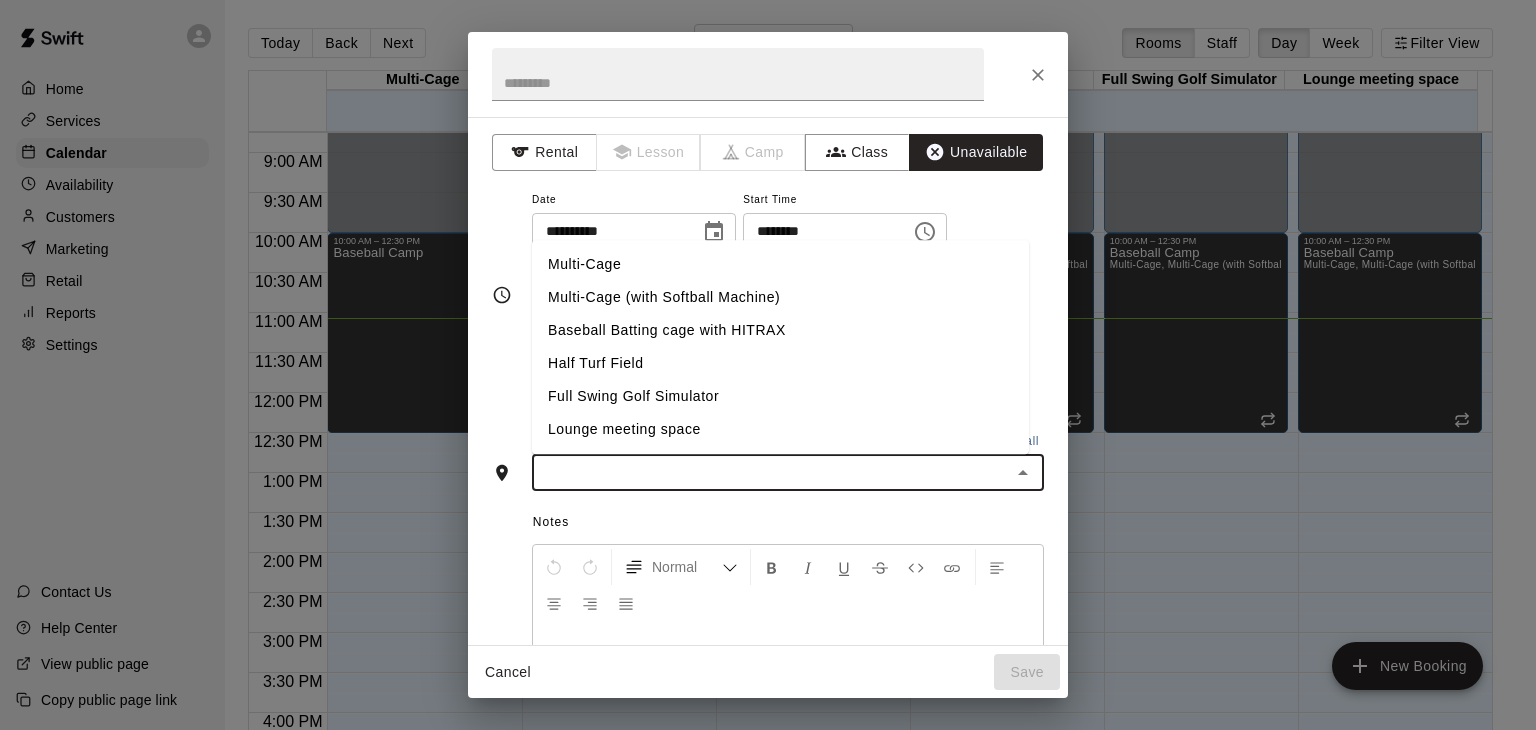 click on "Full Swing Golf Simulator" at bounding box center (780, 397) 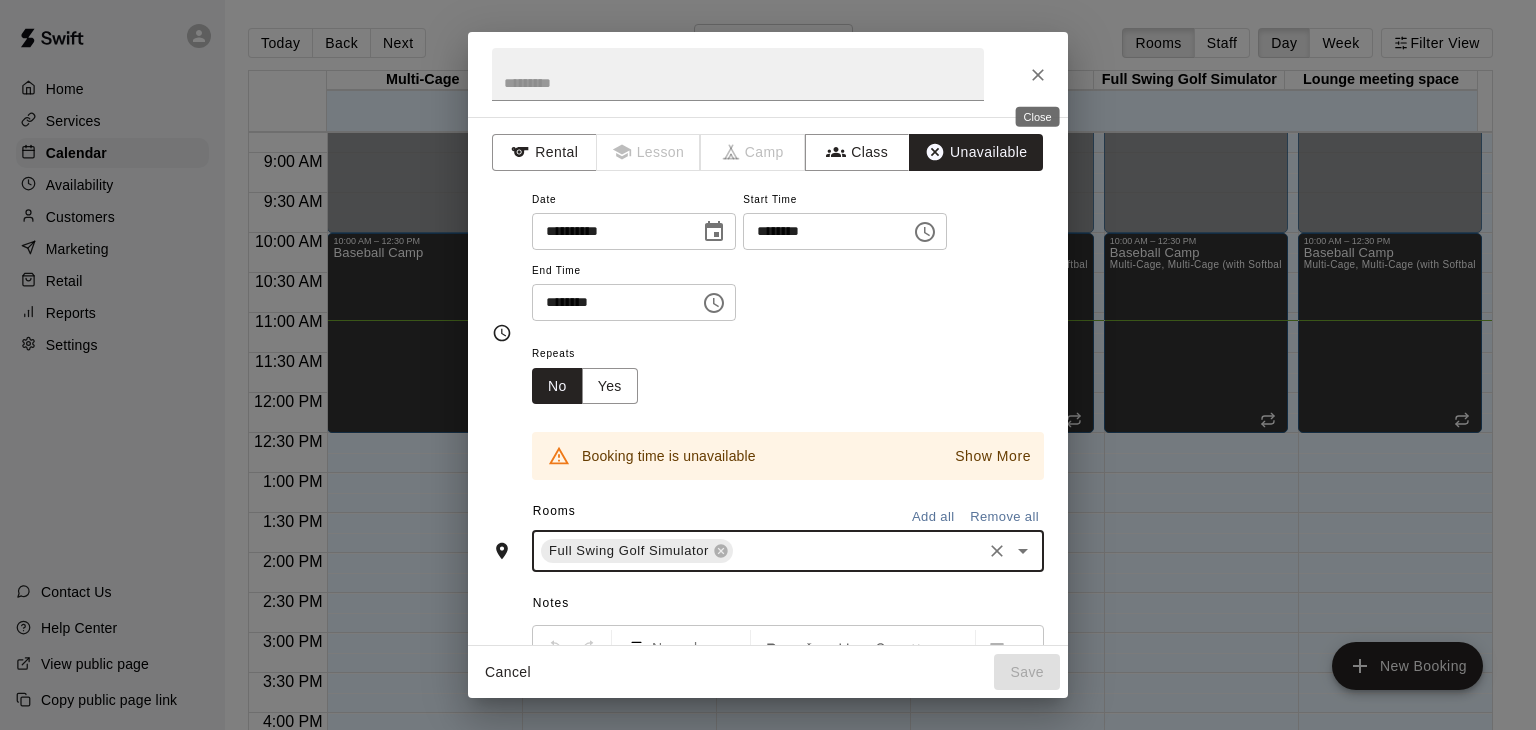 click 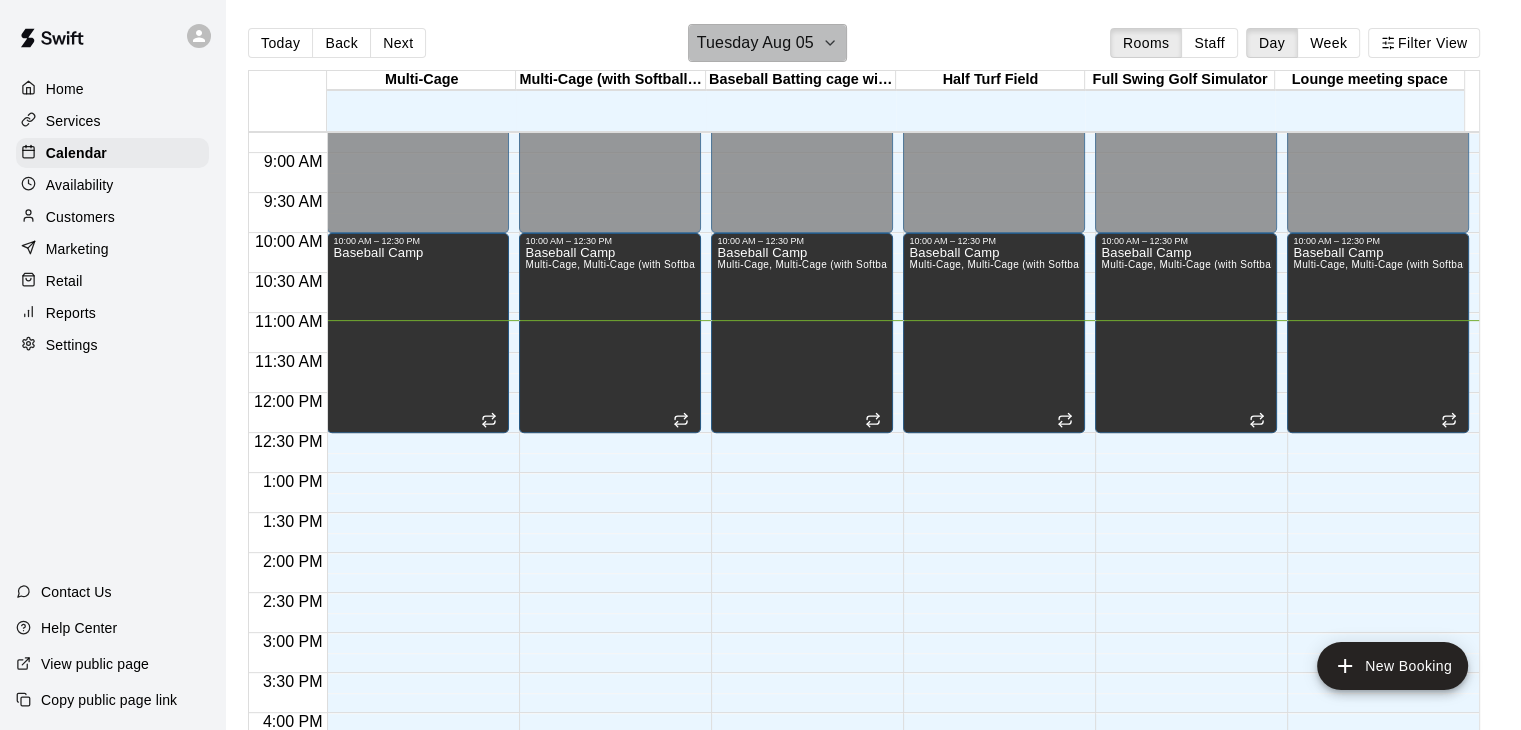click on "Tuesday Aug 05" at bounding box center [755, 43] 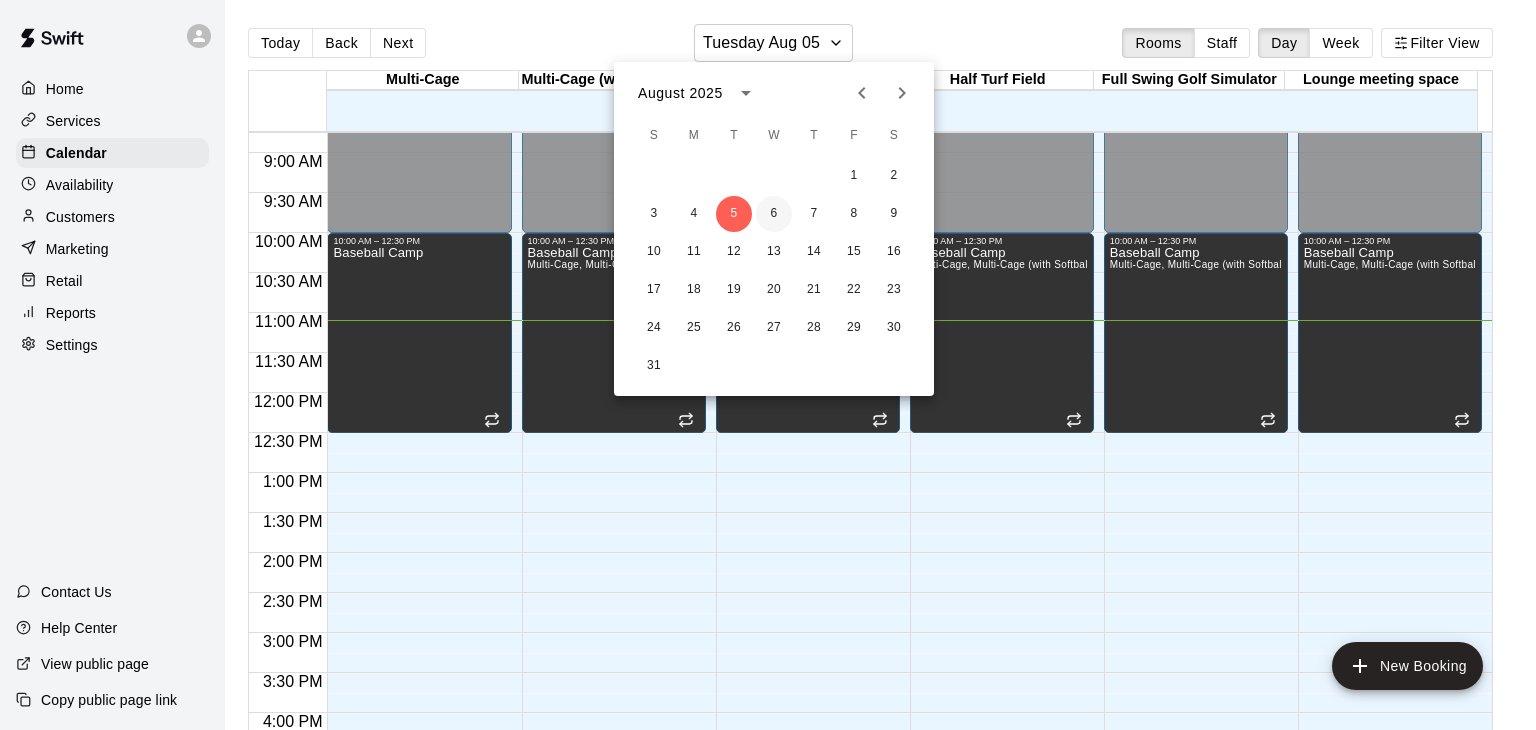 click on "6" at bounding box center (774, 214) 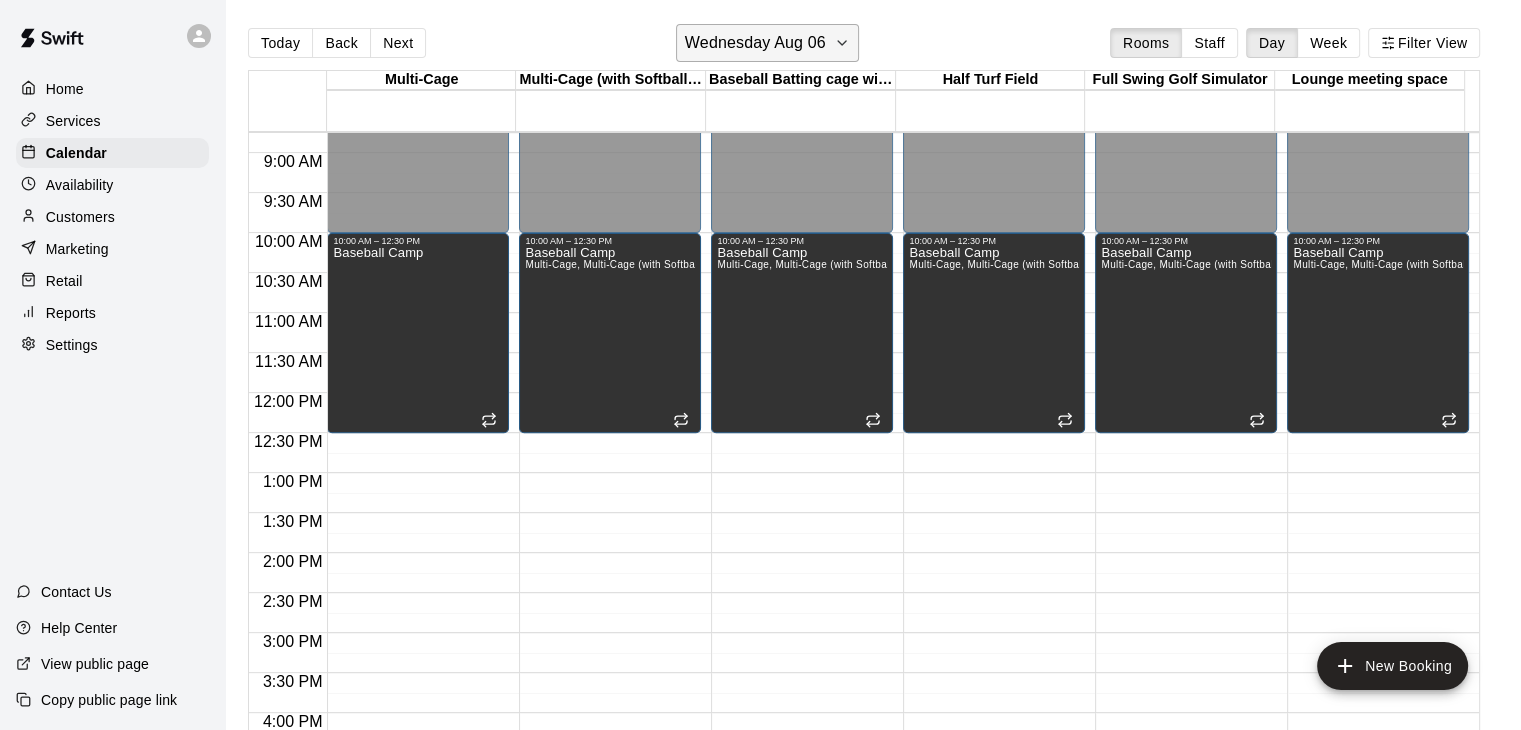 click on "Wednesday Aug 06" at bounding box center [755, 43] 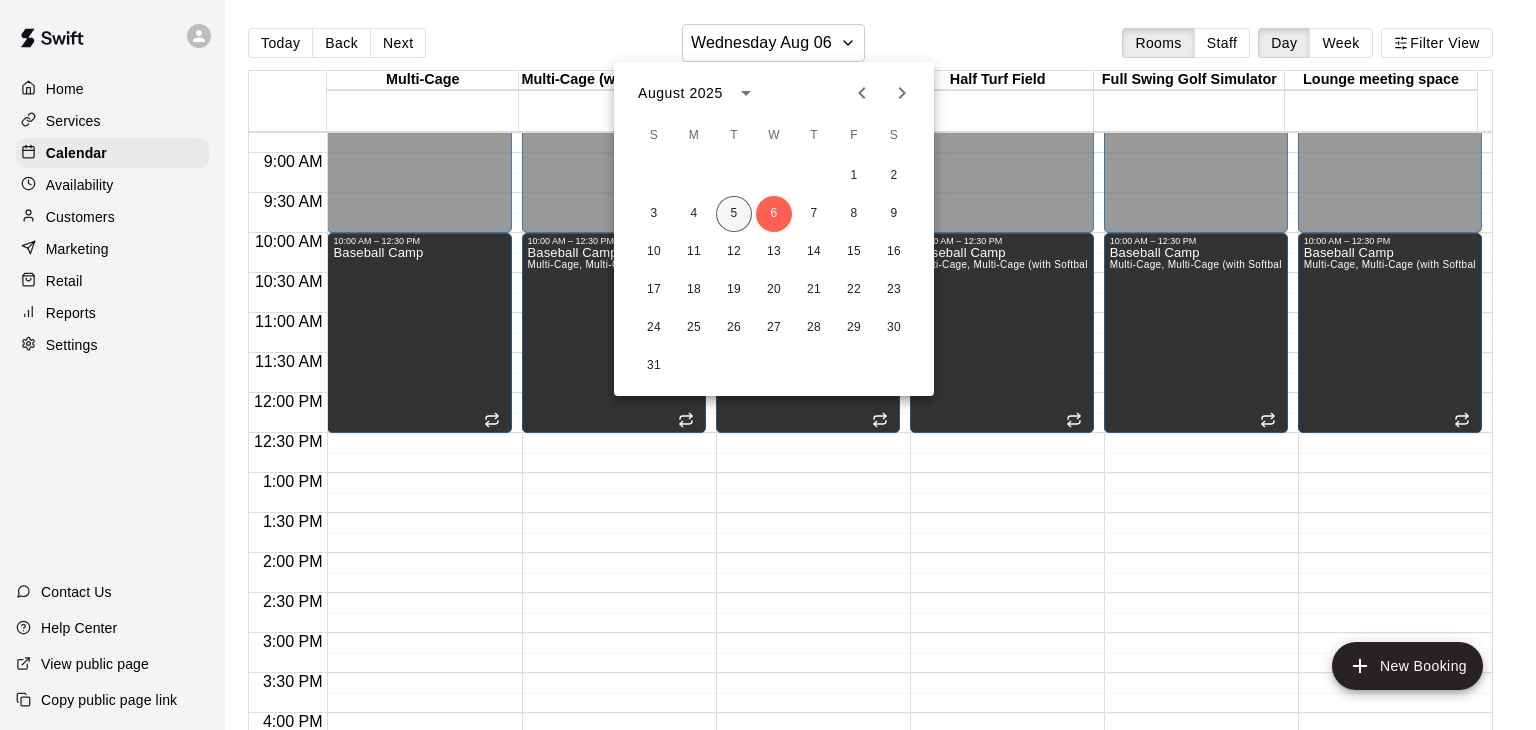 click on "5" at bounding box center (734, 214) 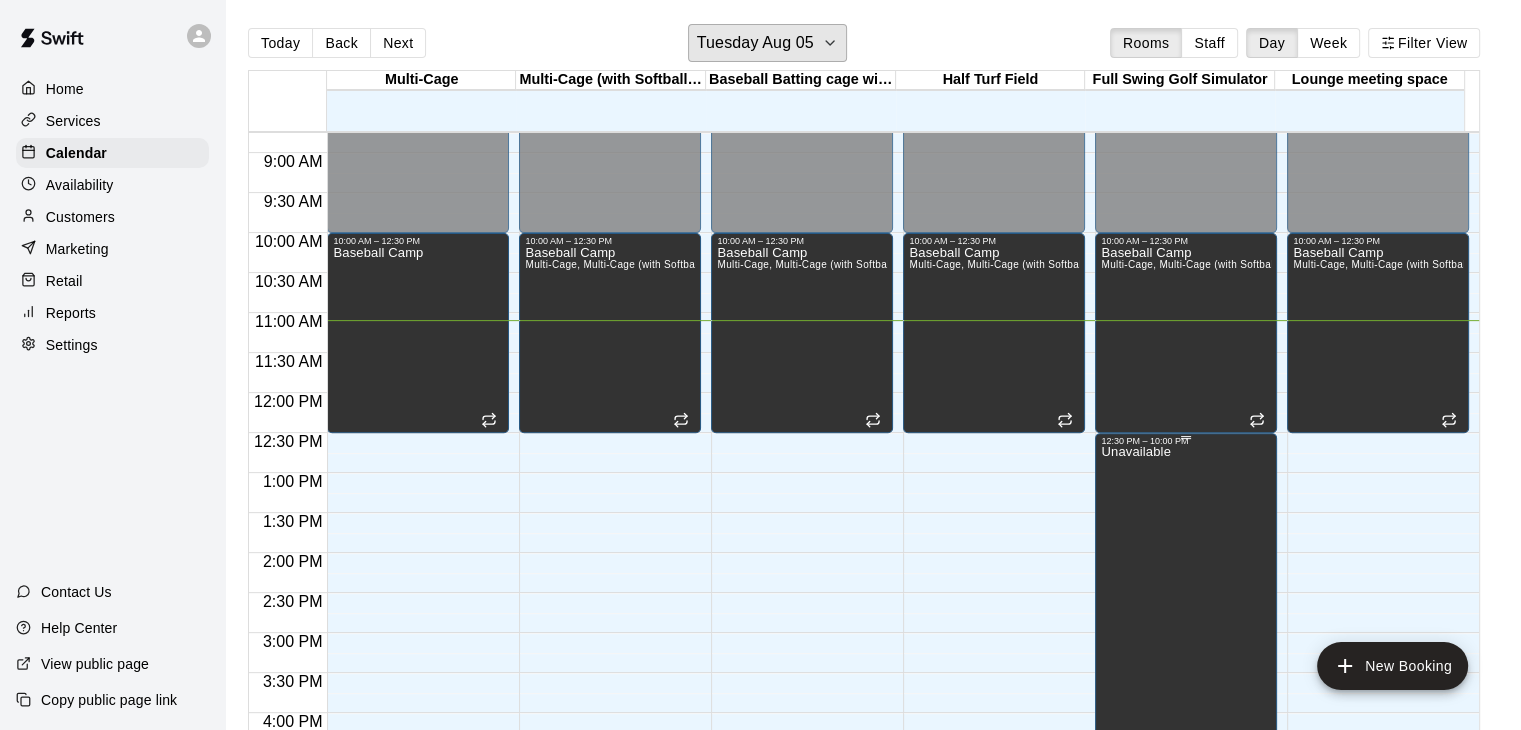 scroll, scrollTop: 1300, scrollLeft: 0, axis: vertical 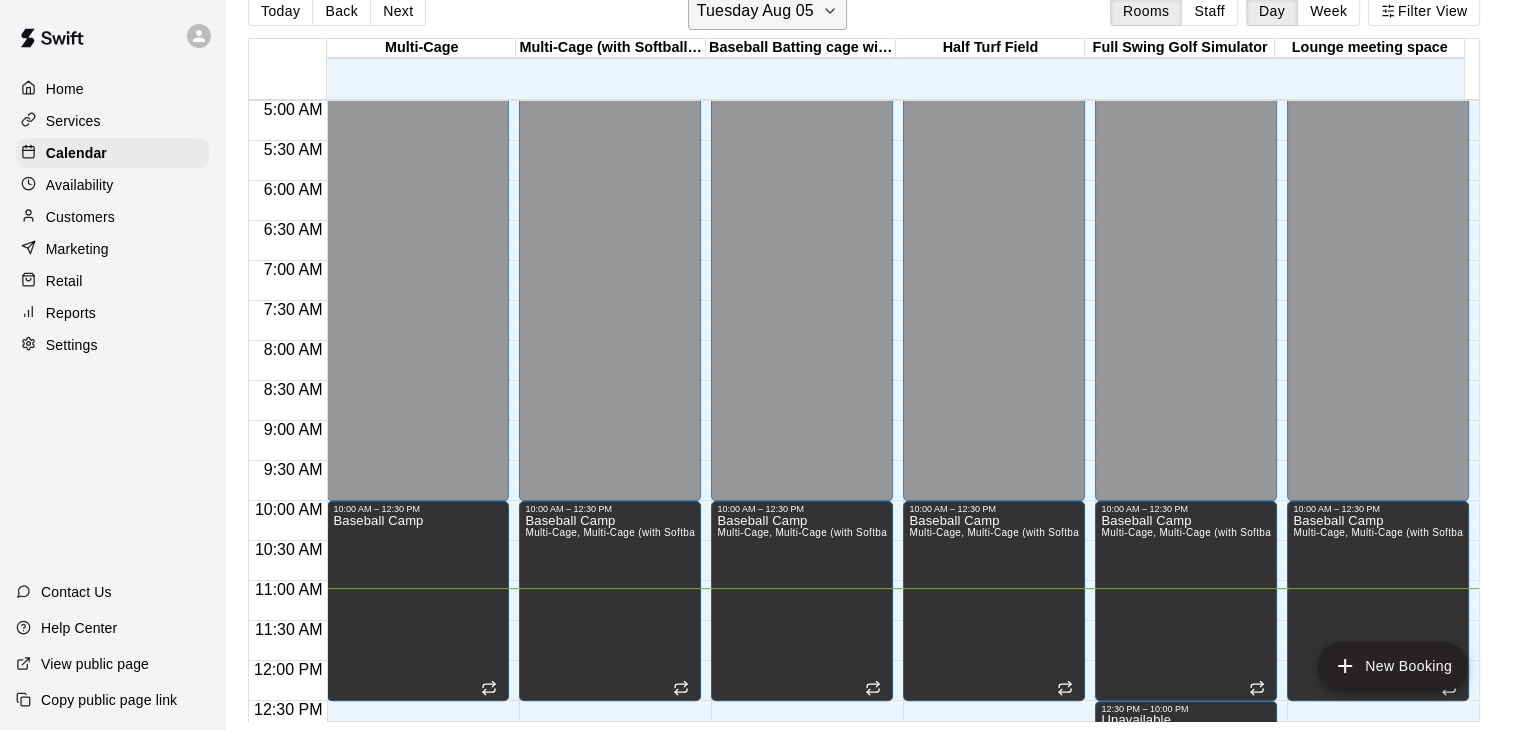 click on "Tuesday Aug 05" at bounding box center [755, 11] 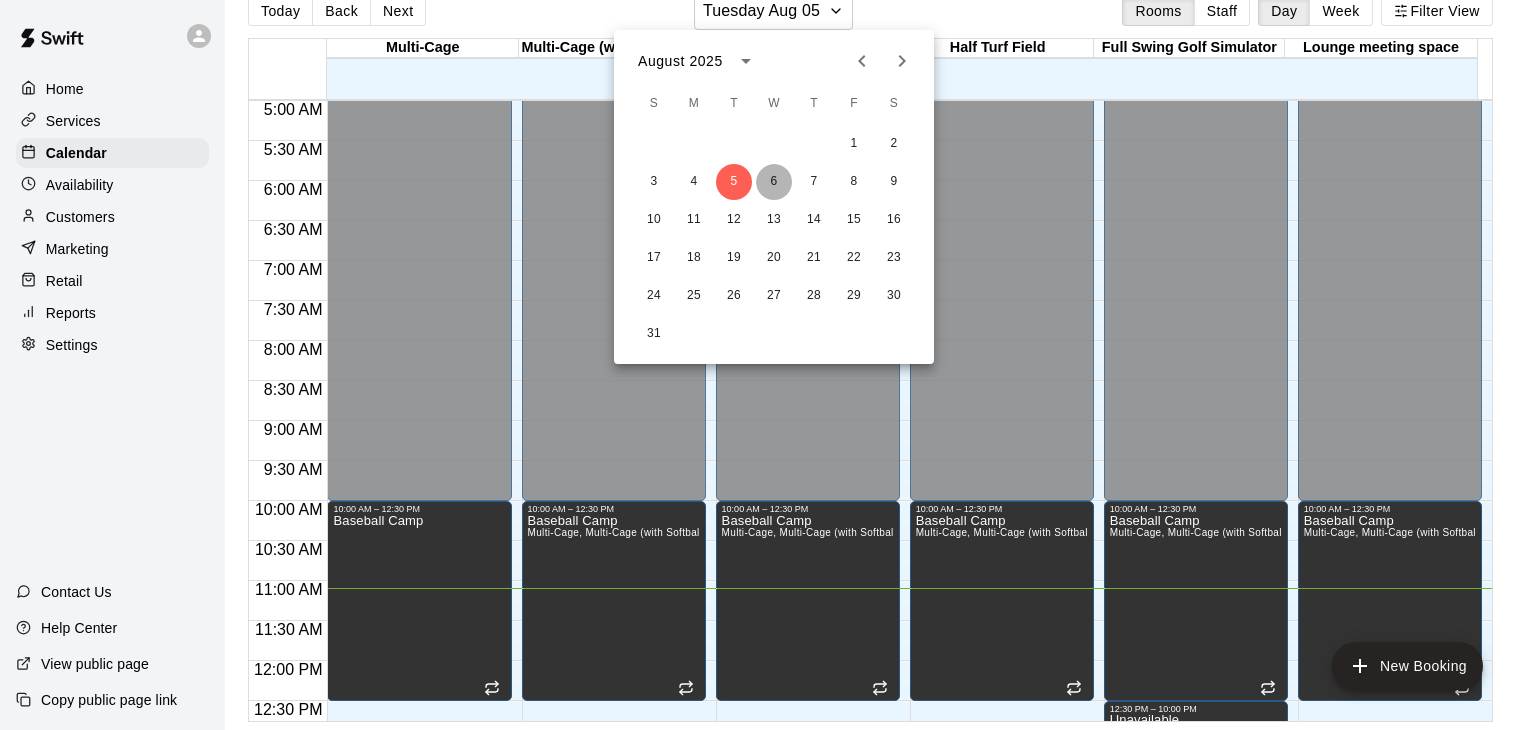 click on "6" at bounding box center [774, 182] 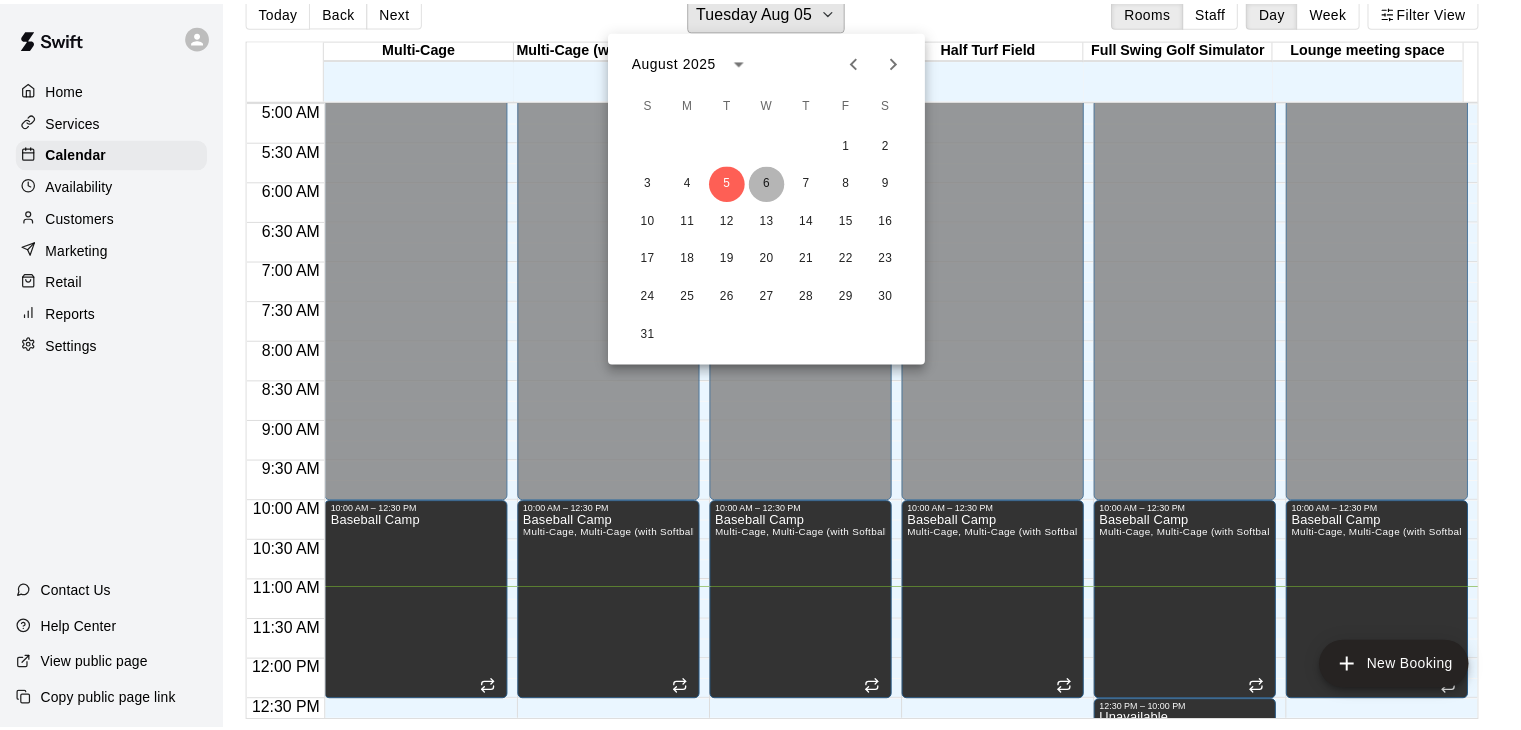 scroll, scrollTop: 24, scrollLeft: 0, axis: vertical 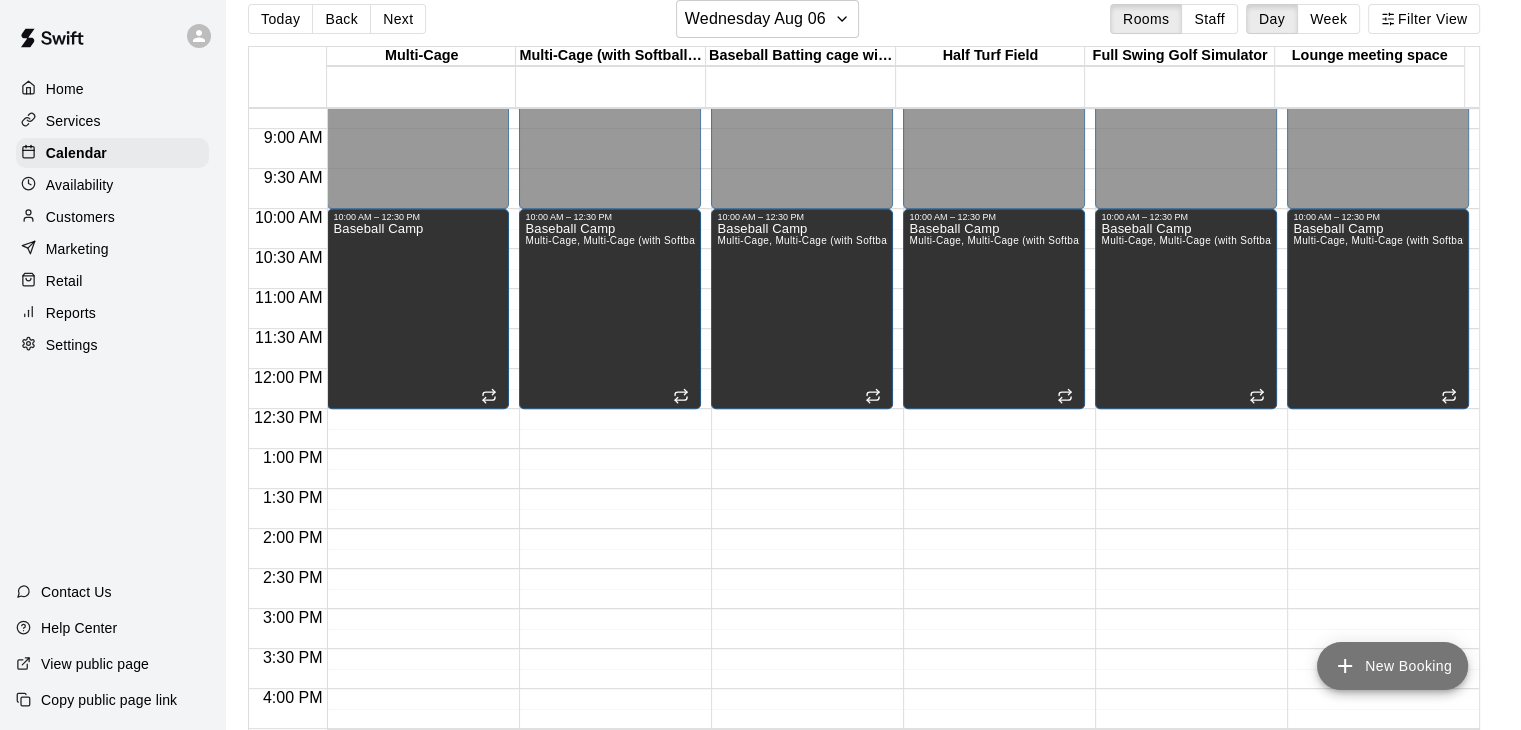 click on "New Booking" at bounding box center (1392, 666) 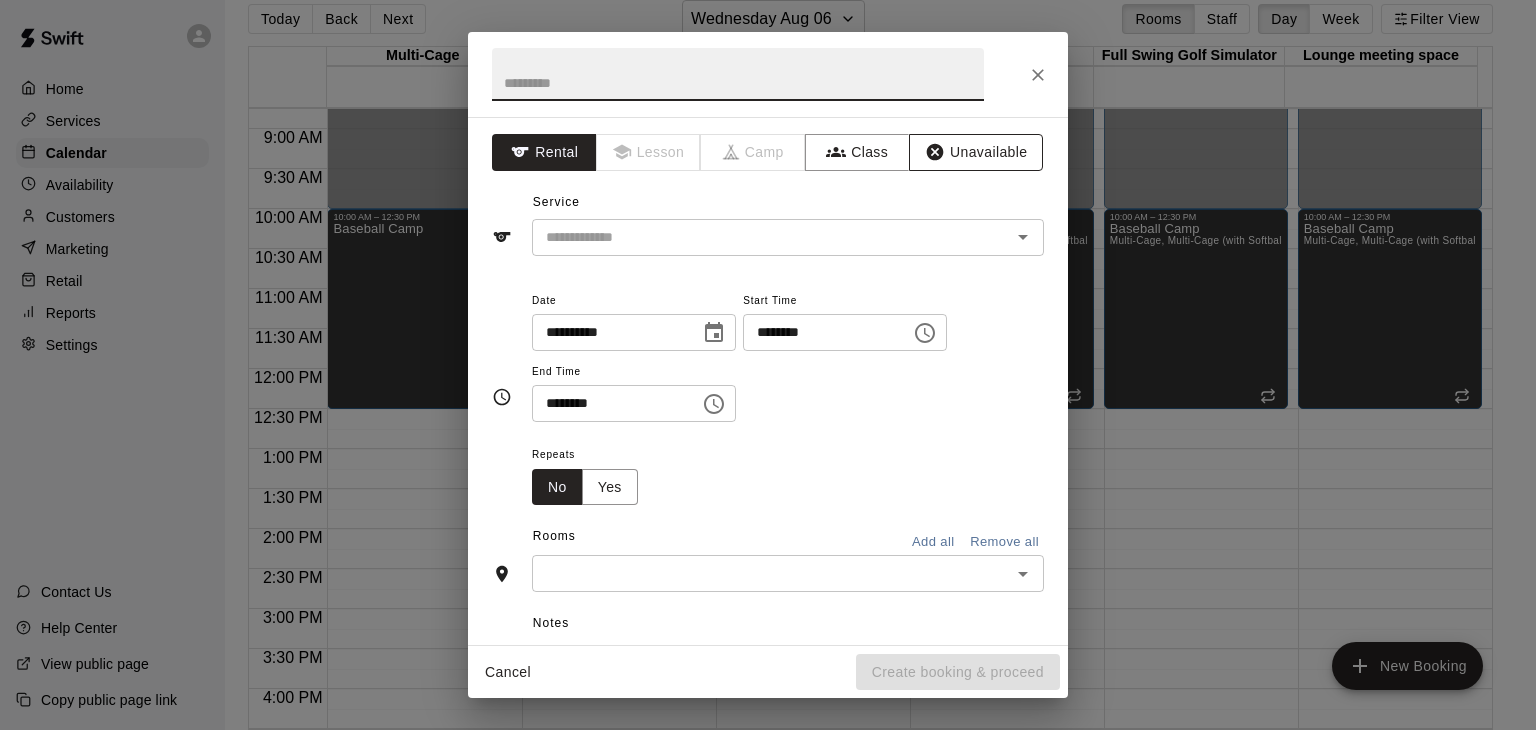 click on "Unavailable" at bounding box center [976, 152] 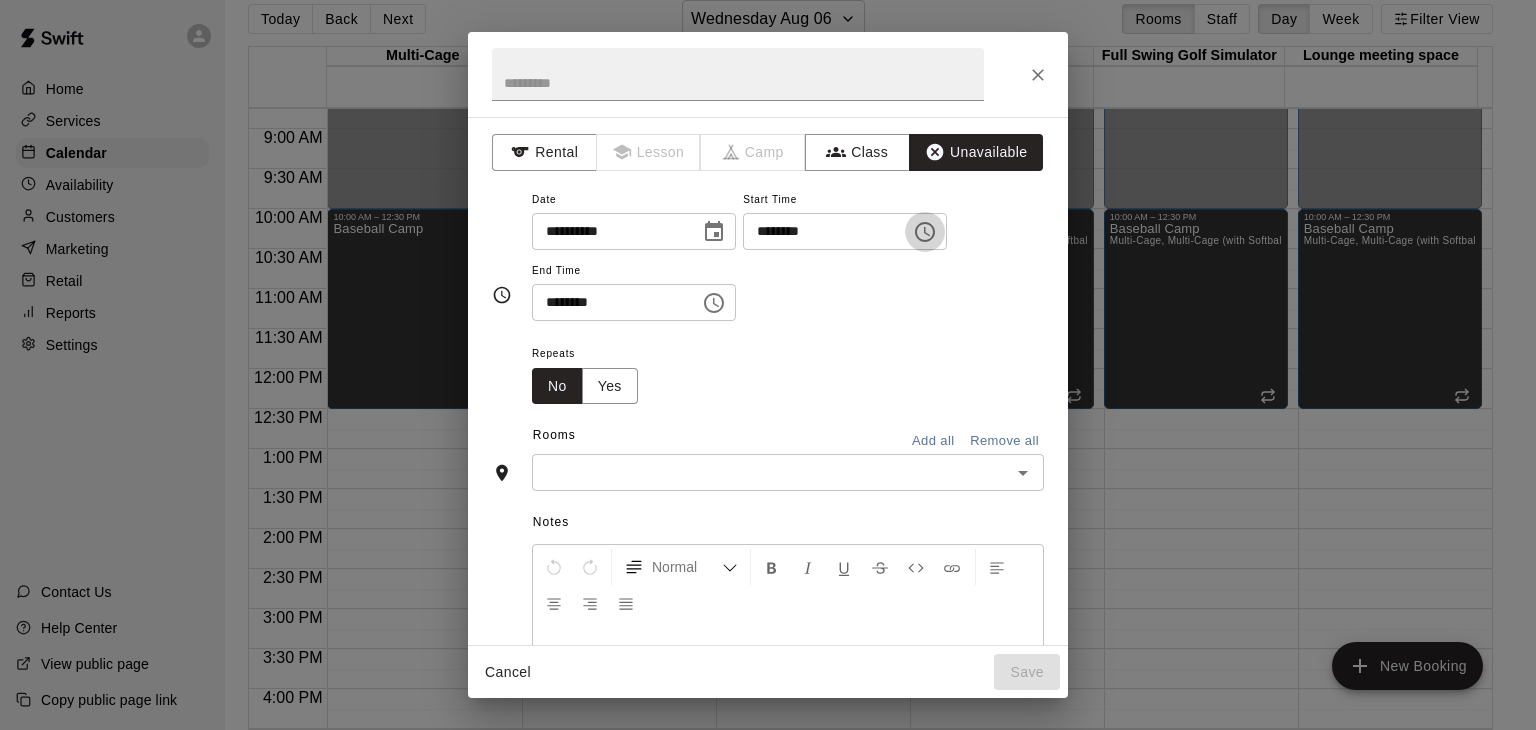 click 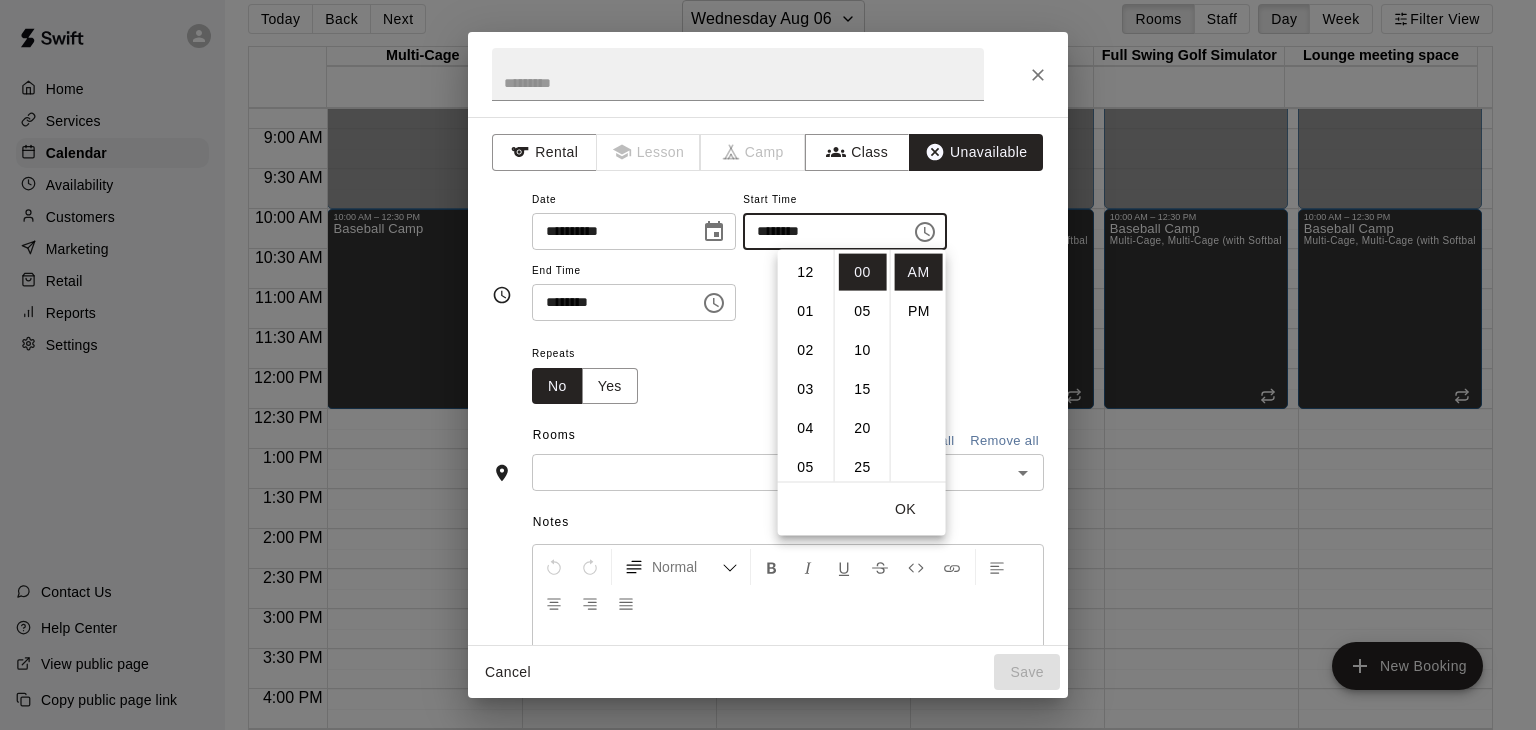 scroll, scrollTop: 426, scrollLeft: 0, axis: vertical 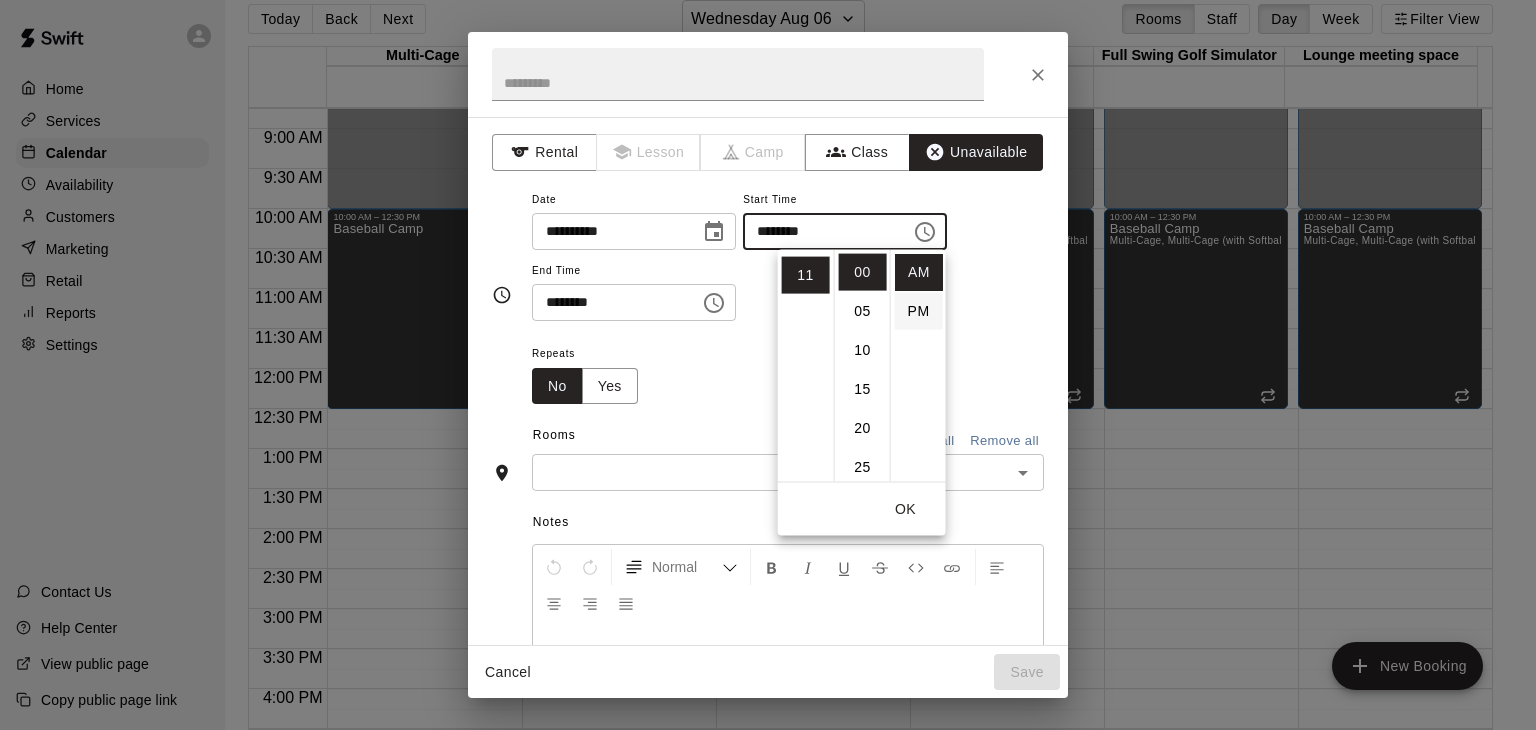 click on "PM" at bounding box center [919, 311] 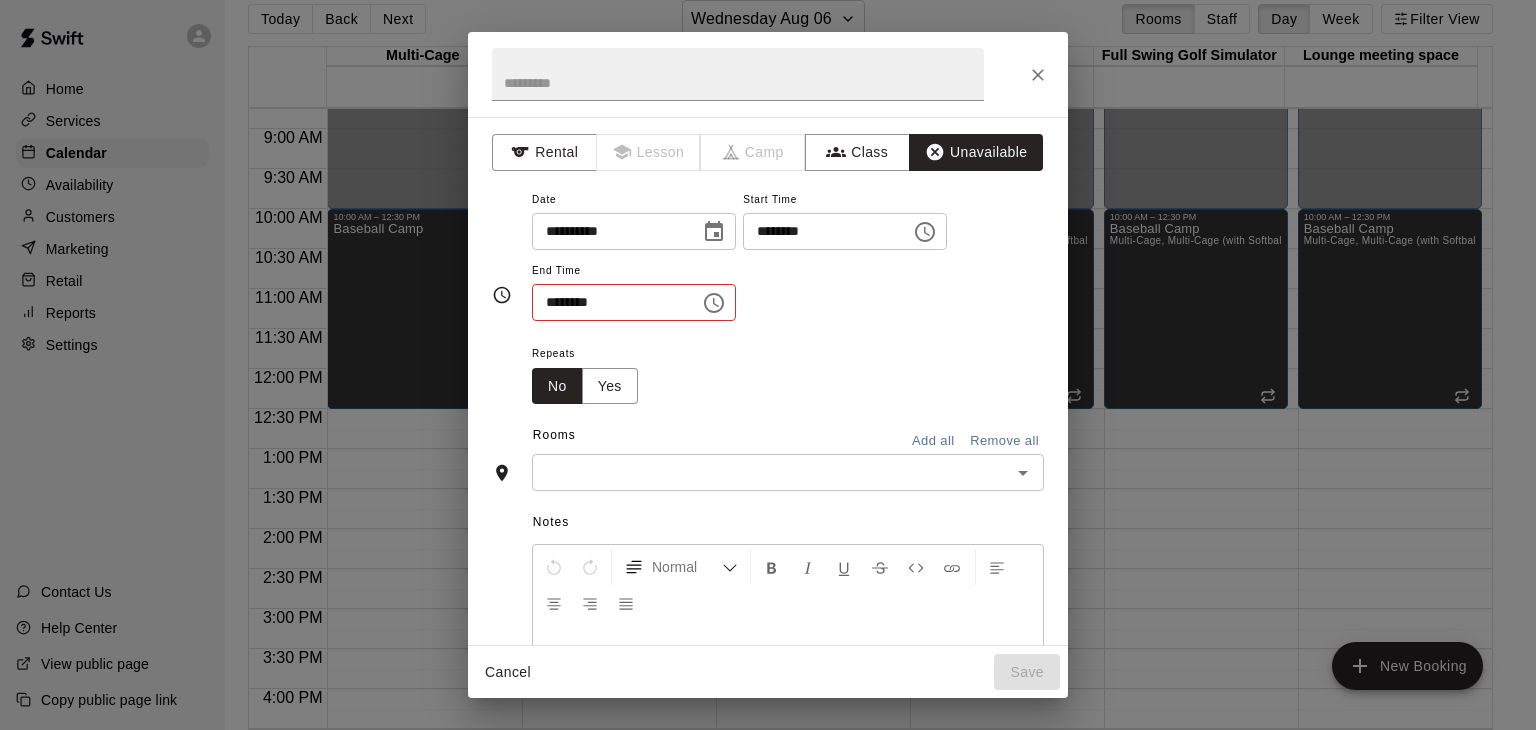 scroll, scrollTop: 36, scrollLeft: 0, axis: vertical 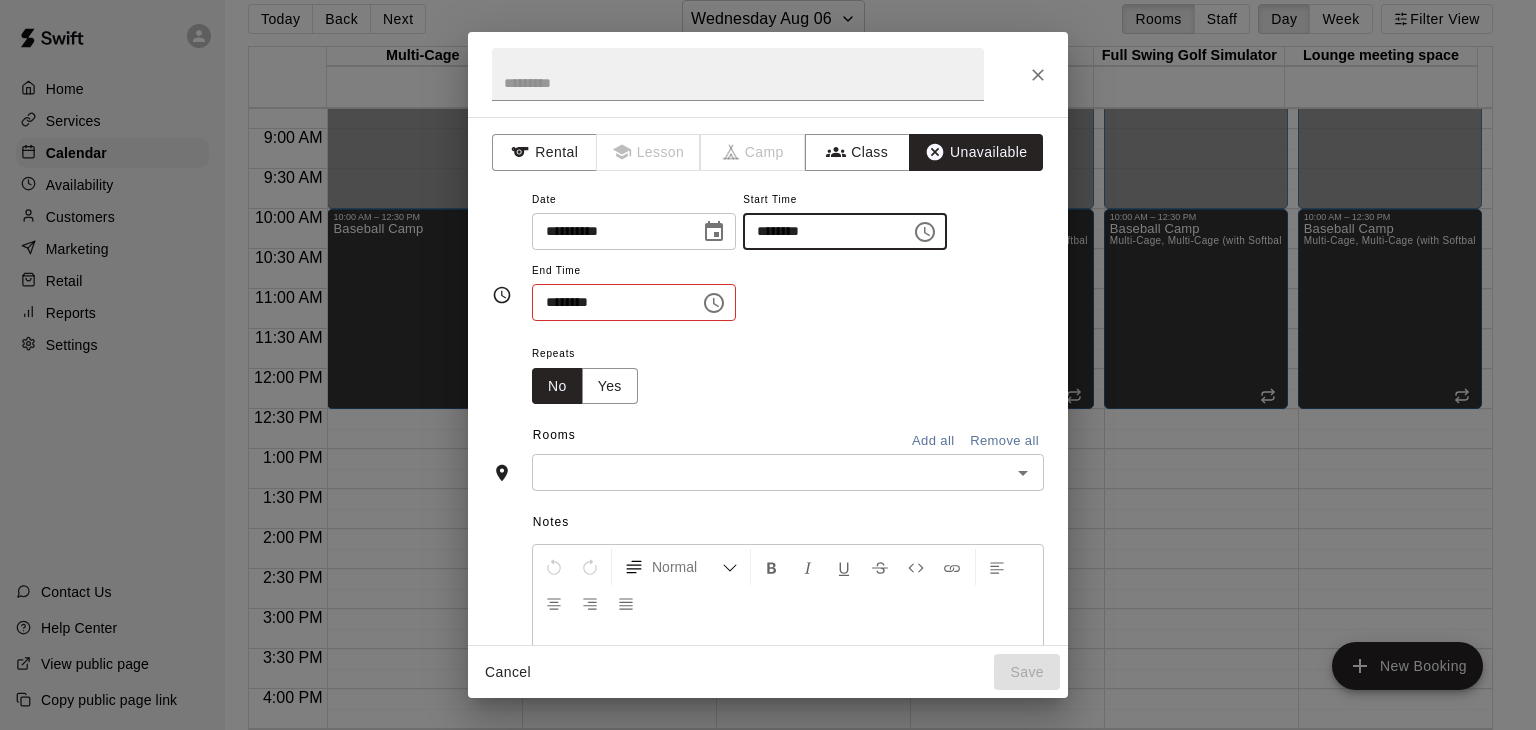 drag, startPoint x: 808, startPoint y: 229, endPoint x: 804, endPoint y: 265, distance: 36.221542 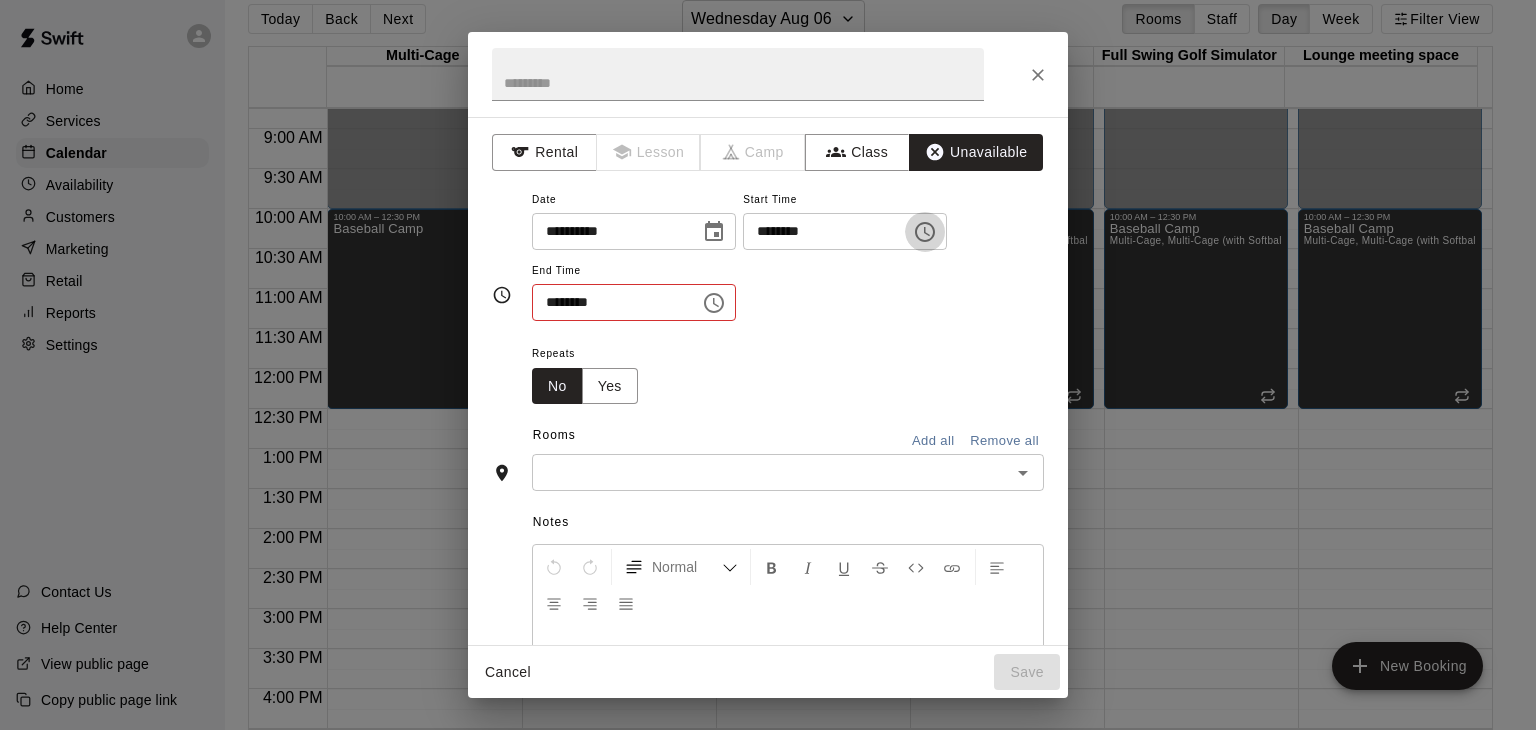 click at bounding box center (925, 232) 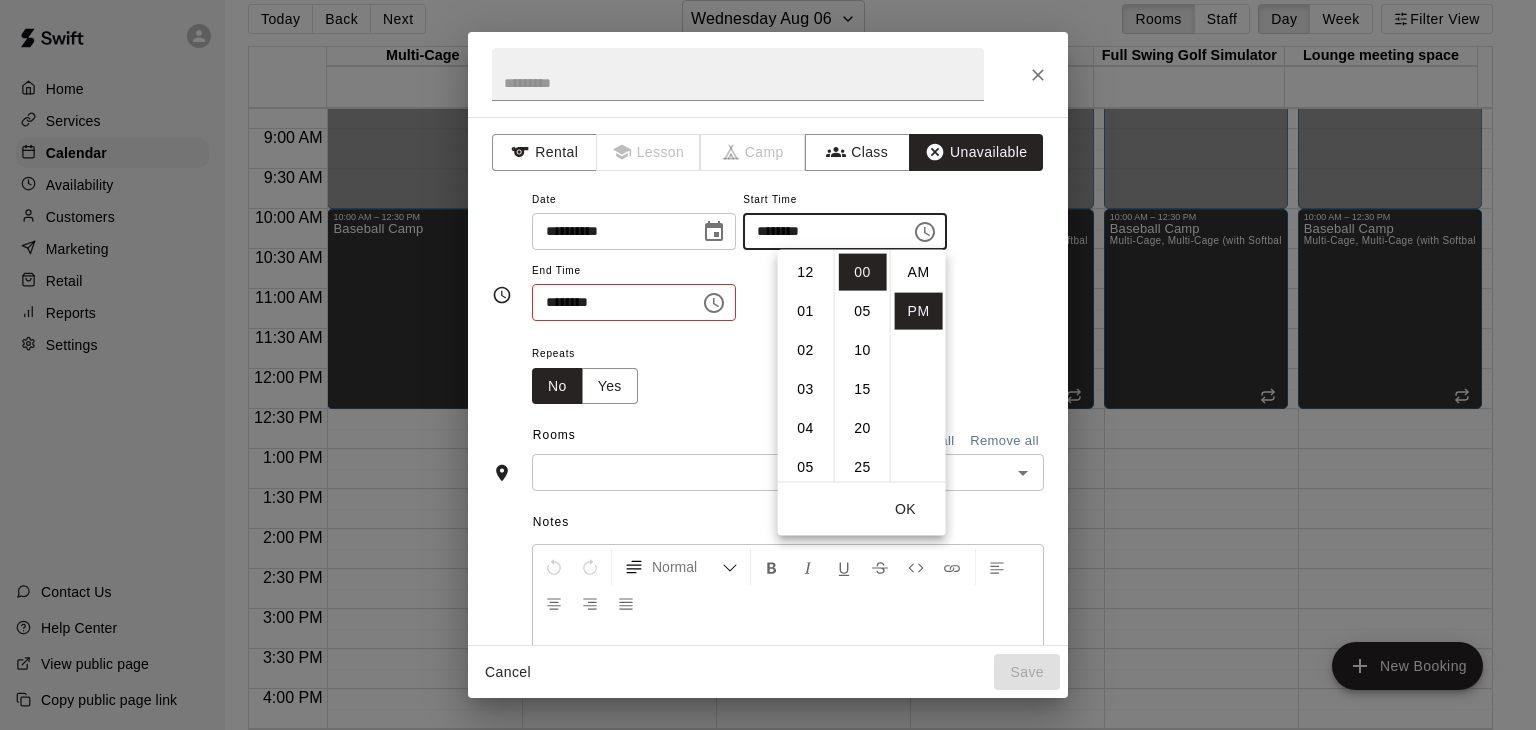scroll, scrollTop: 426, scrollLeft: 0, axis: vertical 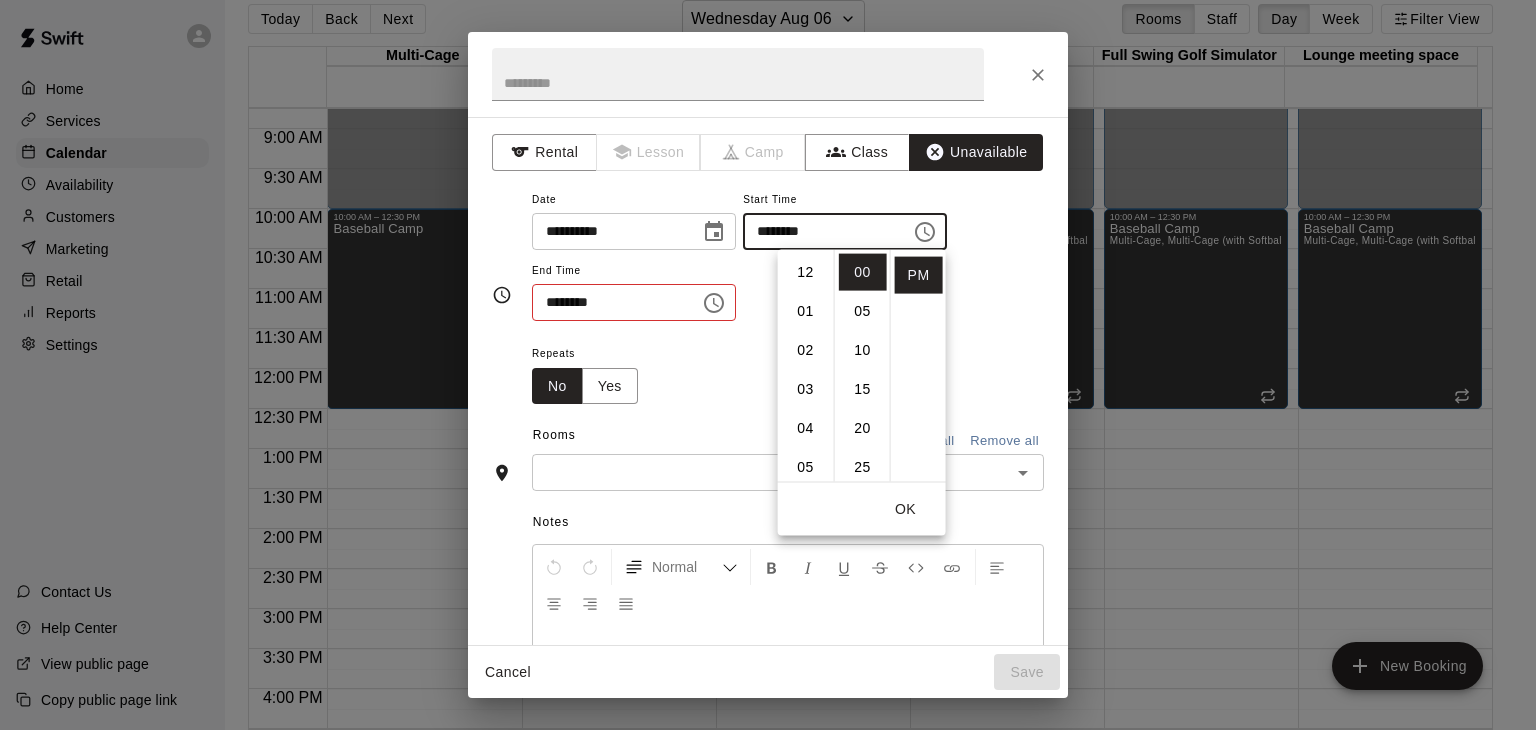 drag, startPoint x: 808, startPoint y: 269, endPoint x: 818, endPoint y: 277, distance: 12.806249 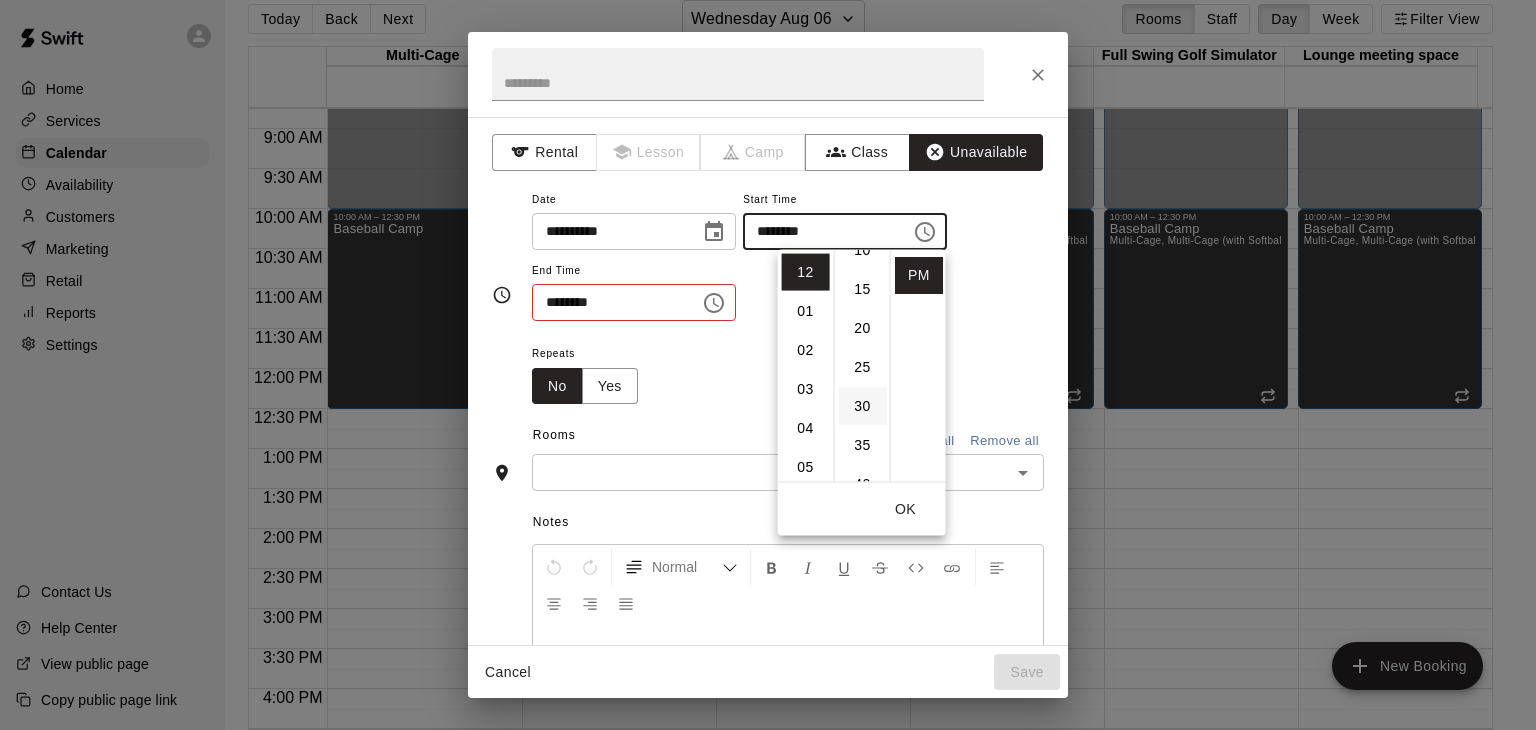 click on "30" at bounding box center (863, 406) 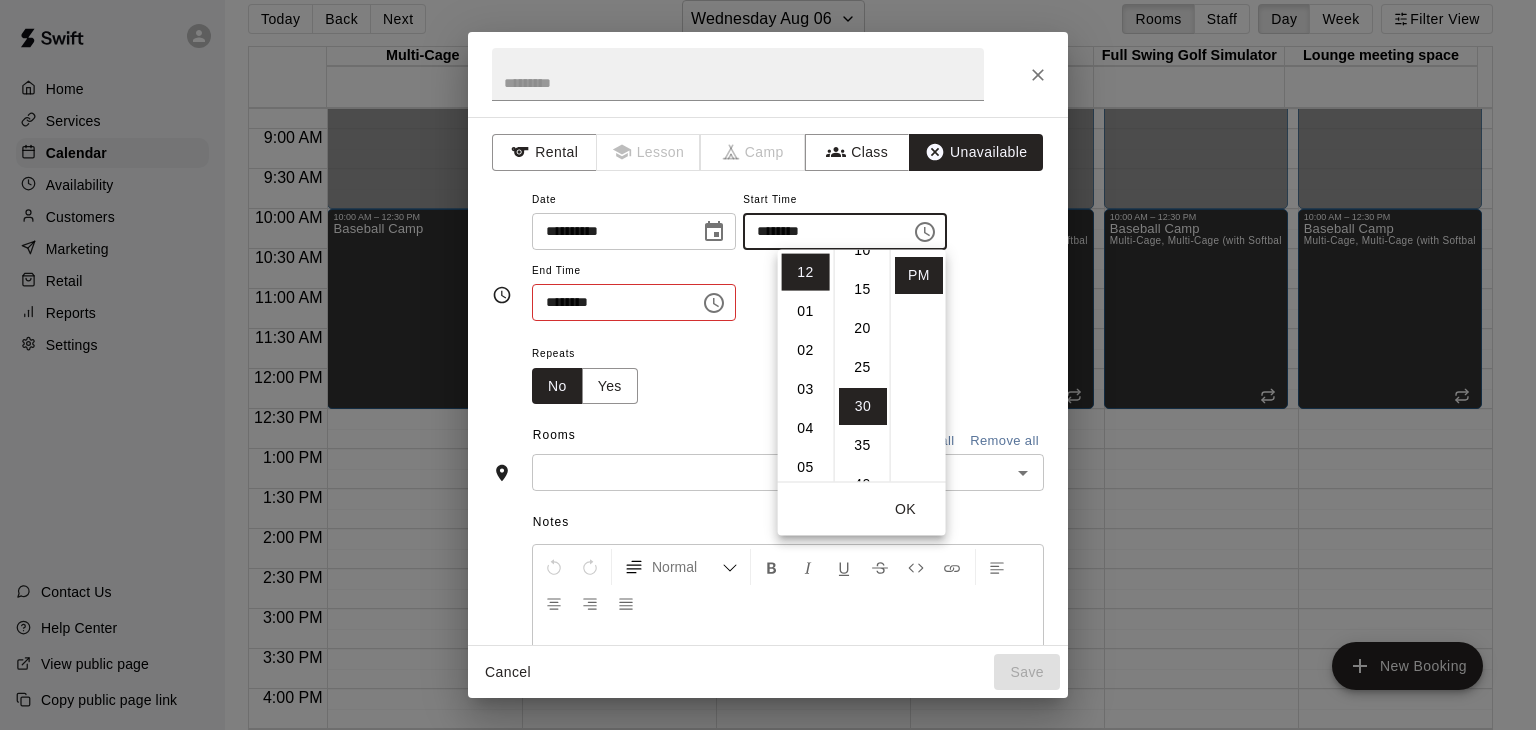 scroll, scrollTop: 234, scrollLeft: 0, axis: vertical 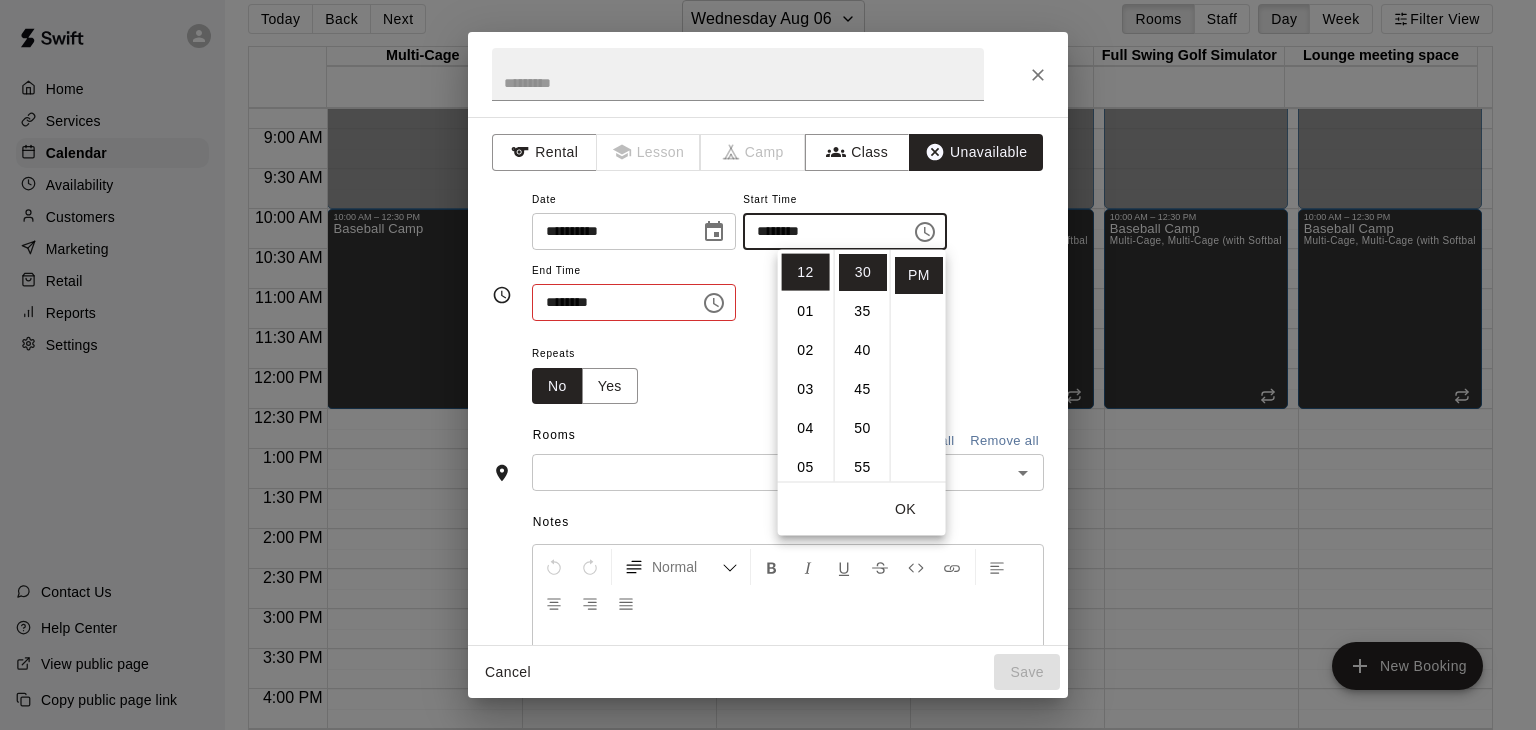 click on "OK" at bounding box center [906, 509] 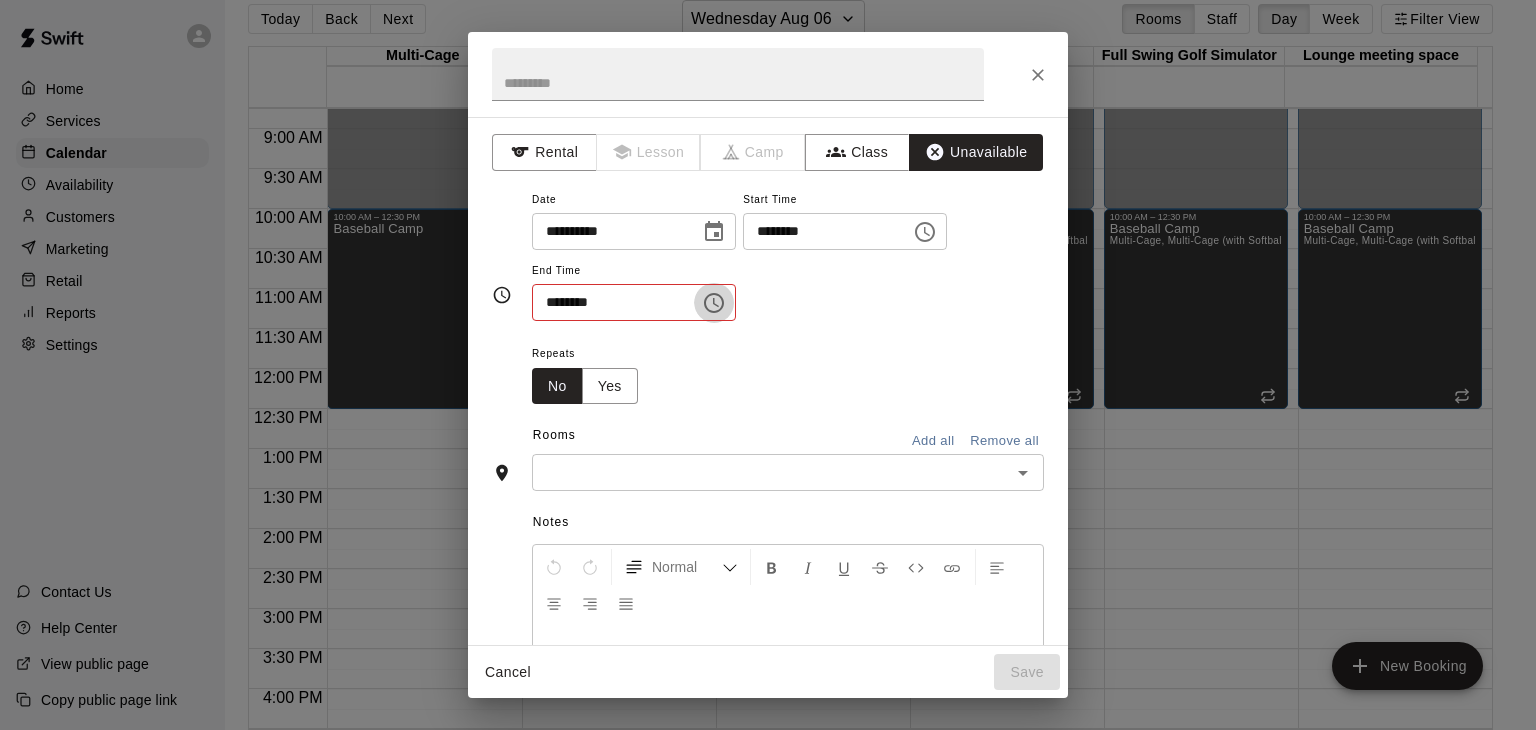 click 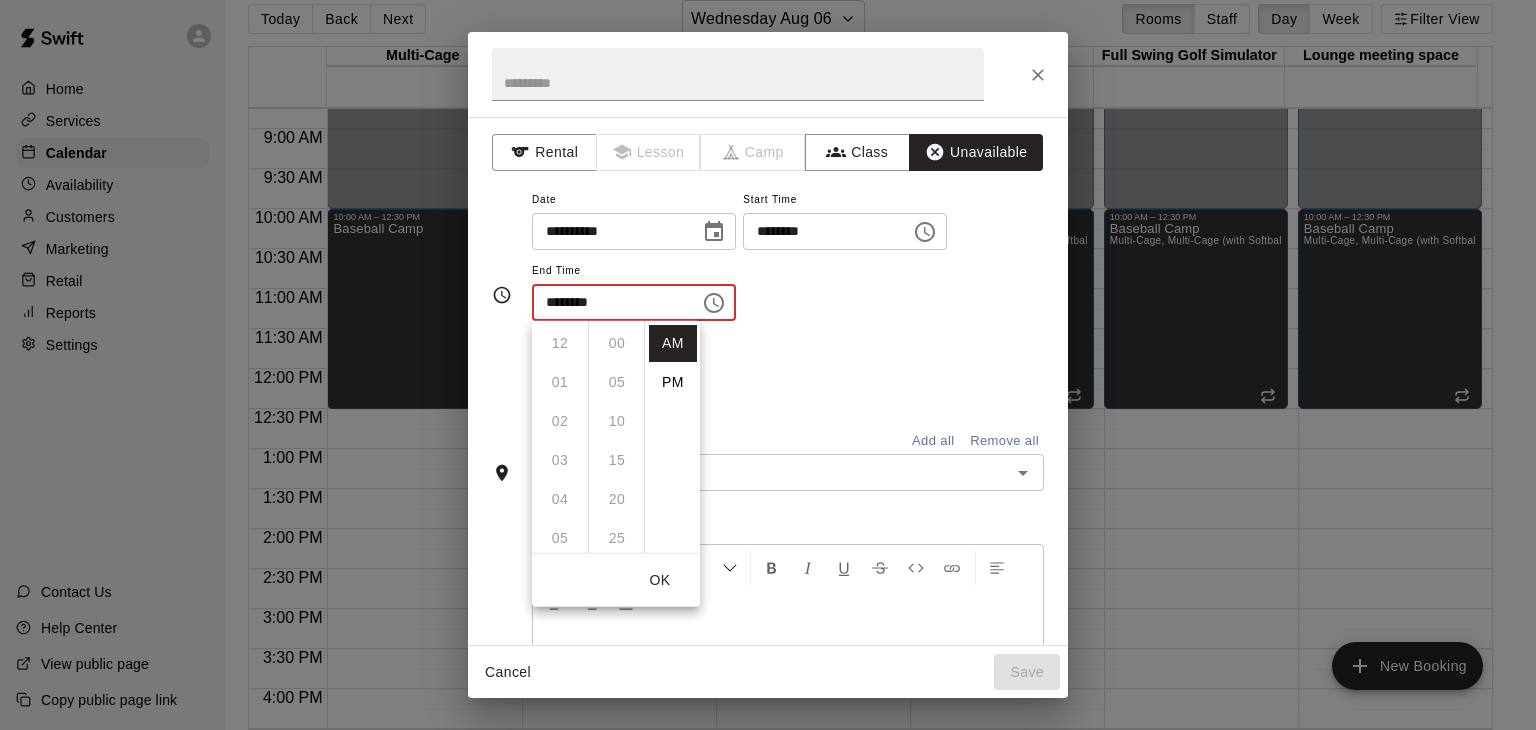 scroll, scrollTop: 426, scrollLeft: 0, axis: vertical 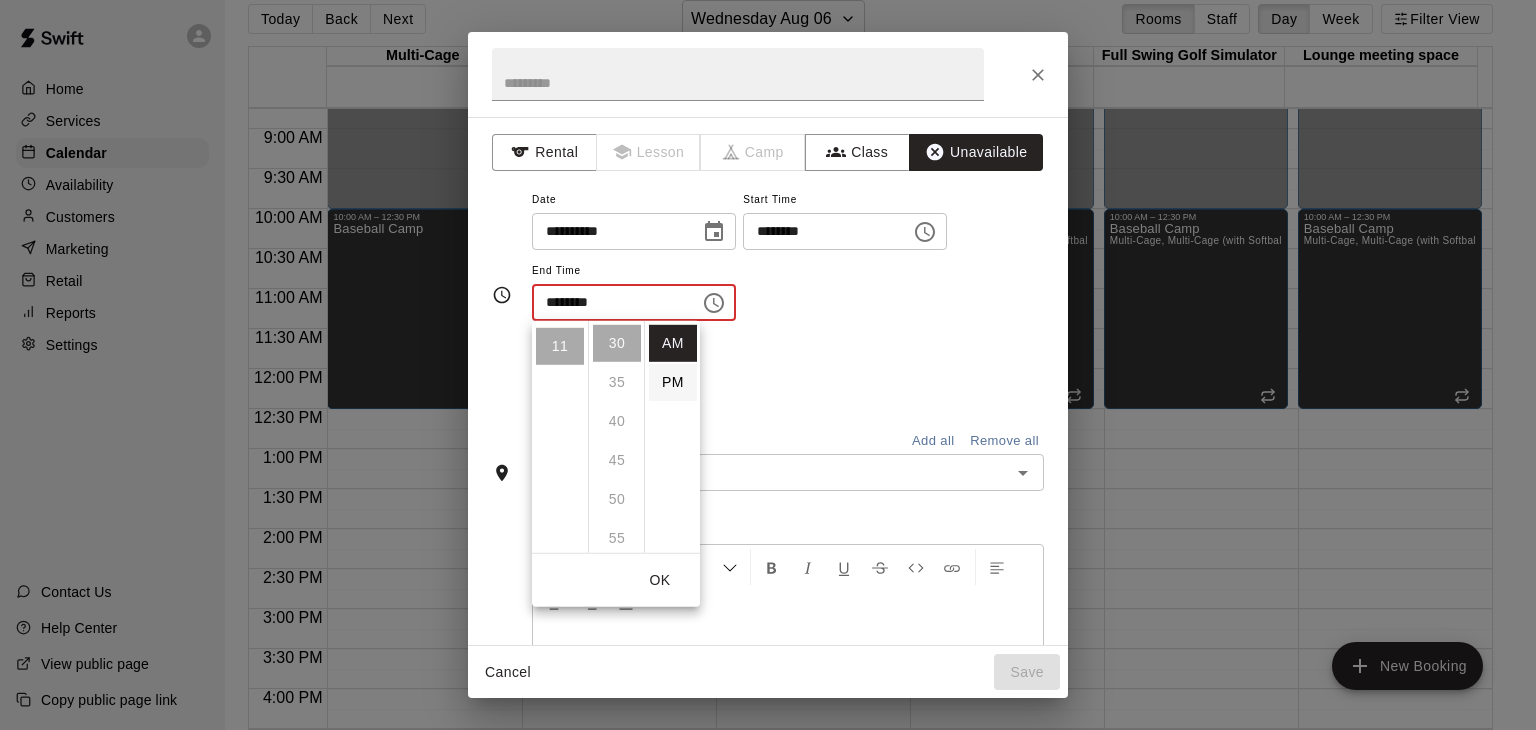 click on "PM" at bounding box center [673, 382] 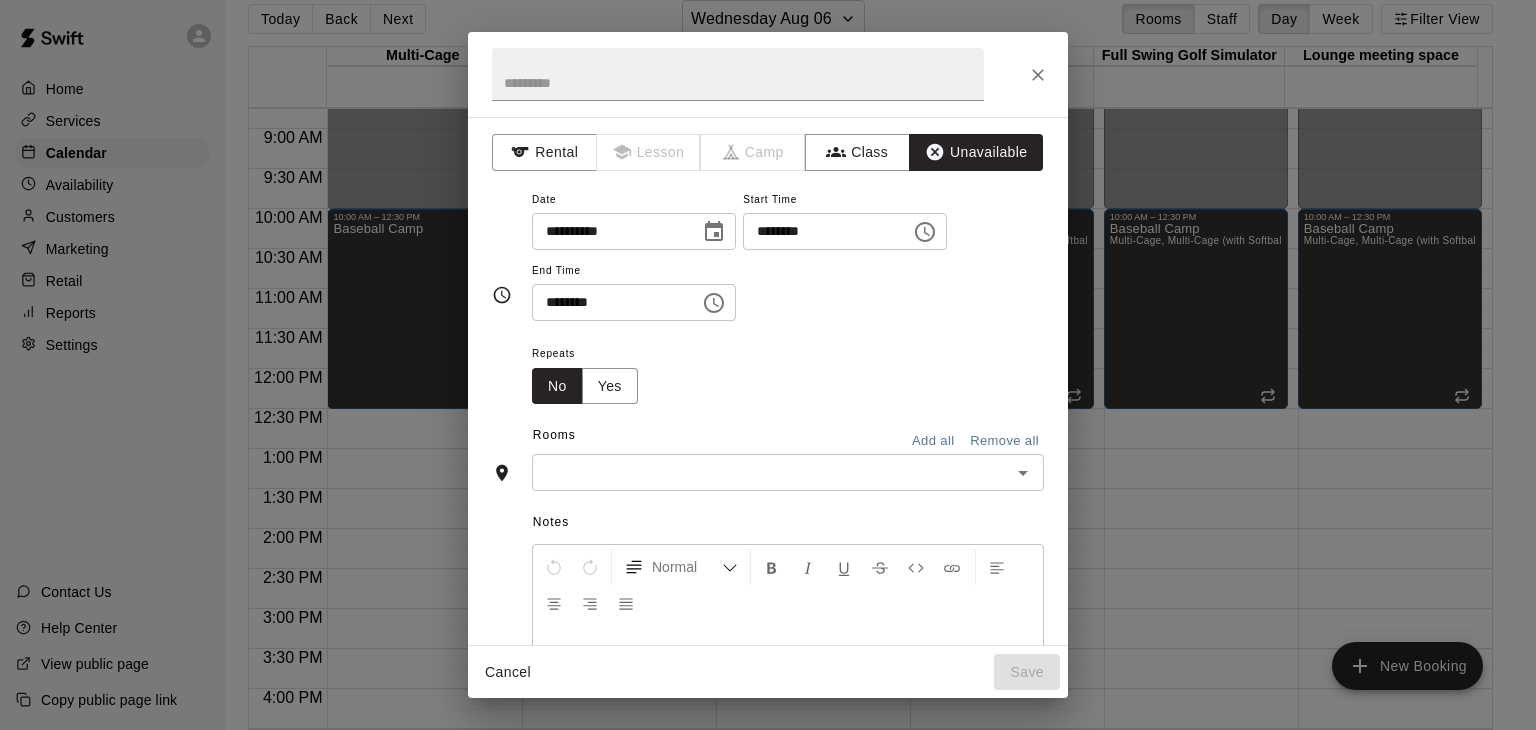 scroll, scrollTop: 36, scrollLeft: 0, axis: vertical 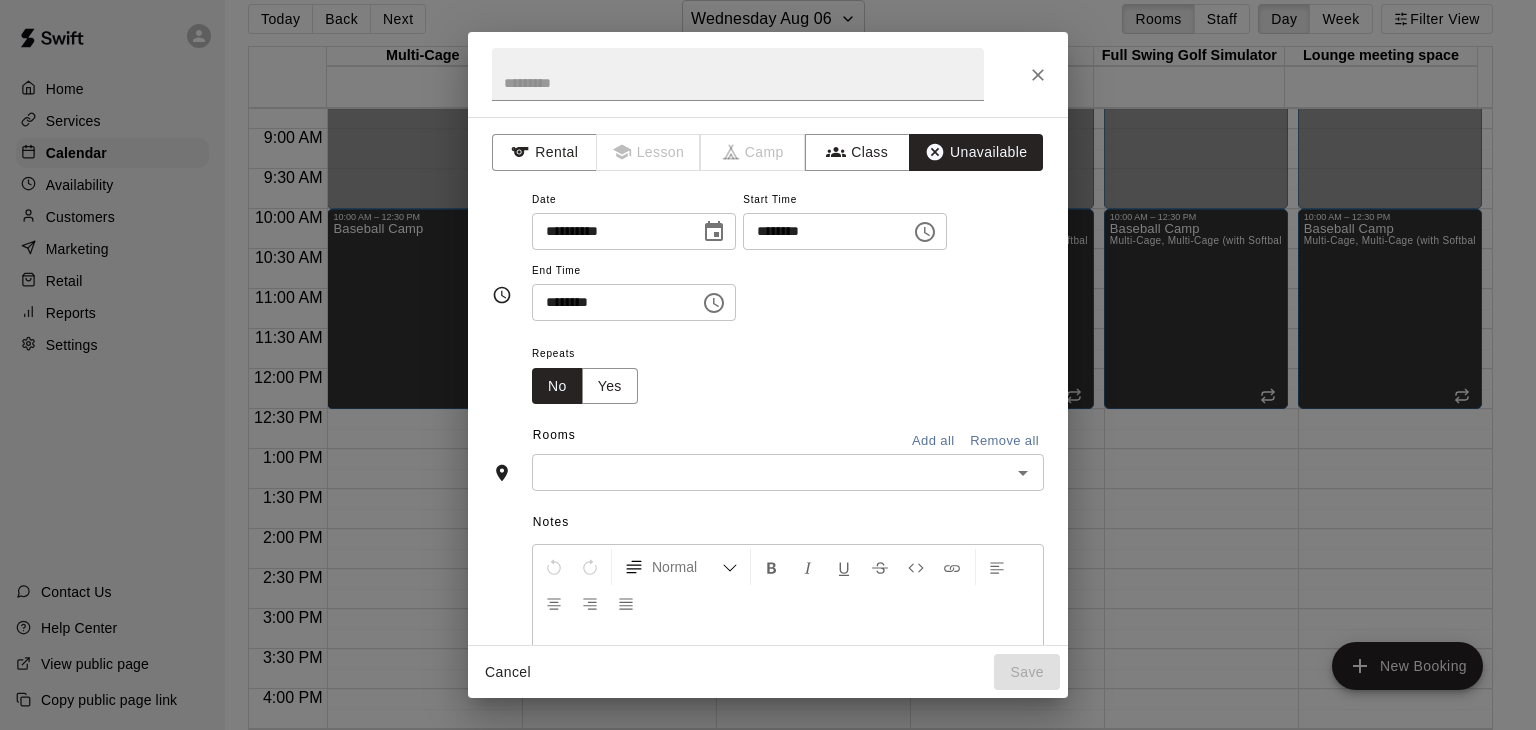 click on "********" at bounding box center (609, 302) 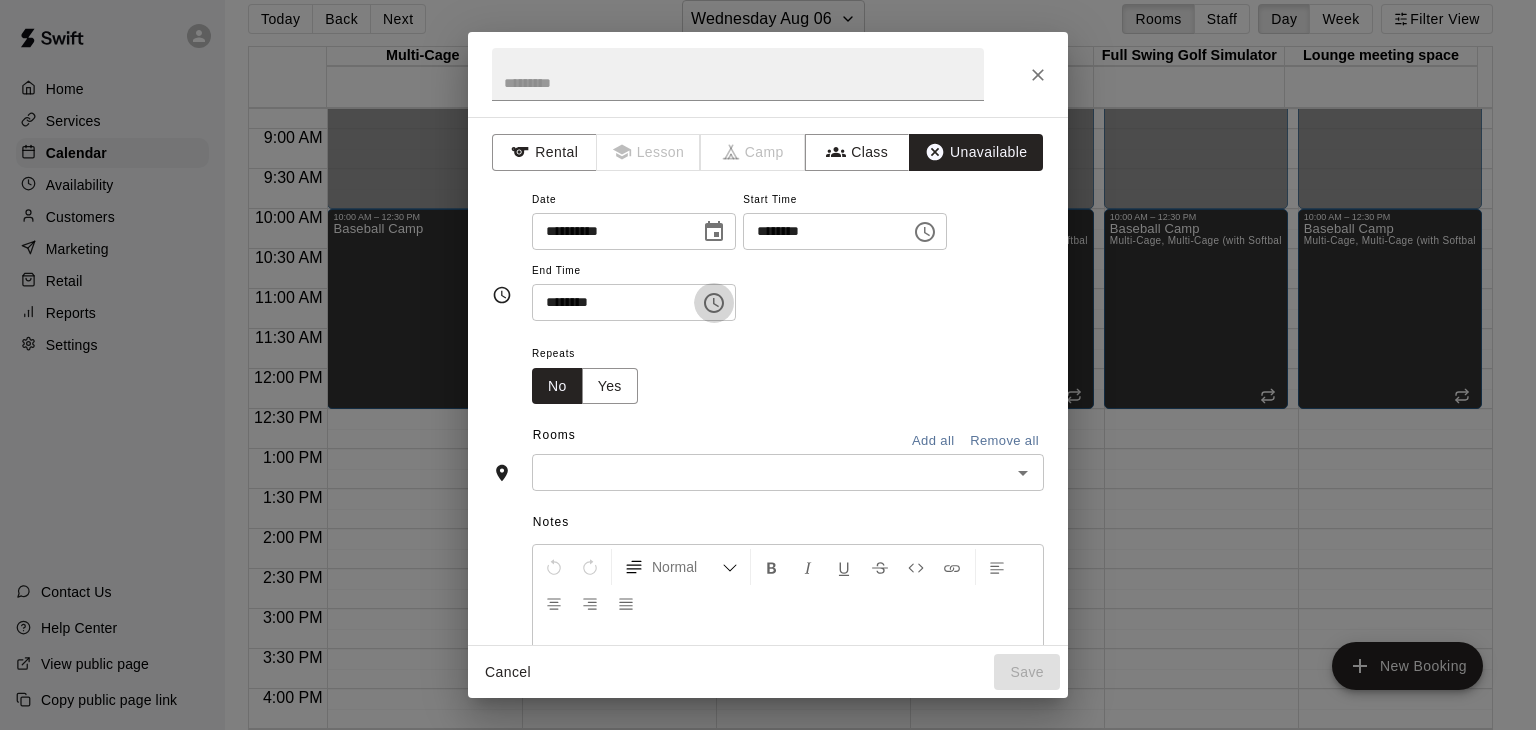 click 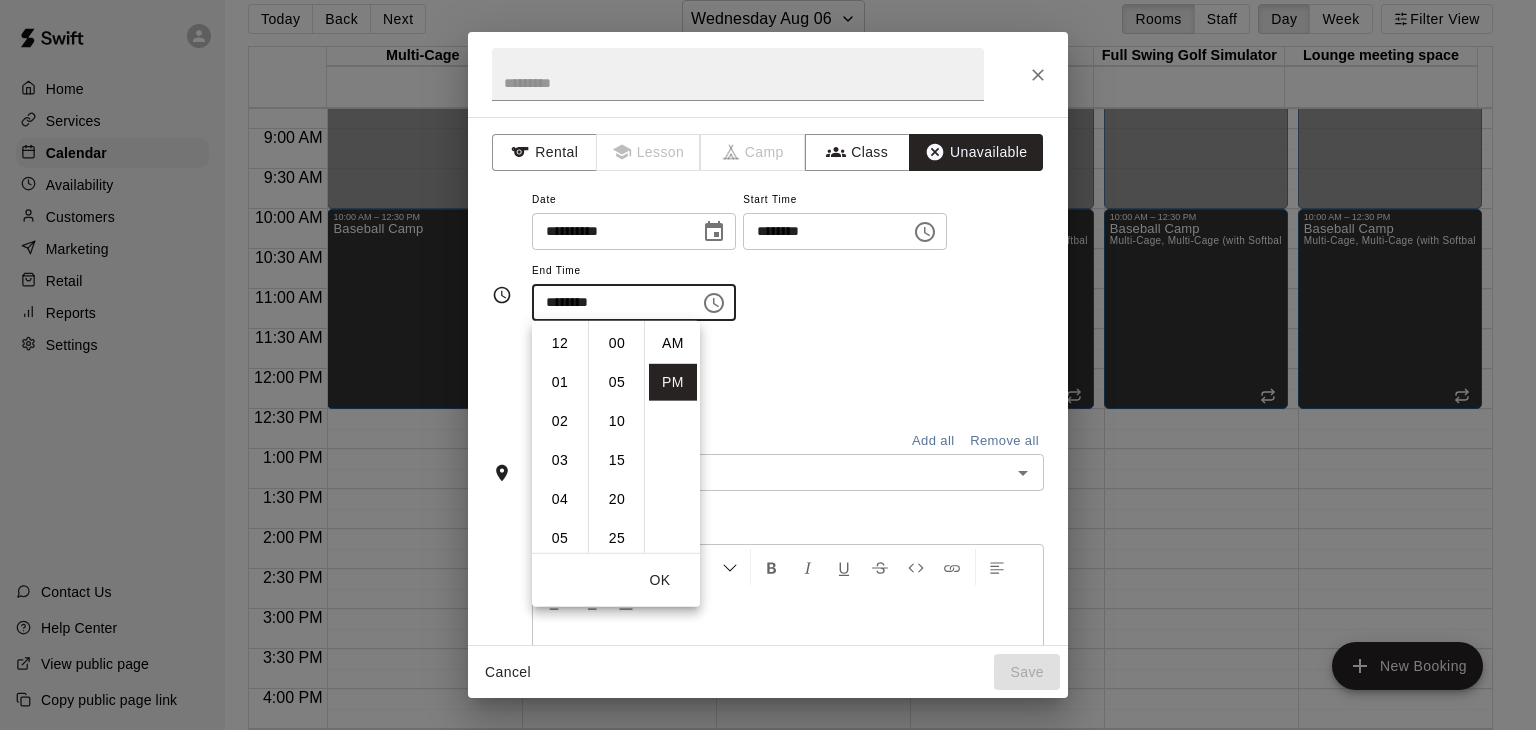 scroll, scrollTop: 426, scrollLeft: 0, axis: vertical 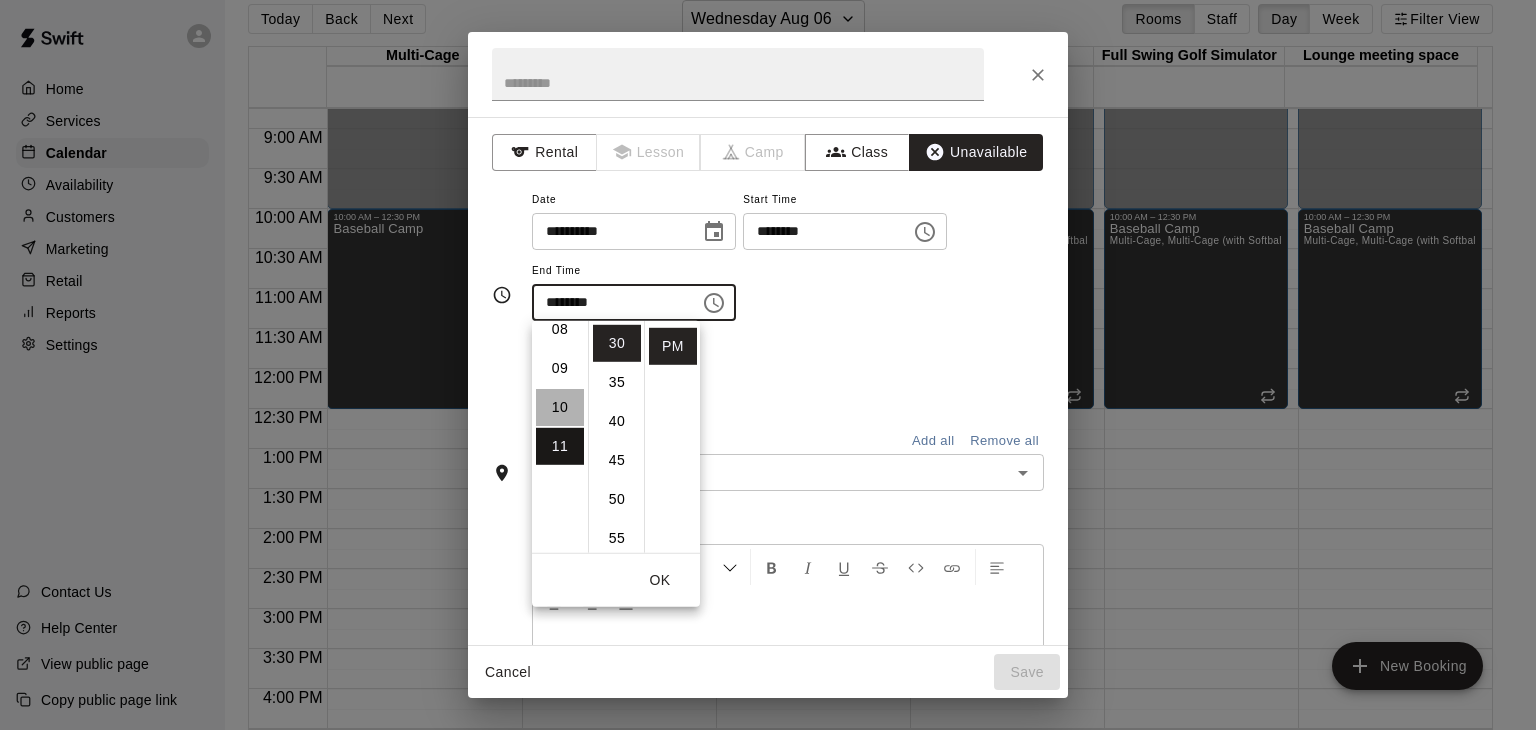 click on "10" at bounding box center (560, 407) 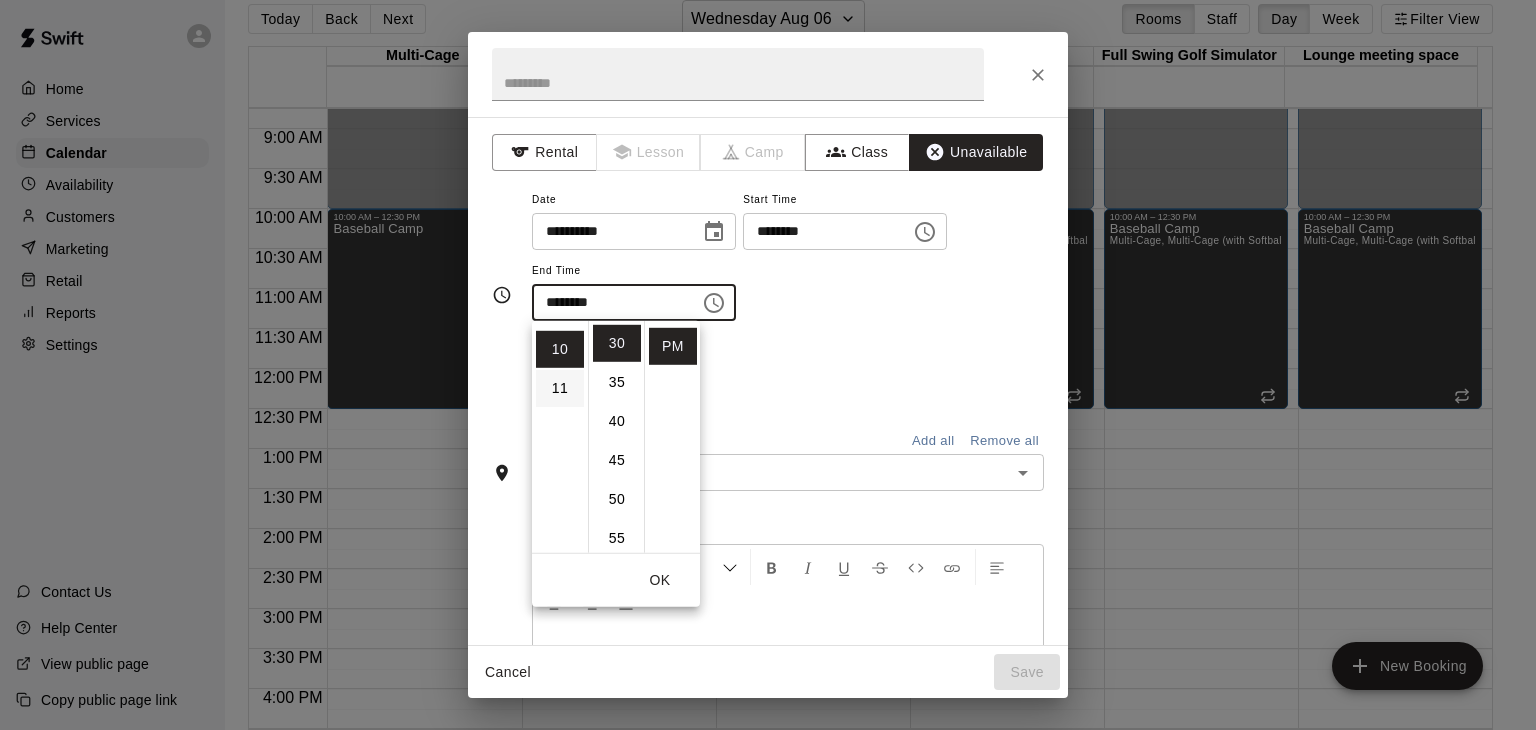 scroll, scrollTop: 390, scrollLeft: 0, axis: vertical 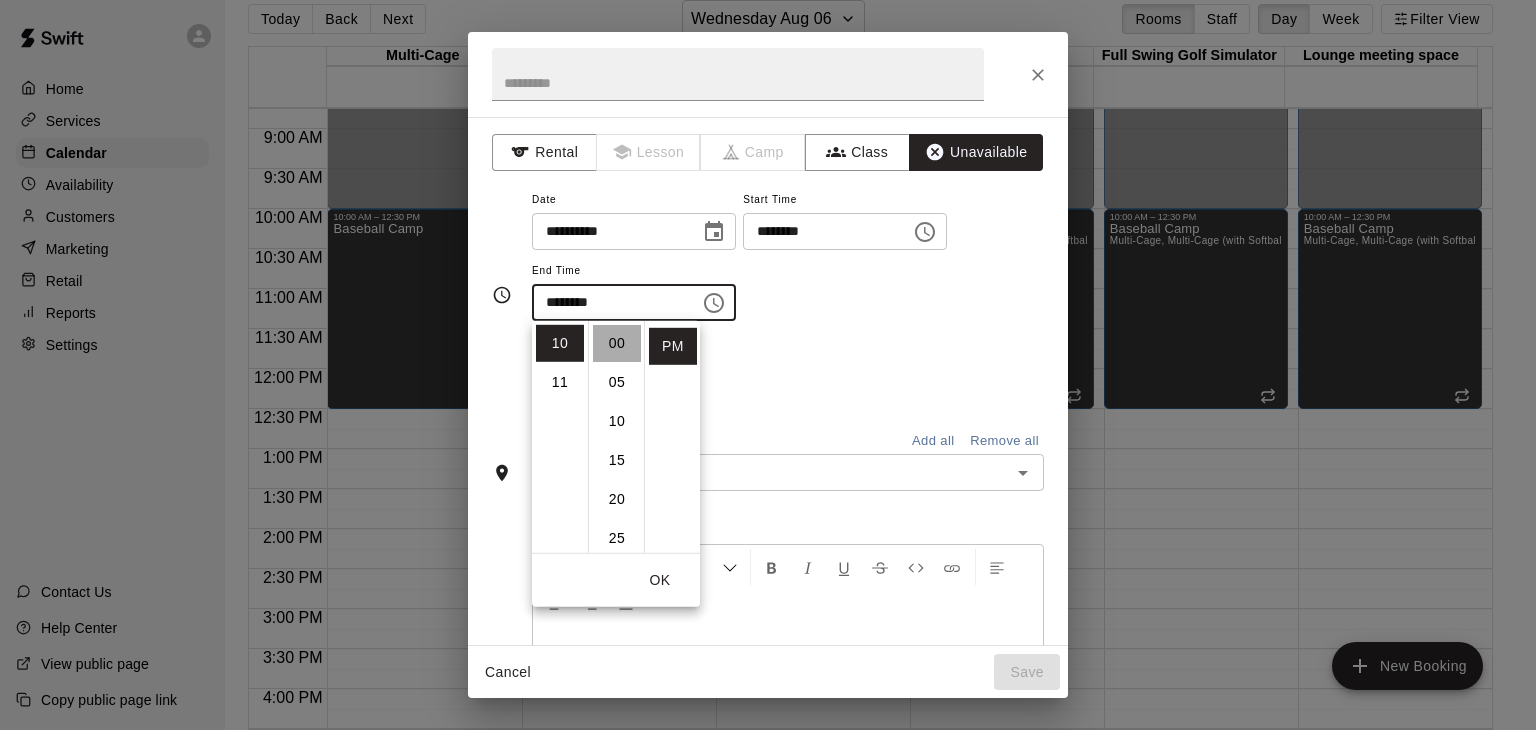 click on "00" at bounding box center (617, 343) 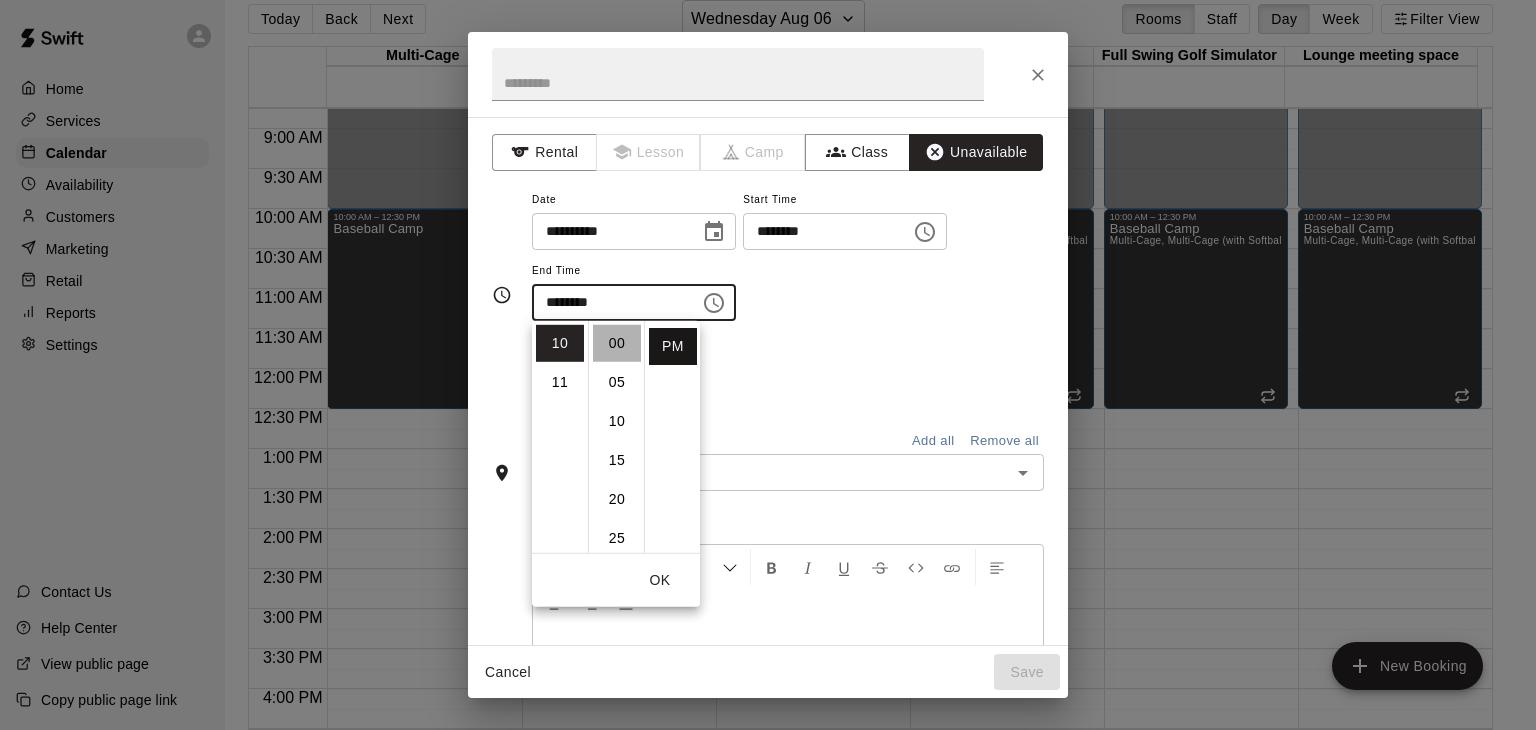 type on "********" 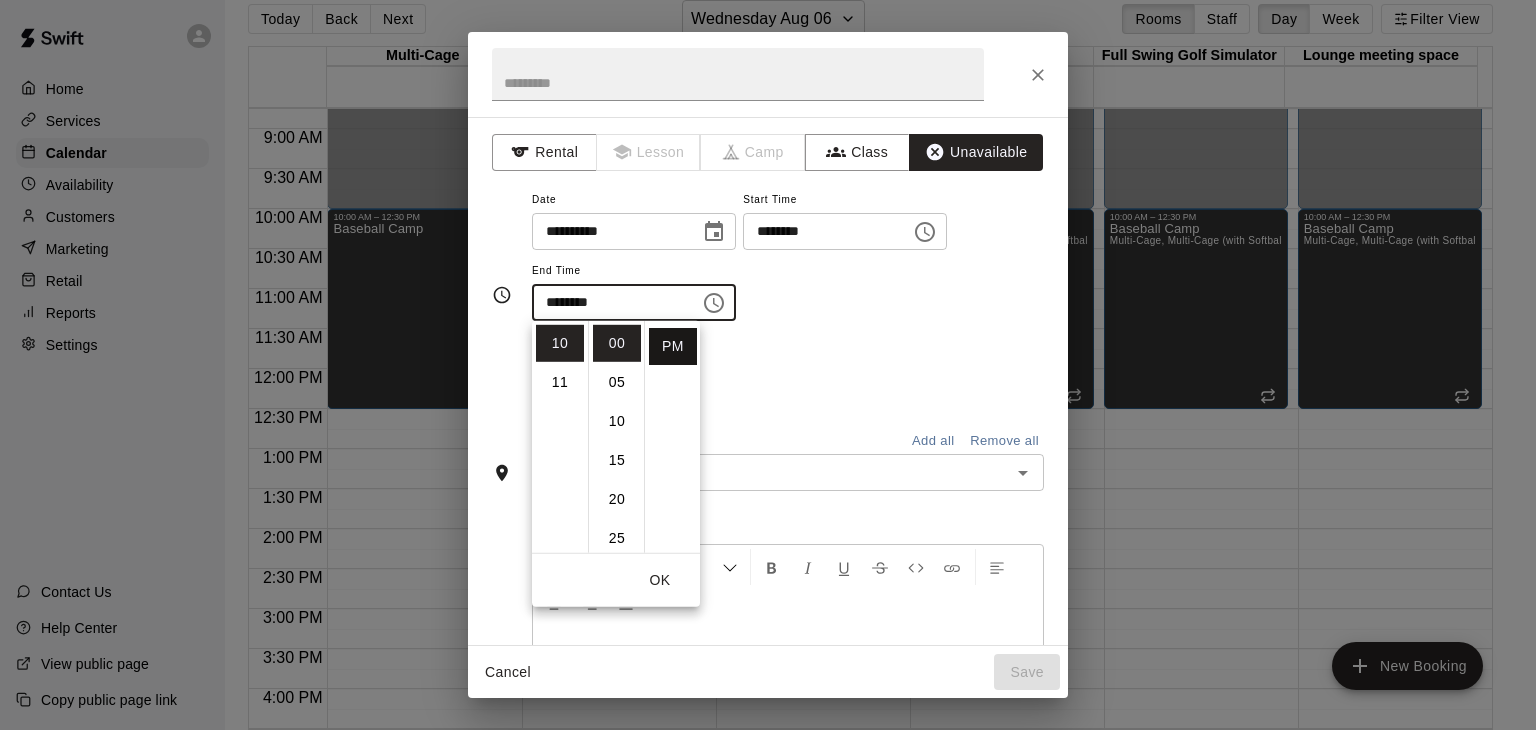 click on "PM" at bounding box center (673, 346) 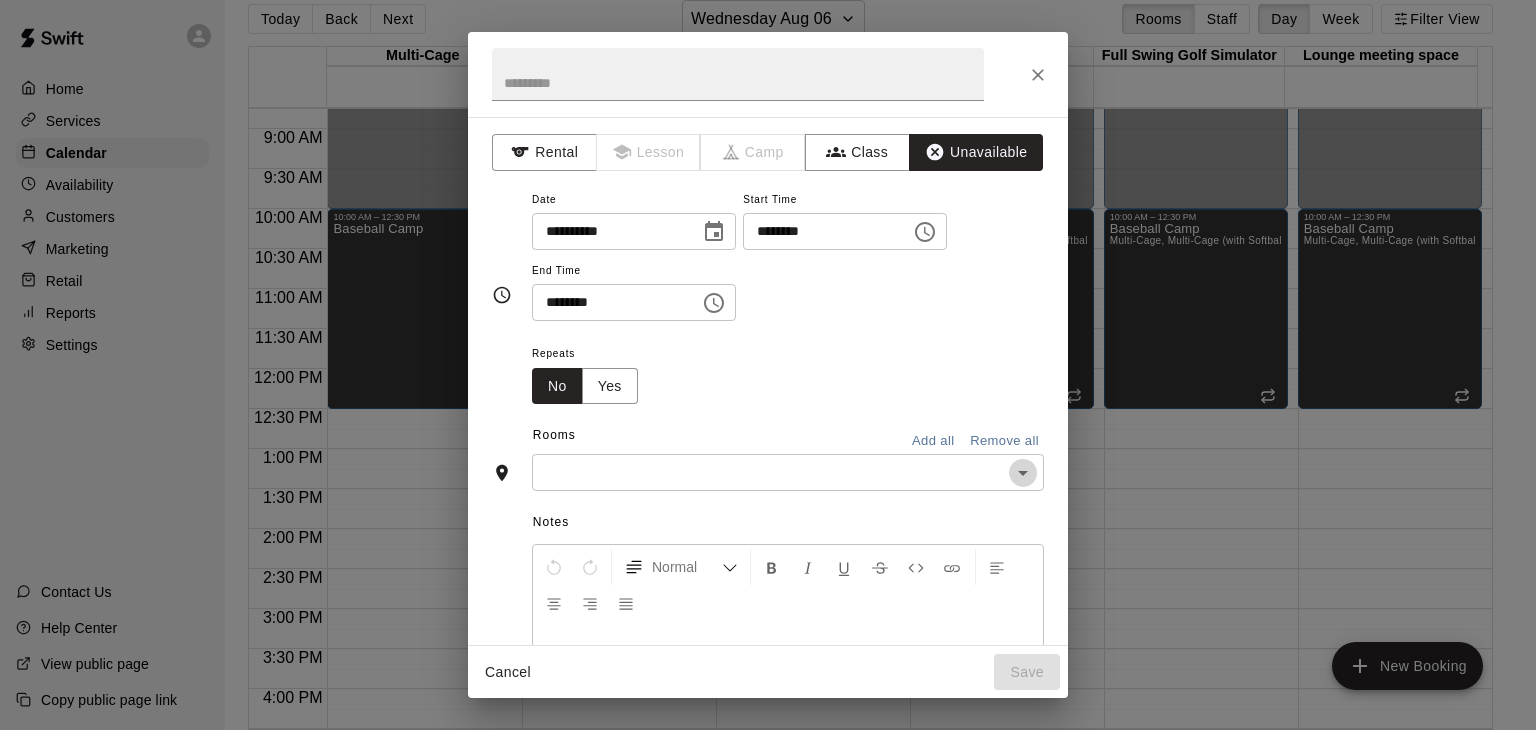 click 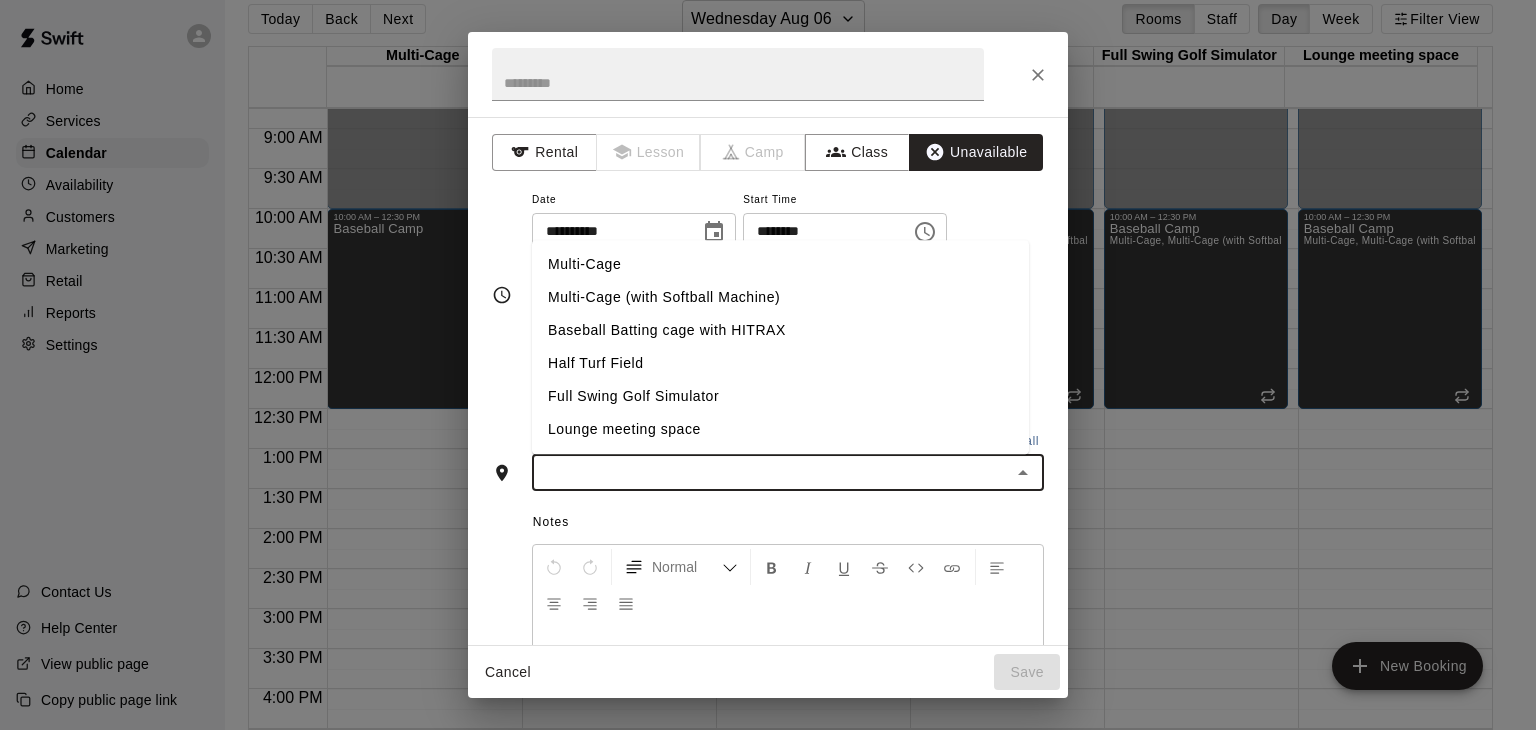click on "Full Swing Golf Simulator" at bounding box center [780, 397] 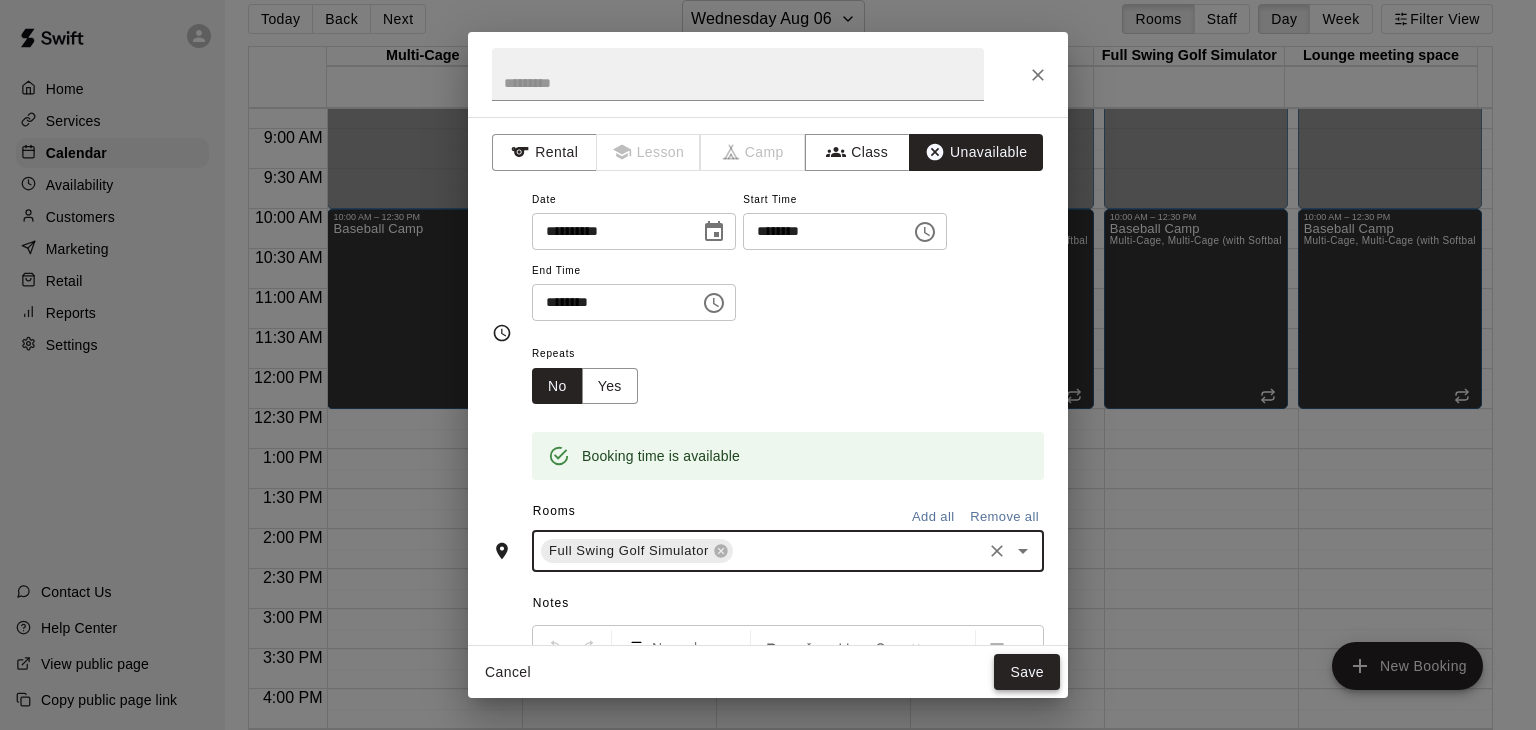 click on "Save" at bounding box center [1027, 672] 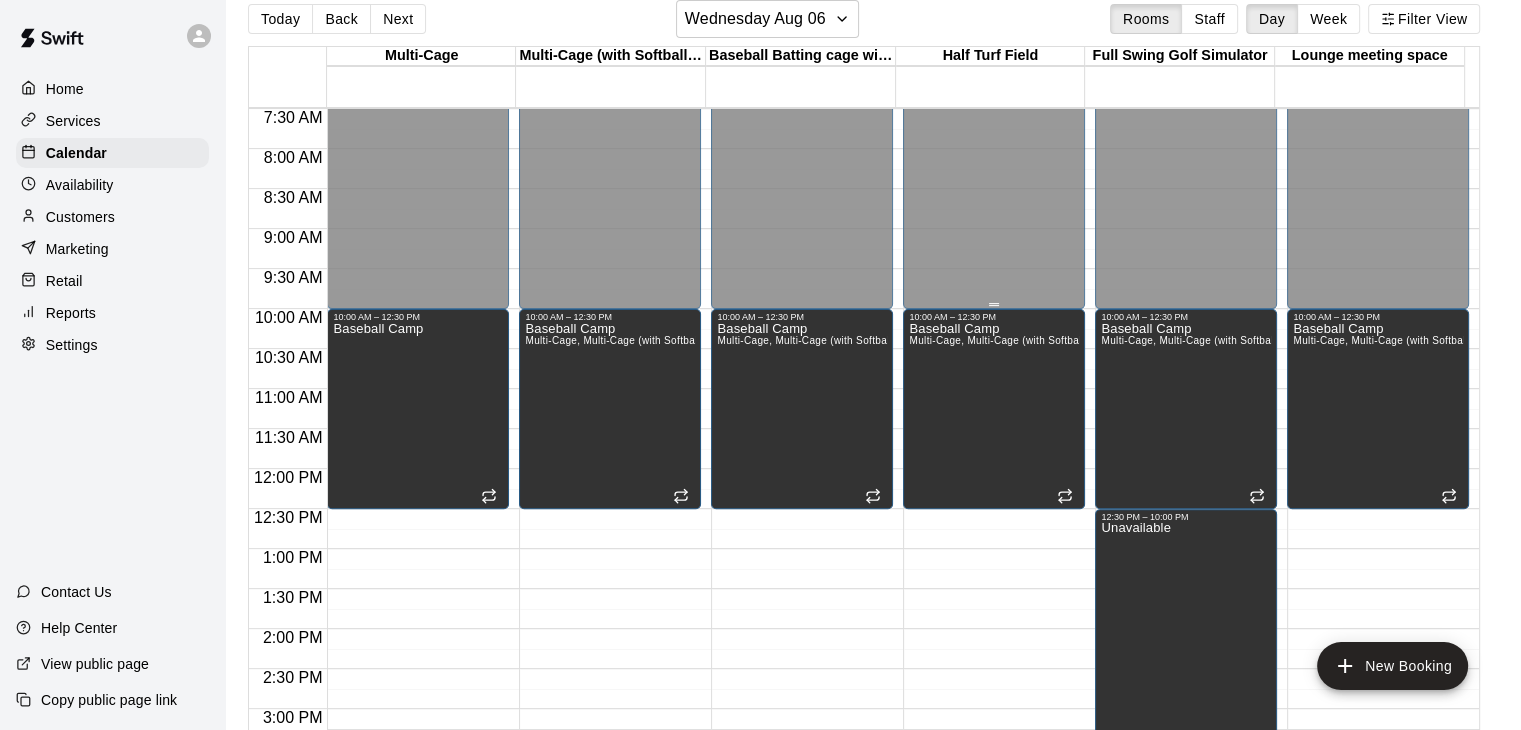 scroll, scrollTop: 500, scrollLeft: 0, axis: vertical 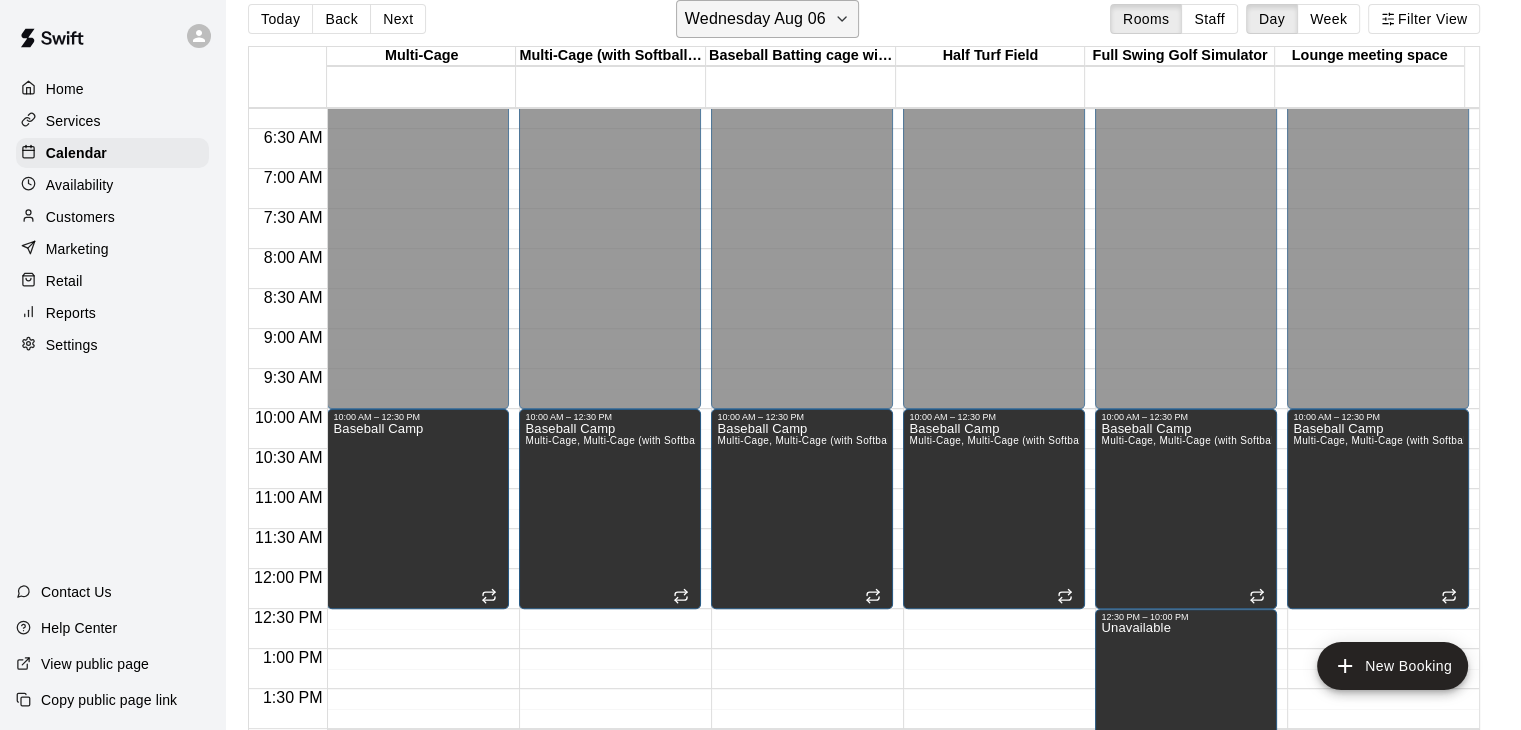 click on "Wednesday Aug 06" at bounding box center [767, 19] 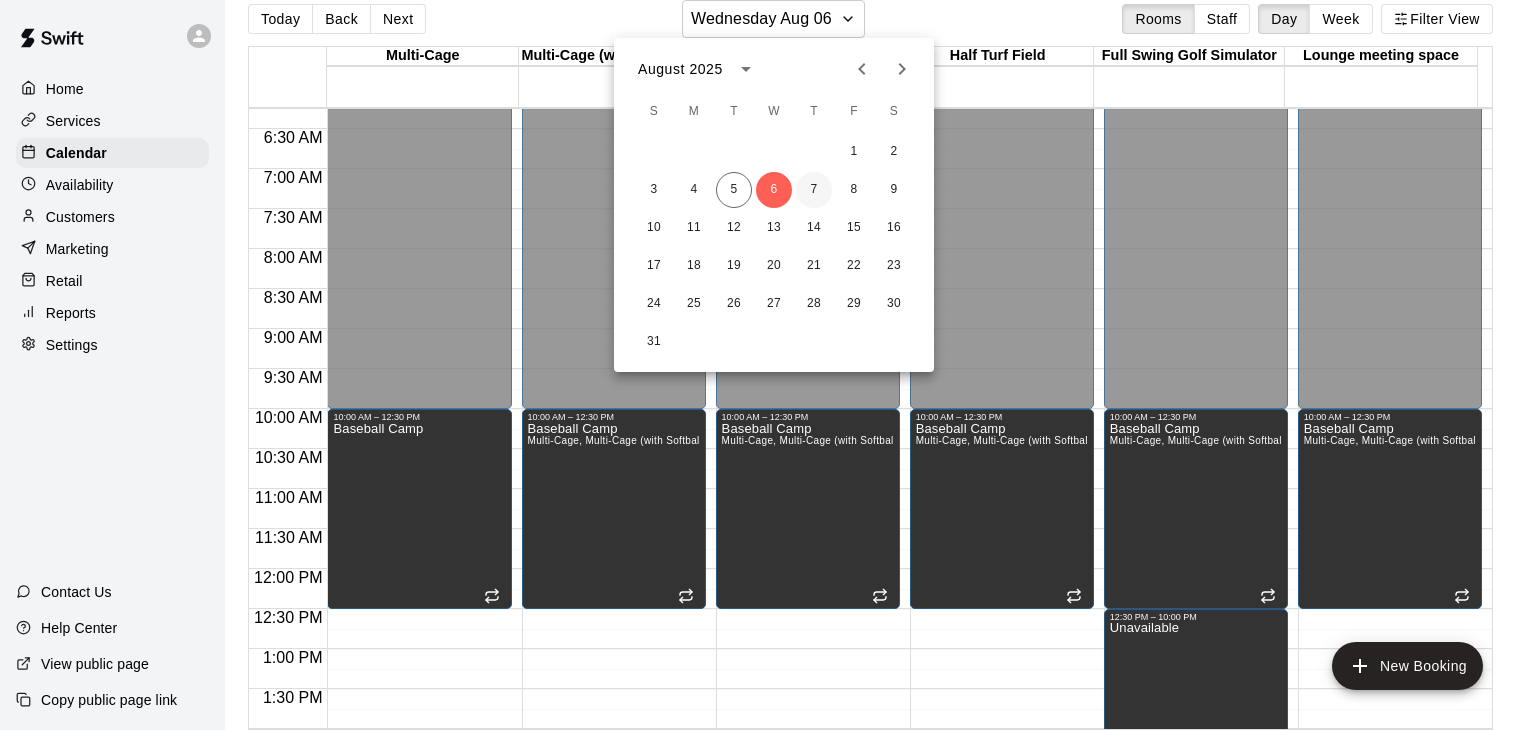 click on "7" at bounding box center (814, 190) 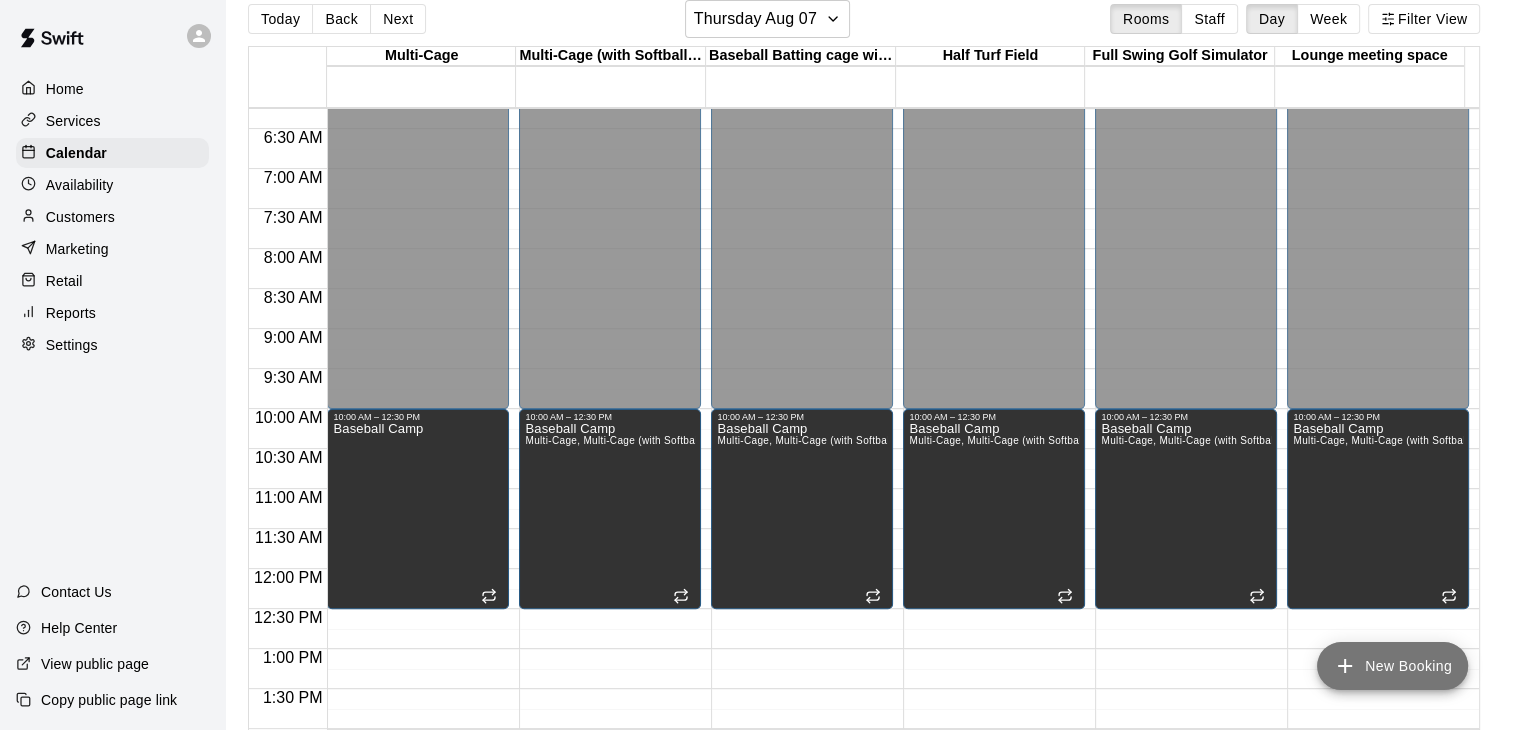 click on "New Booking" at bounding box center [1392, 666] 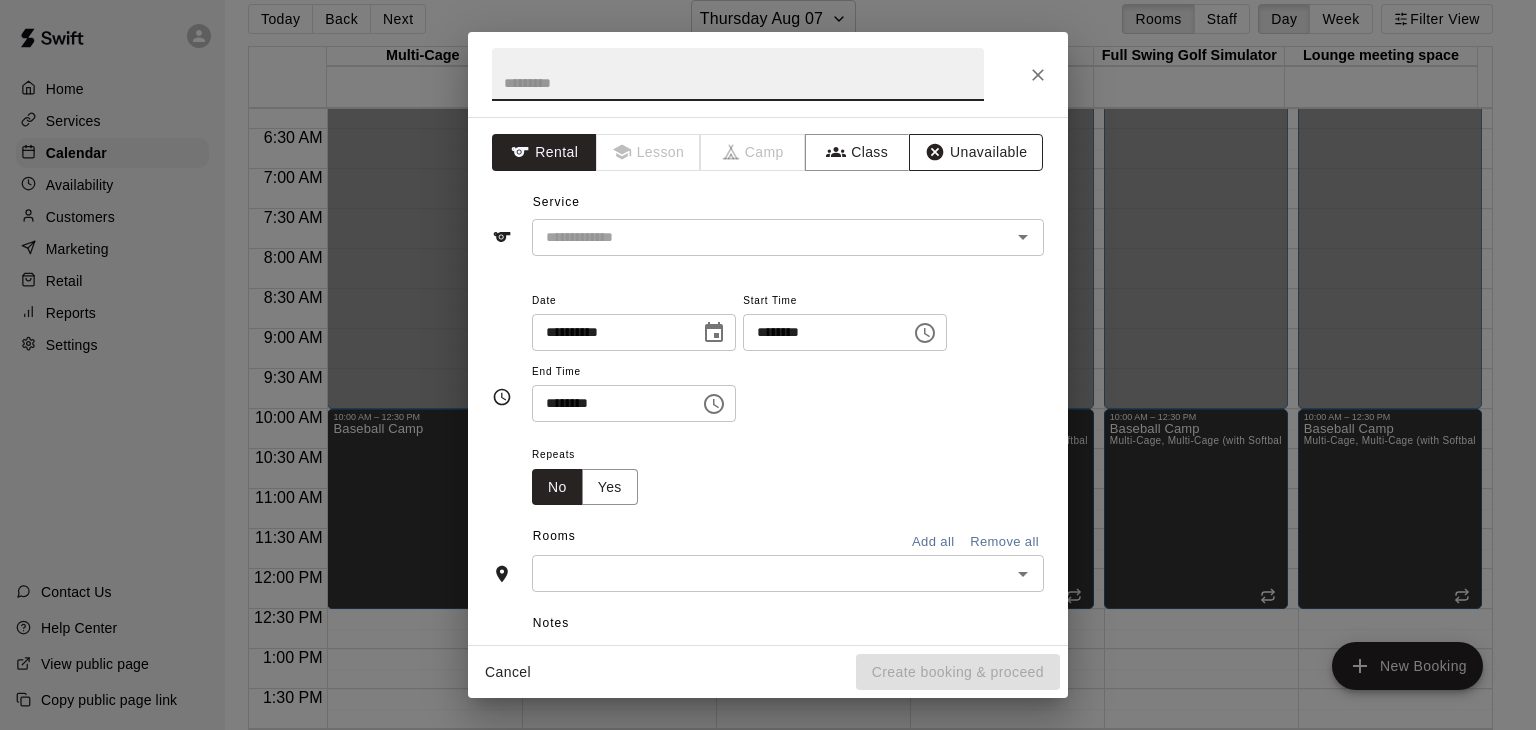 click on "Unavailable" at bounding box center [976, 152] 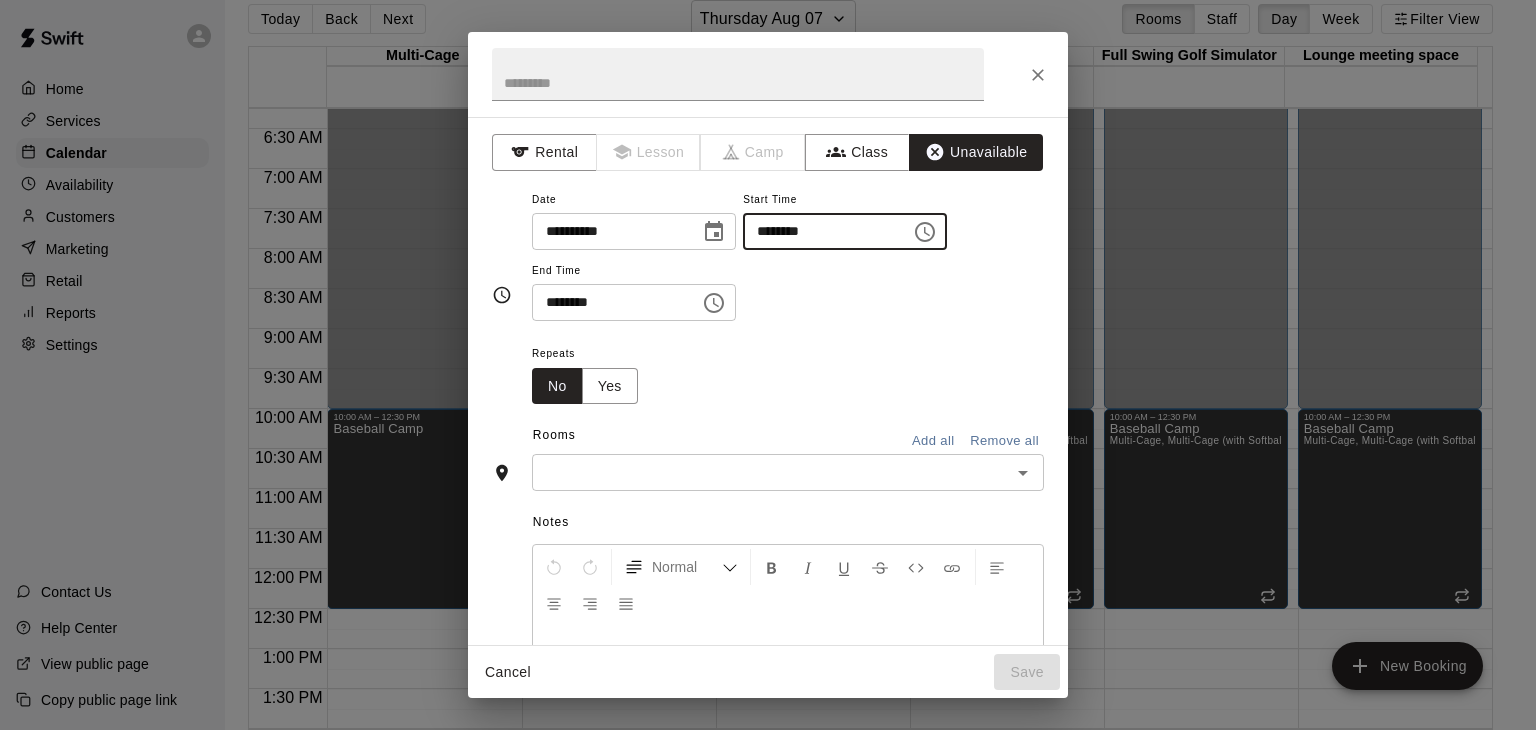 drag, startPoint x: 888, startPoint y: 232, endPoint x: 708, endPoint y: 225, distance: 180.13606 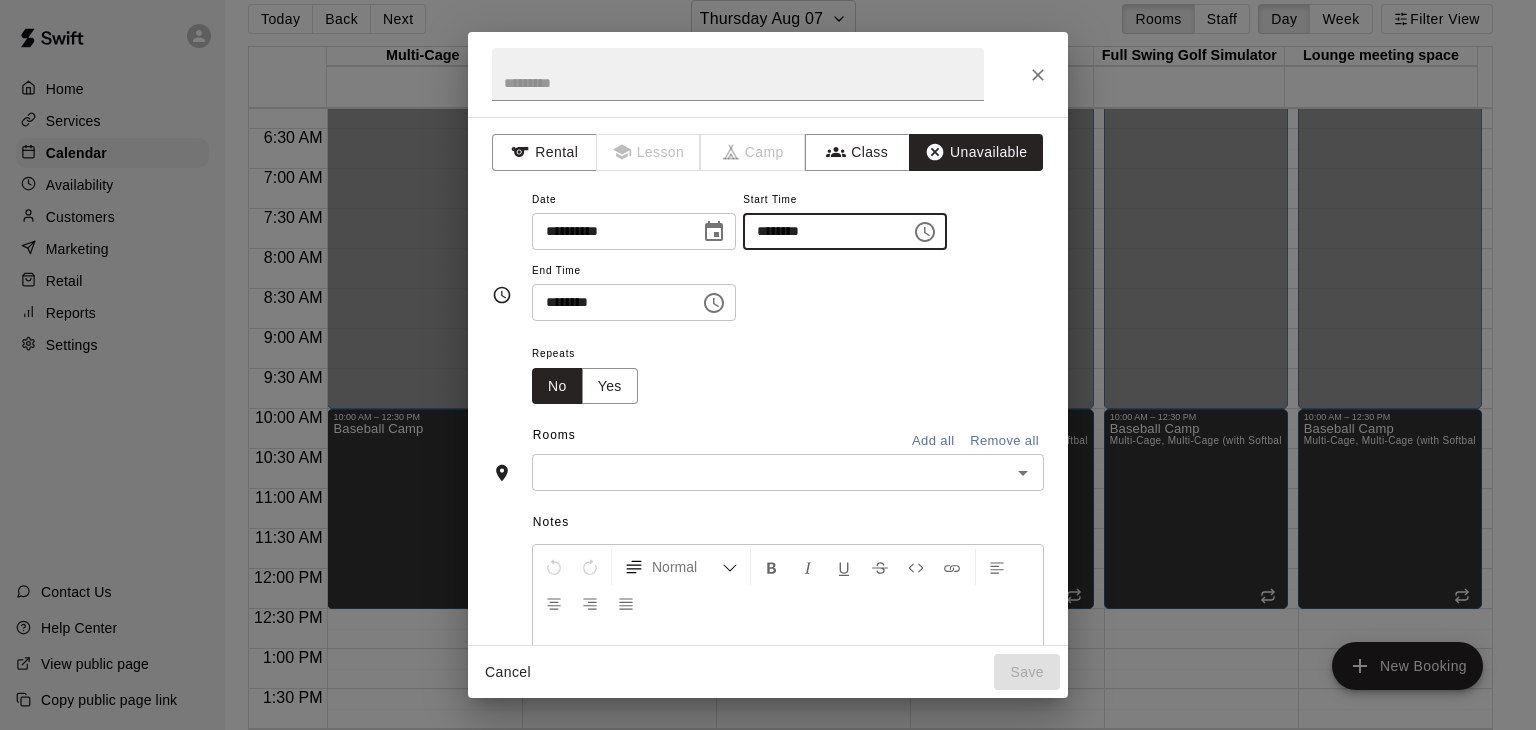 click on "**********" at bounding box center [788, 254] 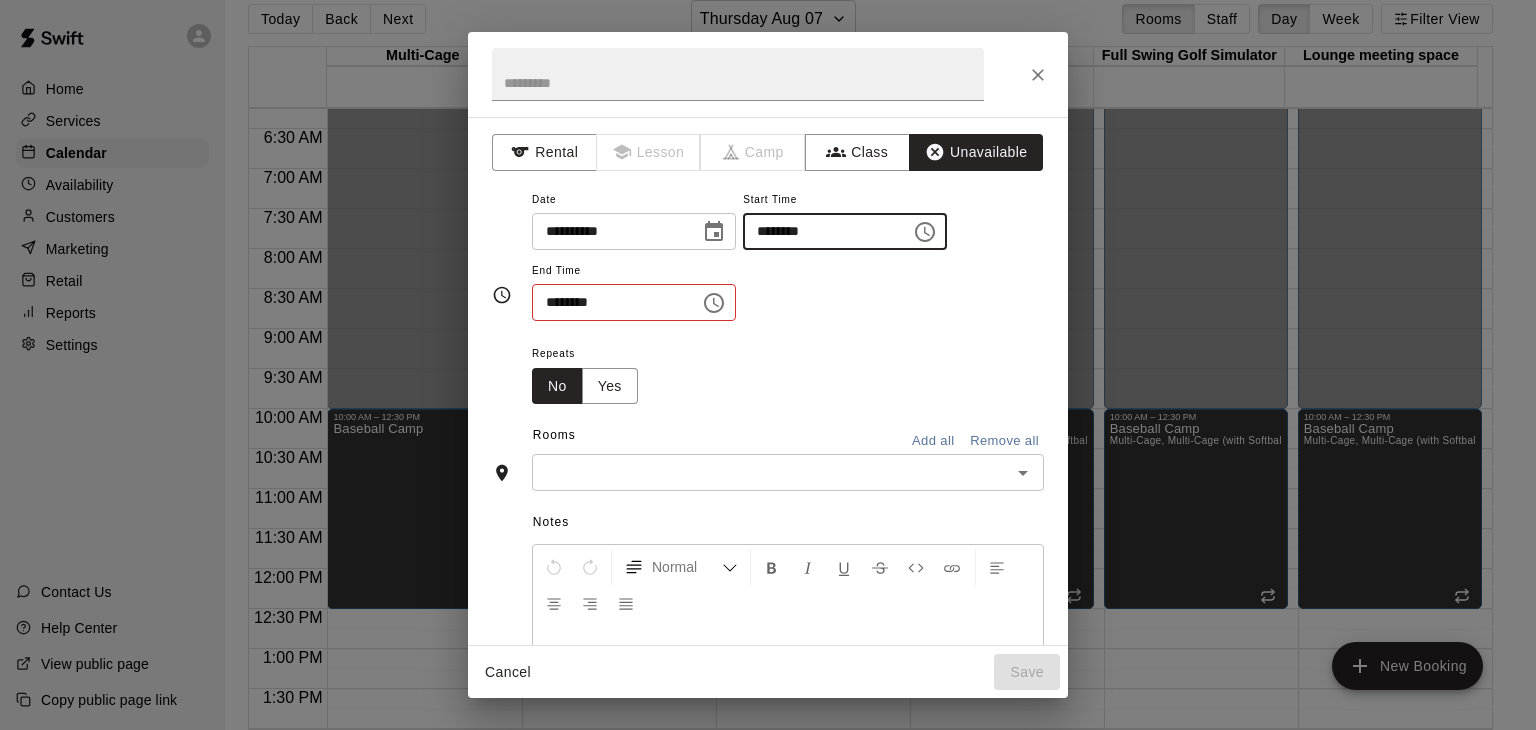 type on "********" 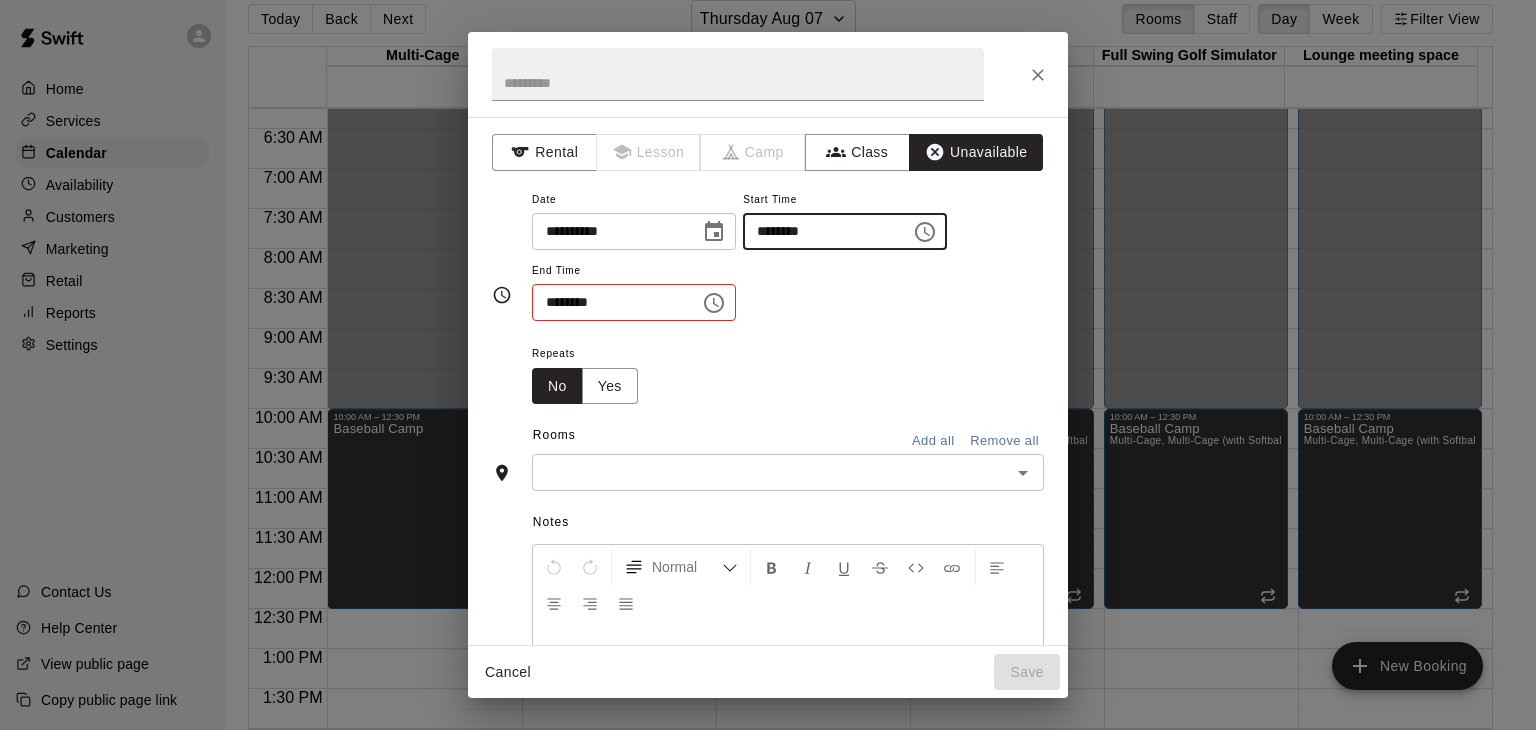 click on "********" at bounding box center [609, 302] 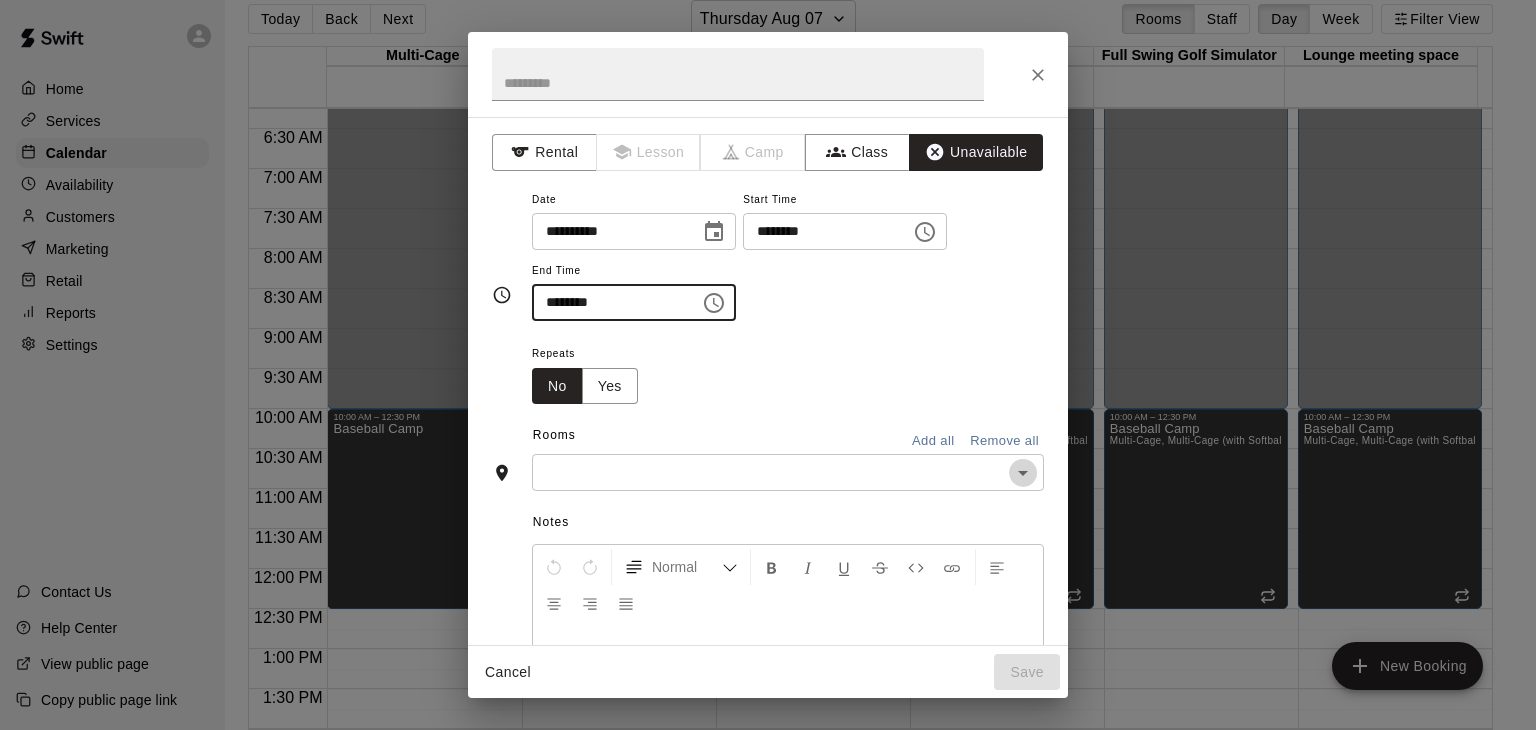click 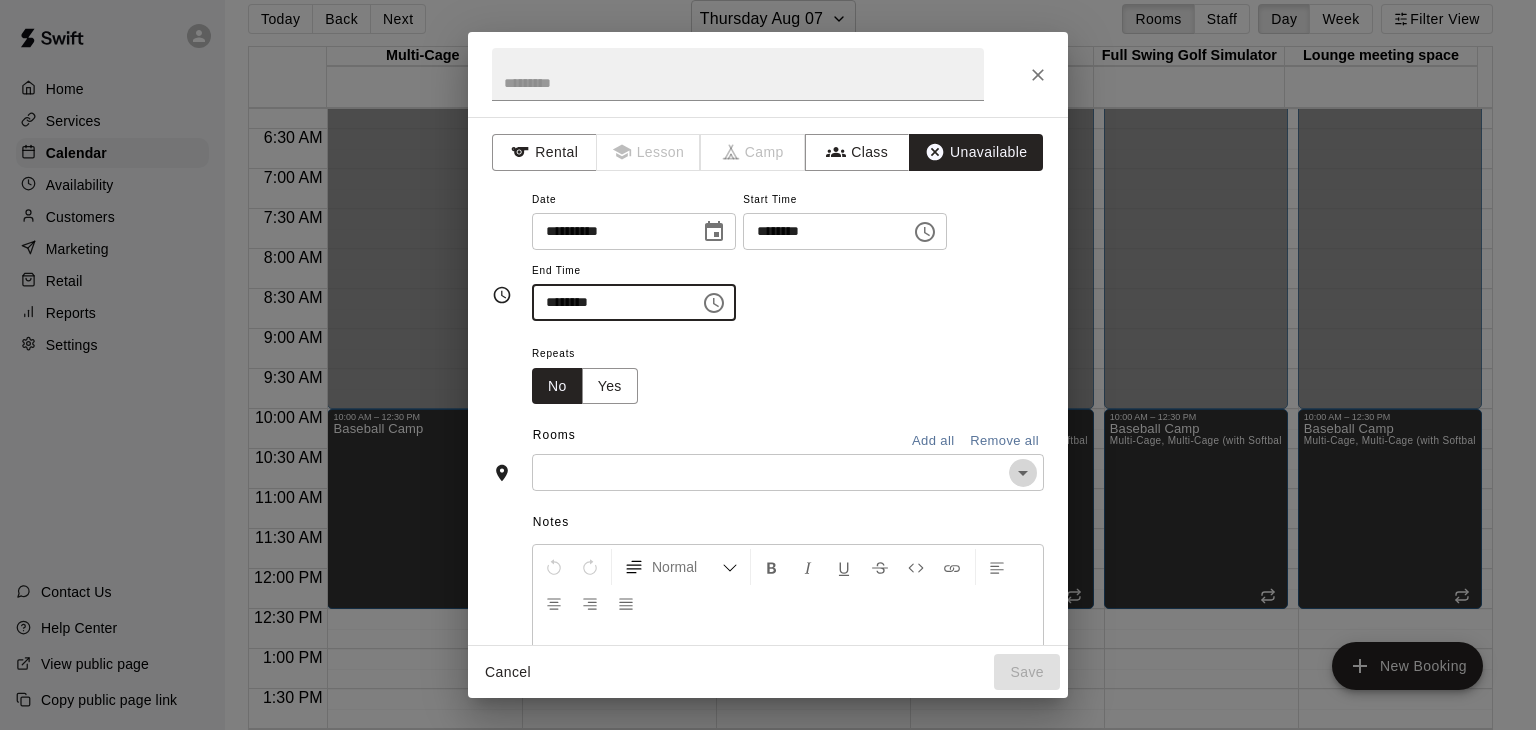 type on "********" 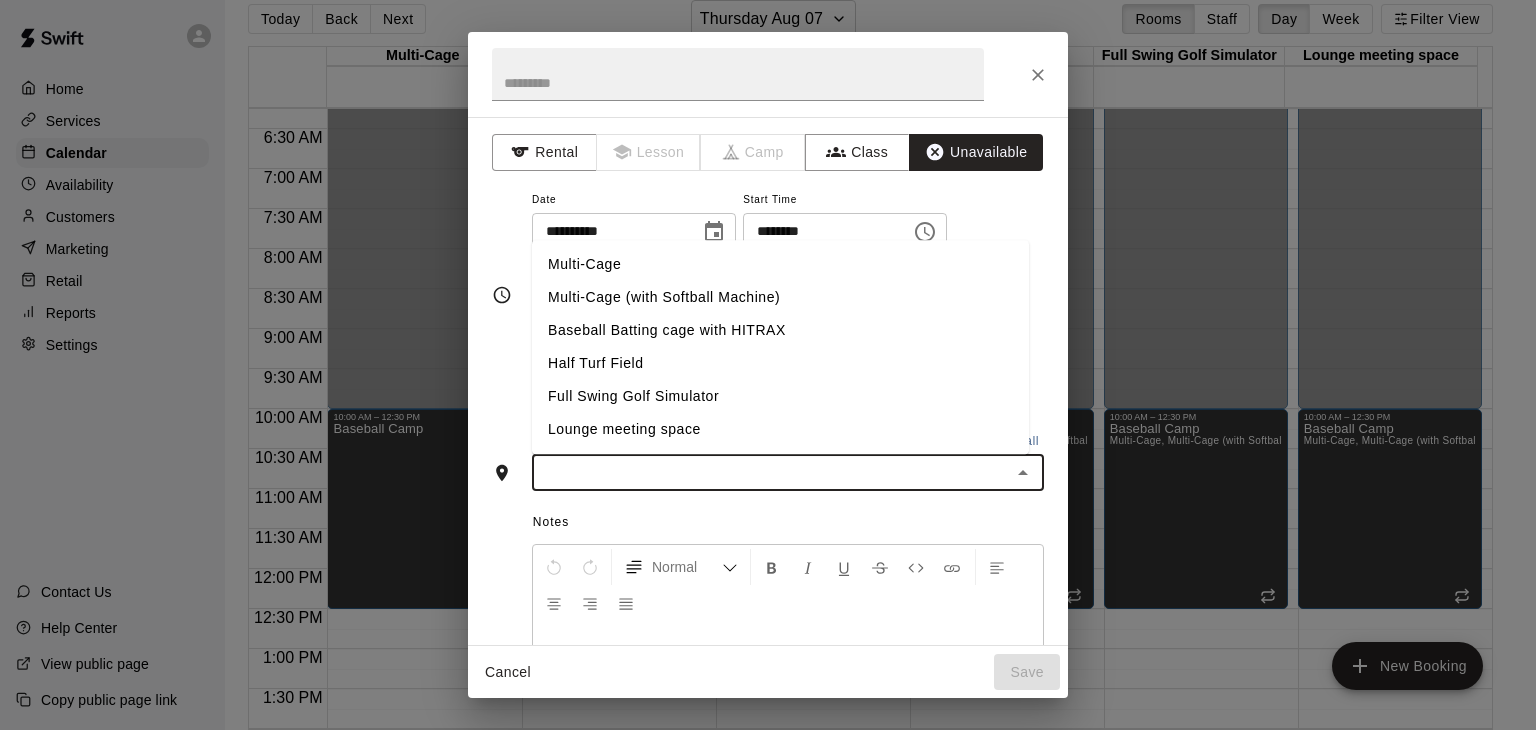 click on "Full Swing Golf Simulator" at bounding box center (780, 397) 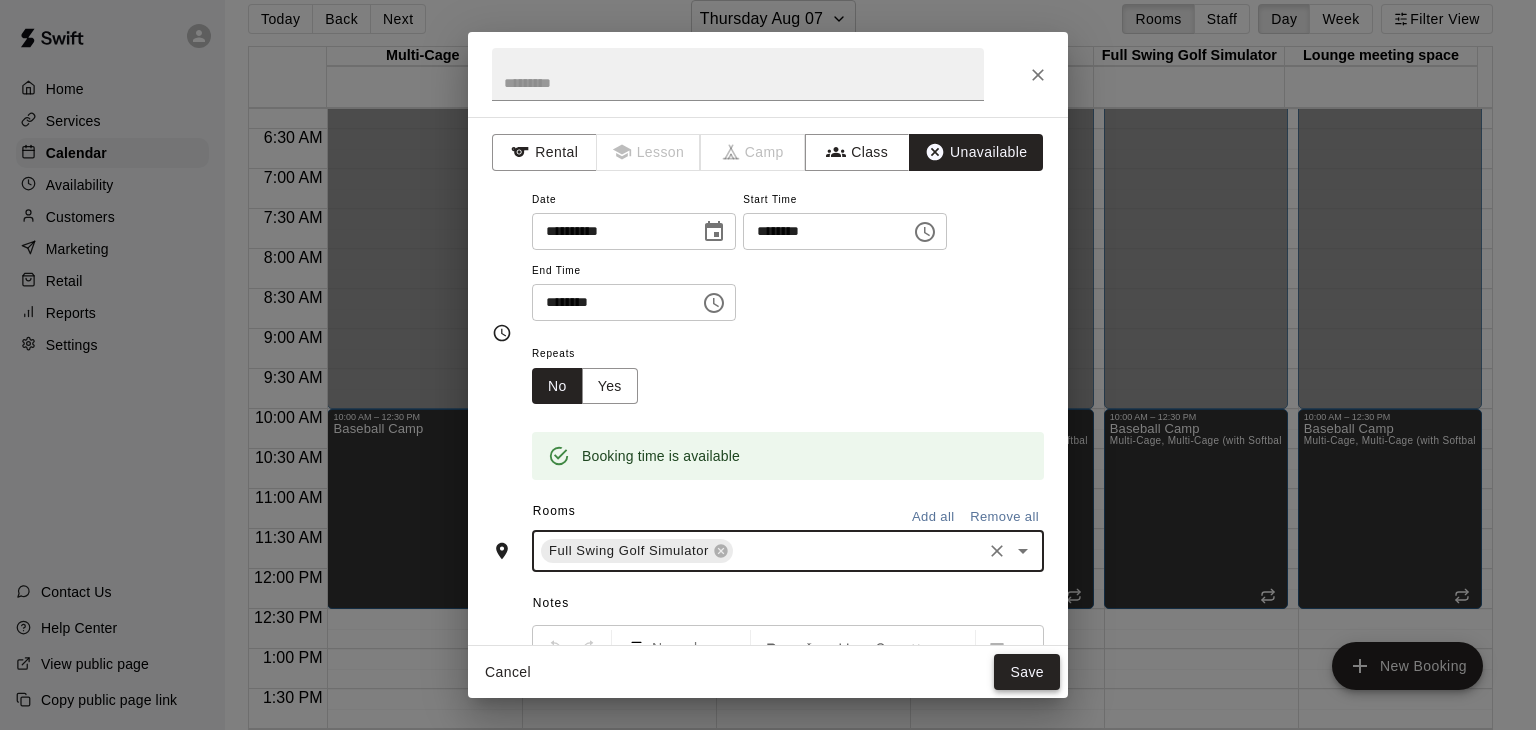 click on "Save" at bounding box center [1027, 672] 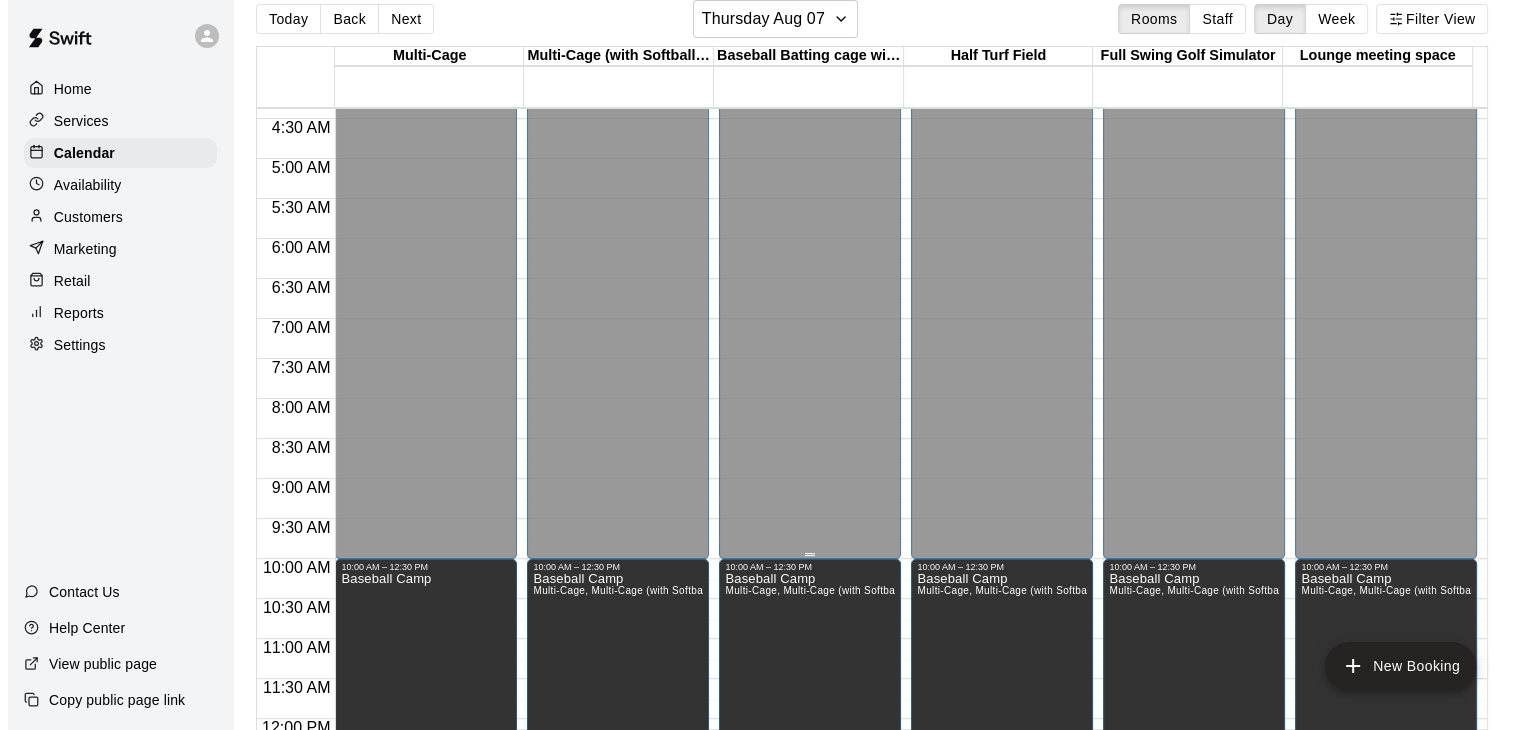 scroll, scrollTop: 0, scrollLeft: 0, axis: both 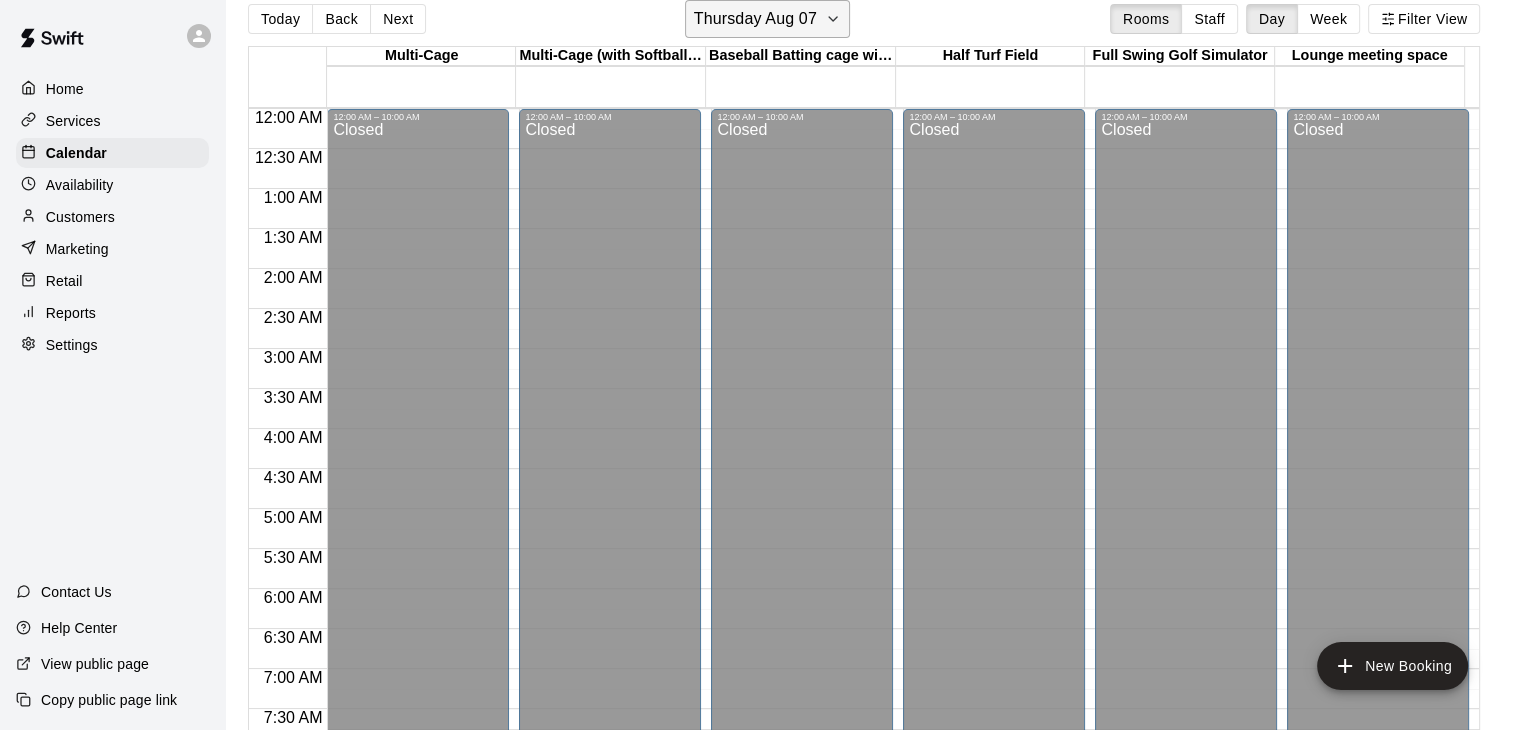 click on "Thursday Aug 07" at bounding box center [755, 19] 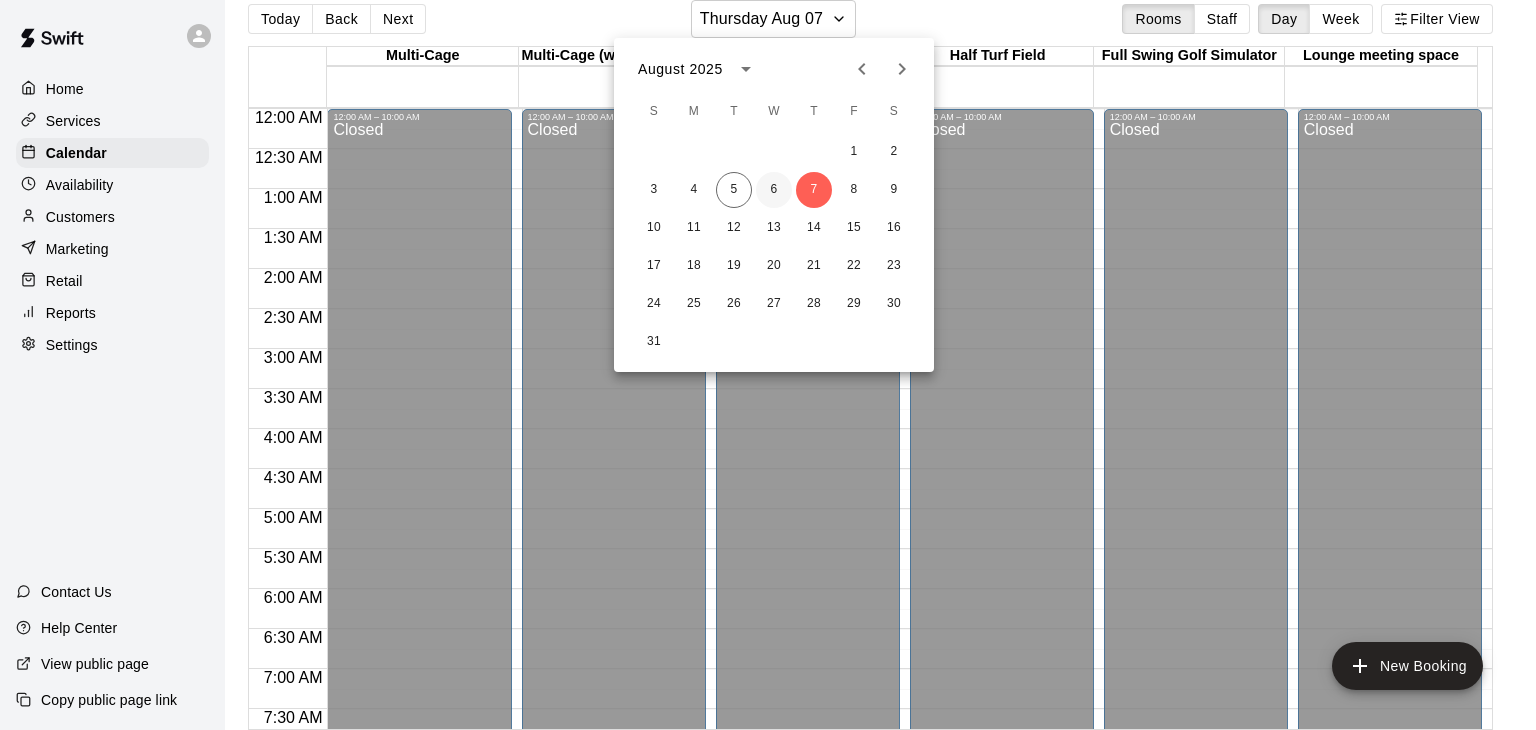 click on "6" at bounding box center [774, 190] 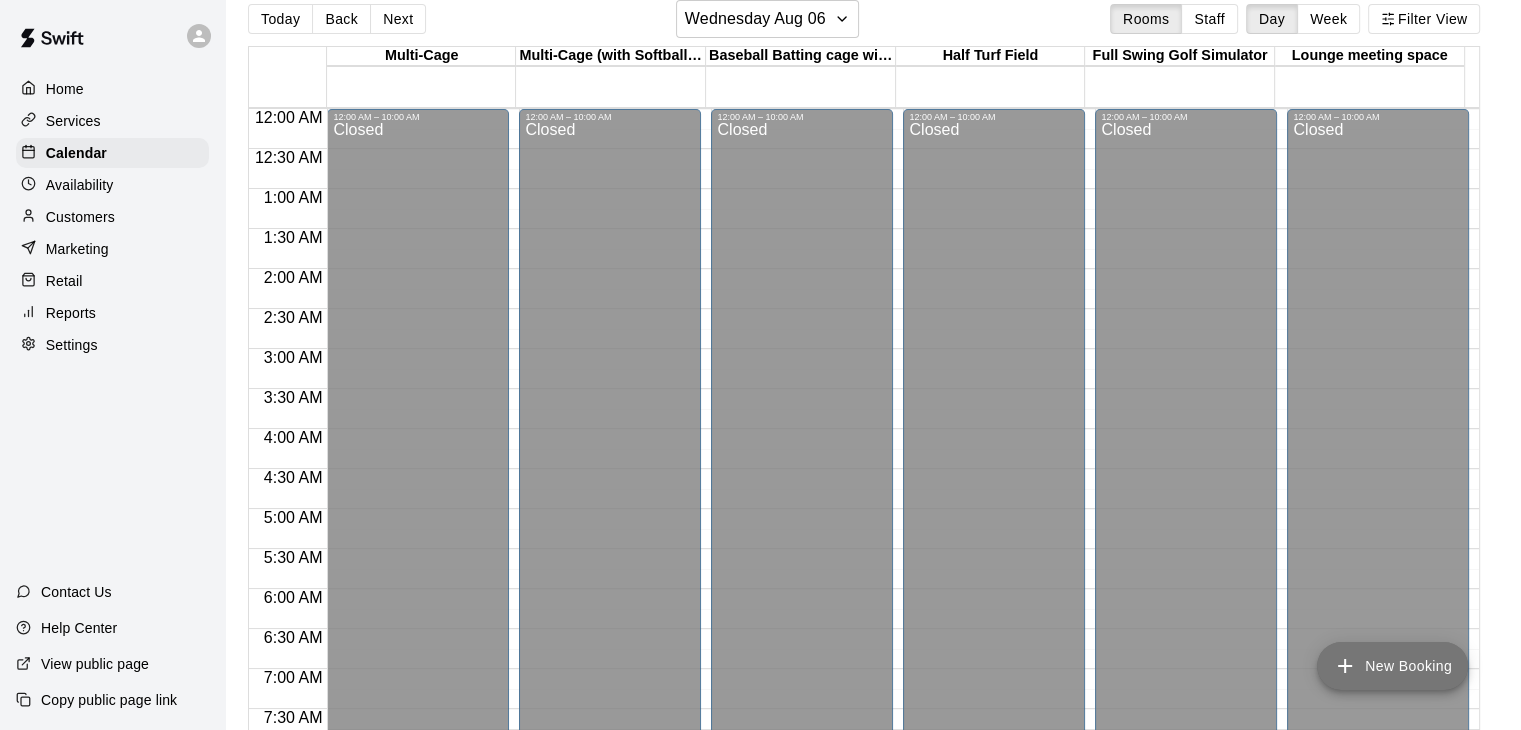 click on "New Booking" at bounding box center [1392, 666] 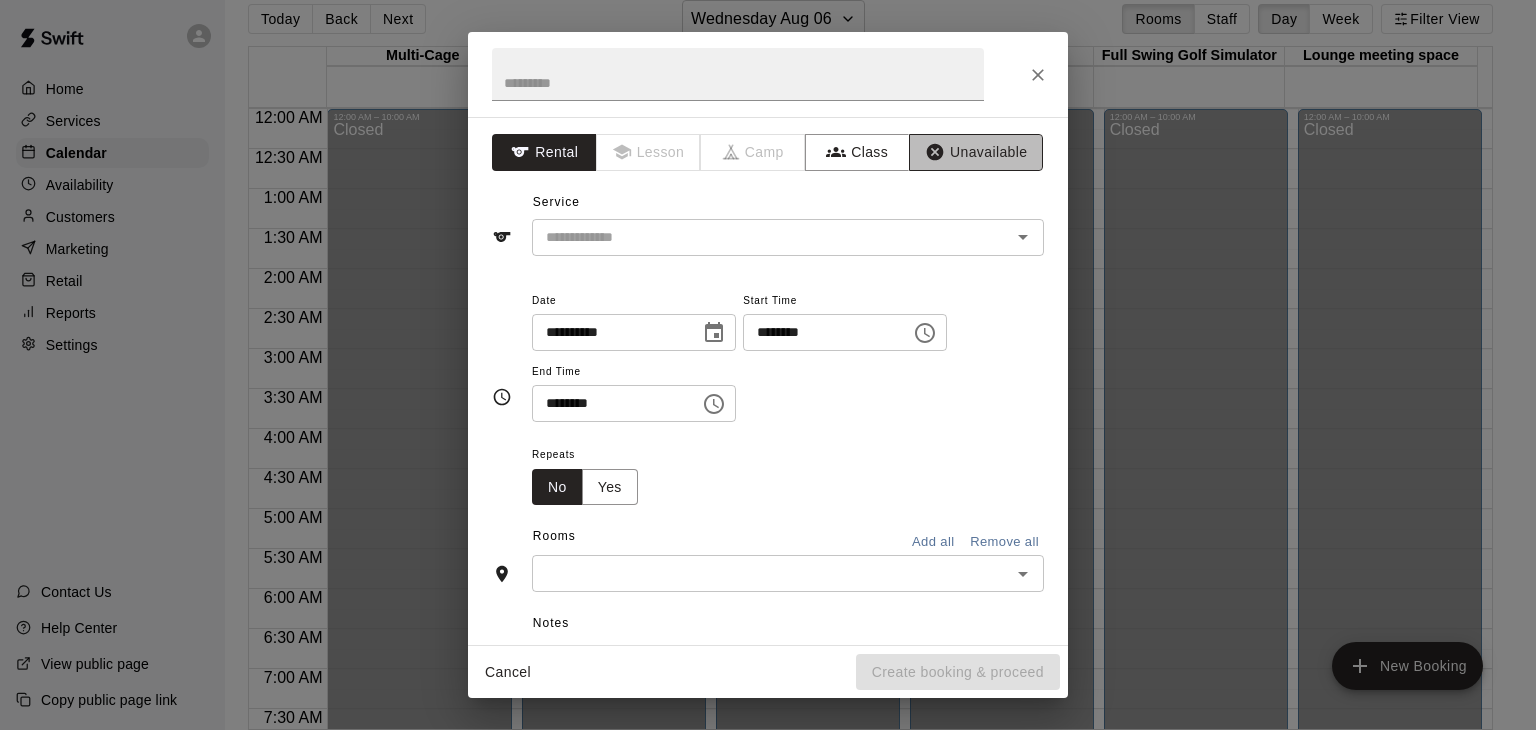 click on "Unavailable" at bounding box center [976, 152] 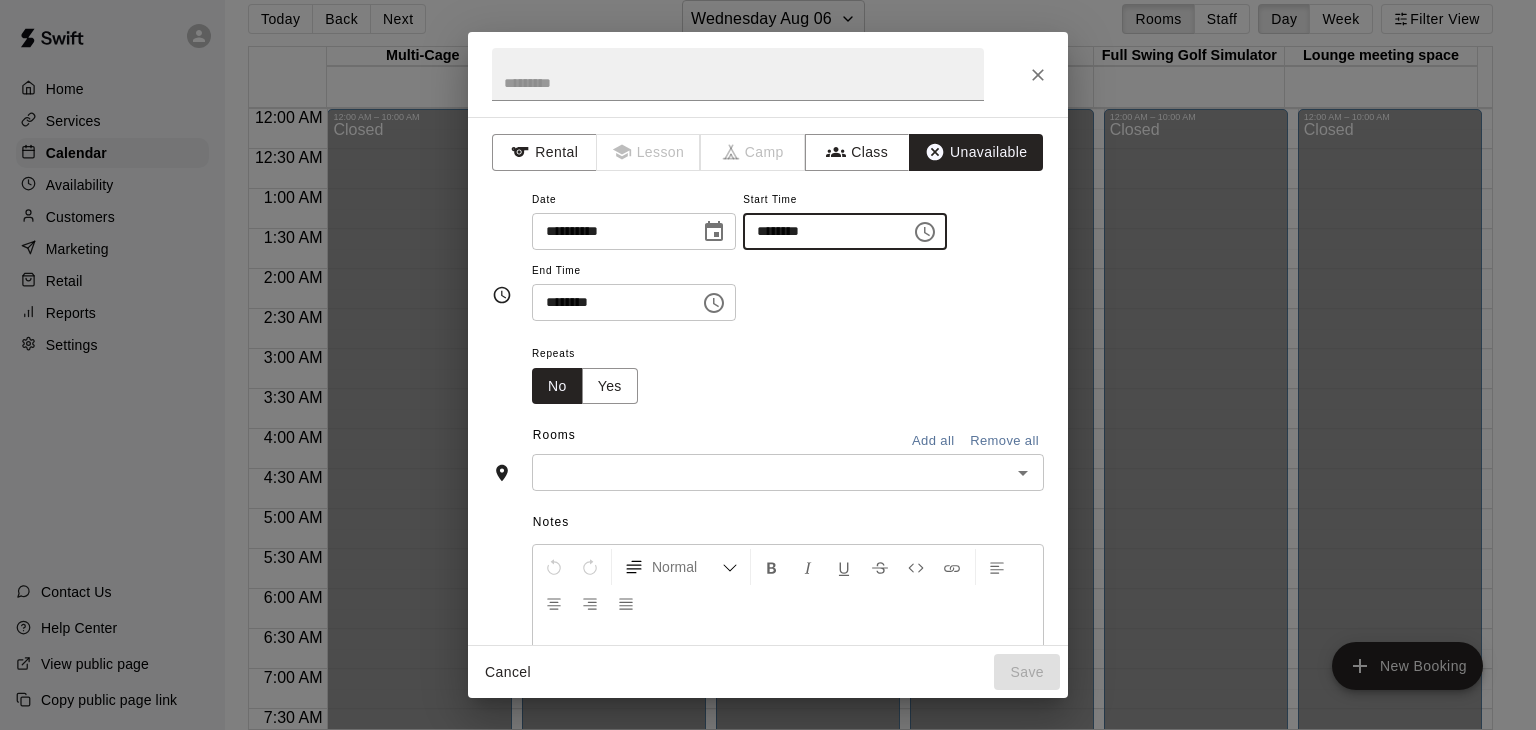 drag, startPoint x: 876, startPoint y: 225, endPoint x: 716, endPoint y: 215, distance: 160.3122 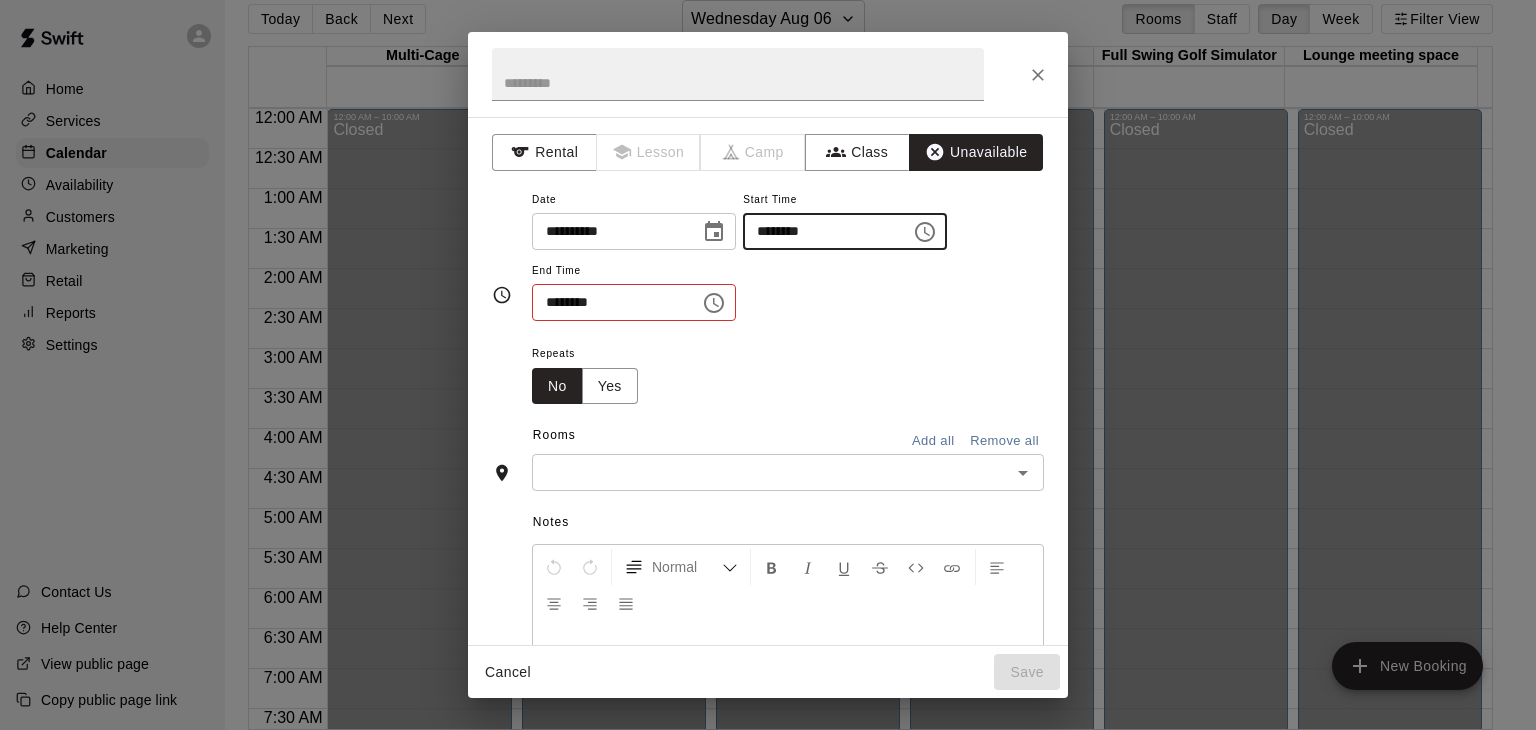 type on "********" 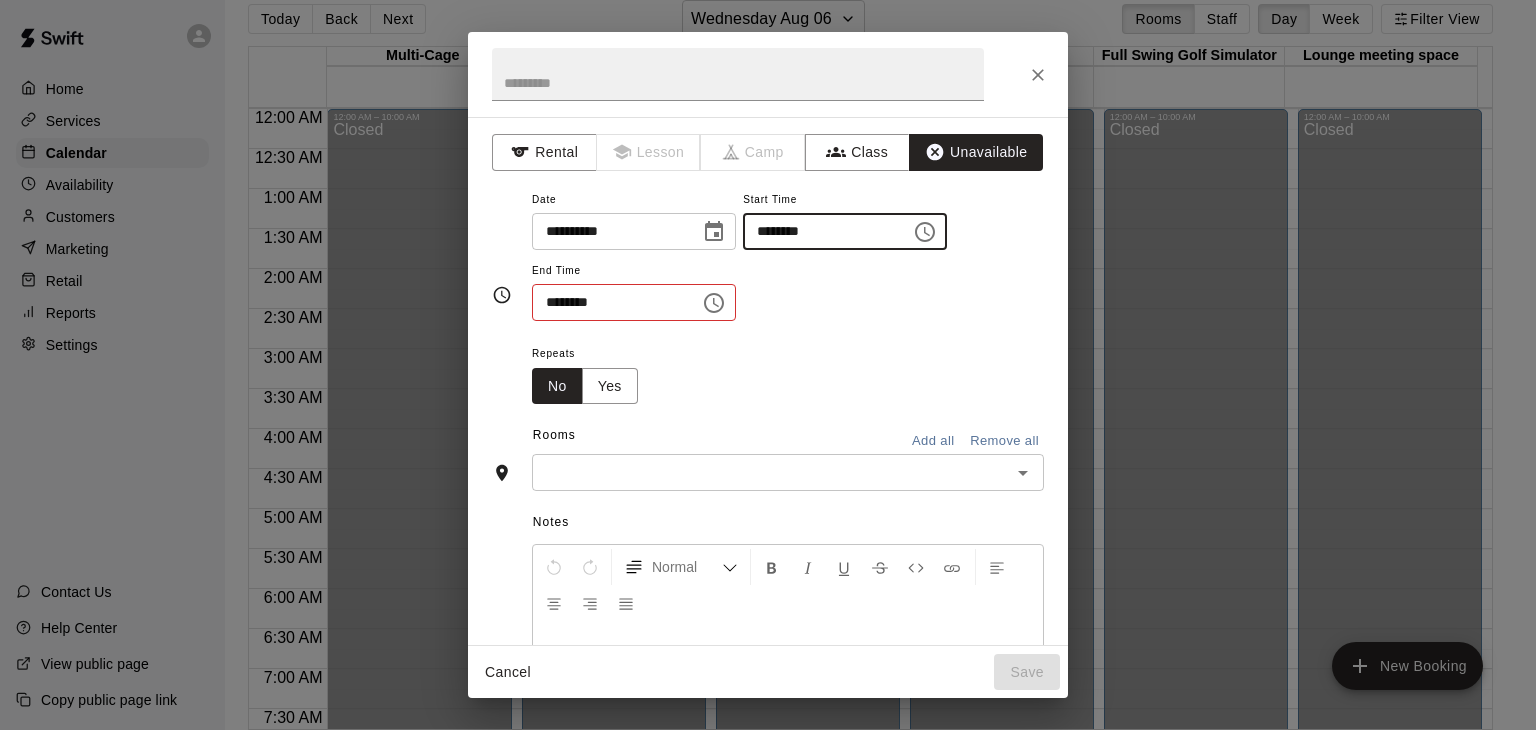 click on "********" at bounding box center [609, 302] 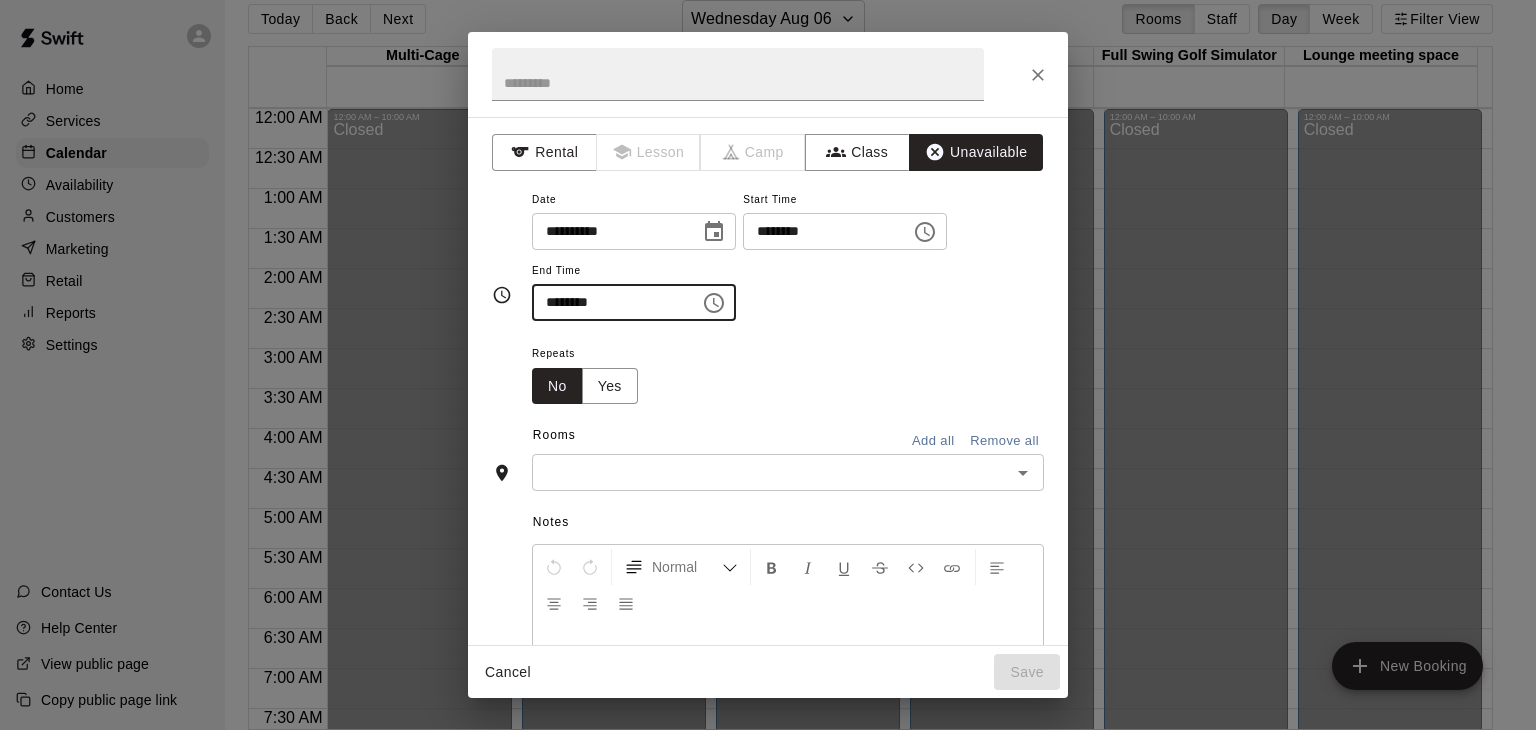 scroll, scrollTop: 100, scrollLeft: 0, axis: vertical 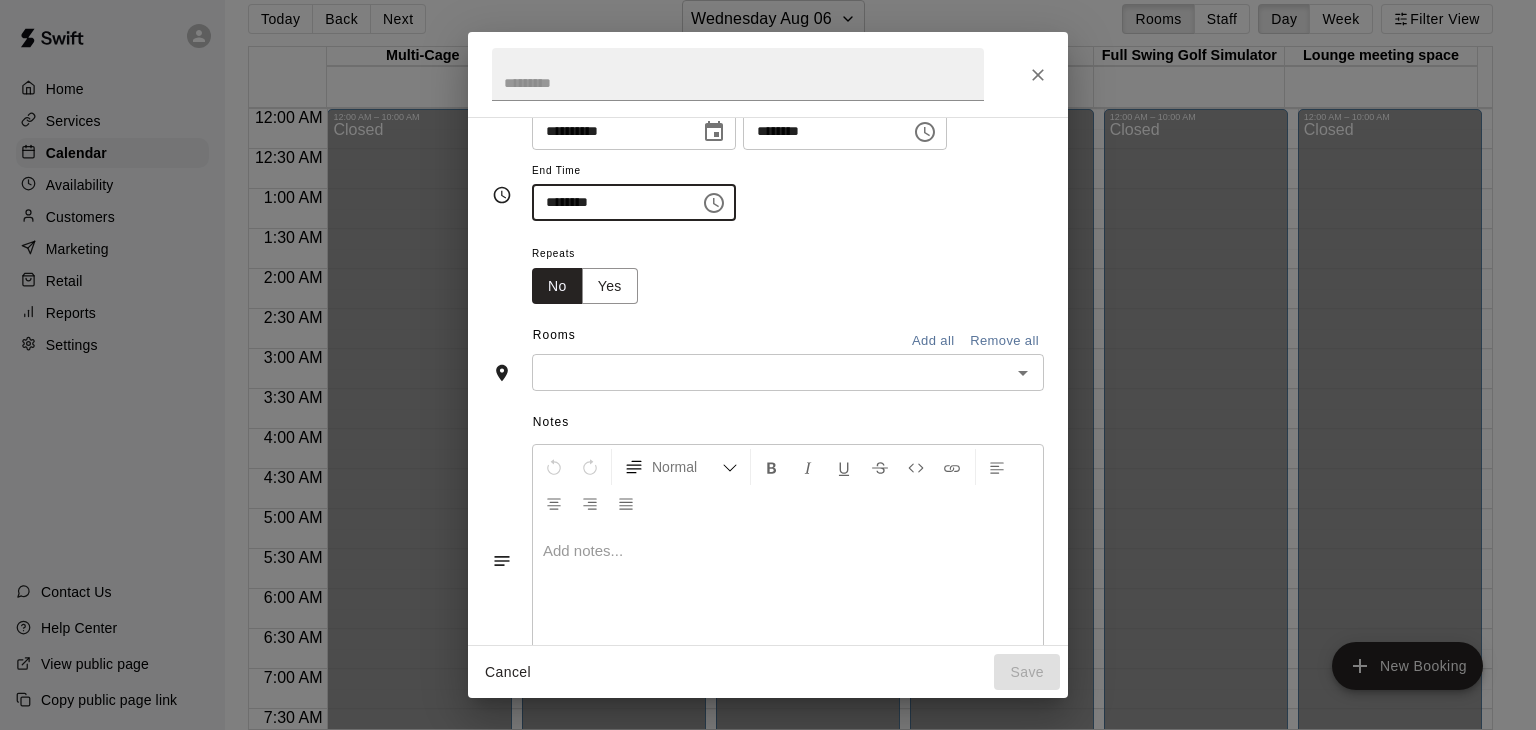 type on "********" 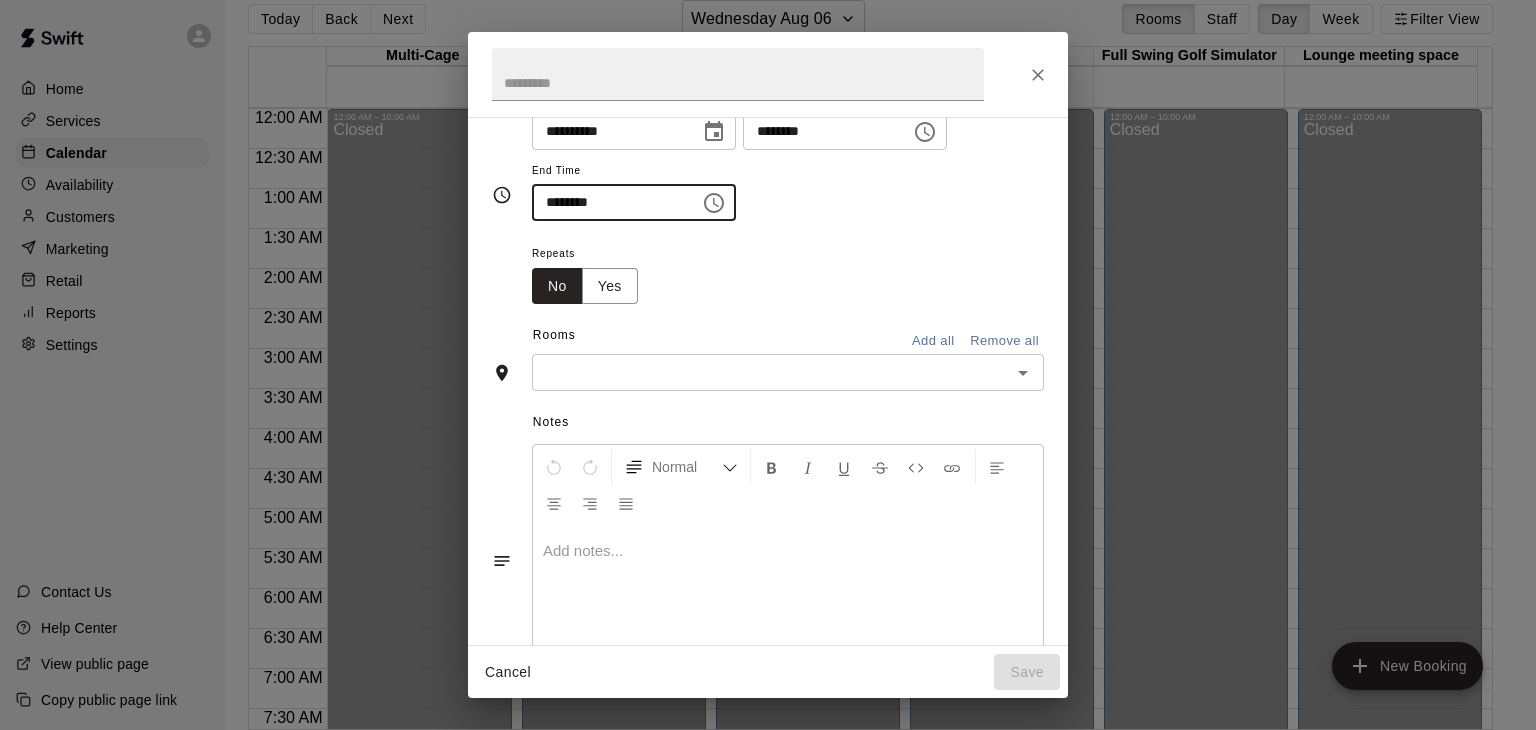 click on "Add all" at bounding box center [933, 341] 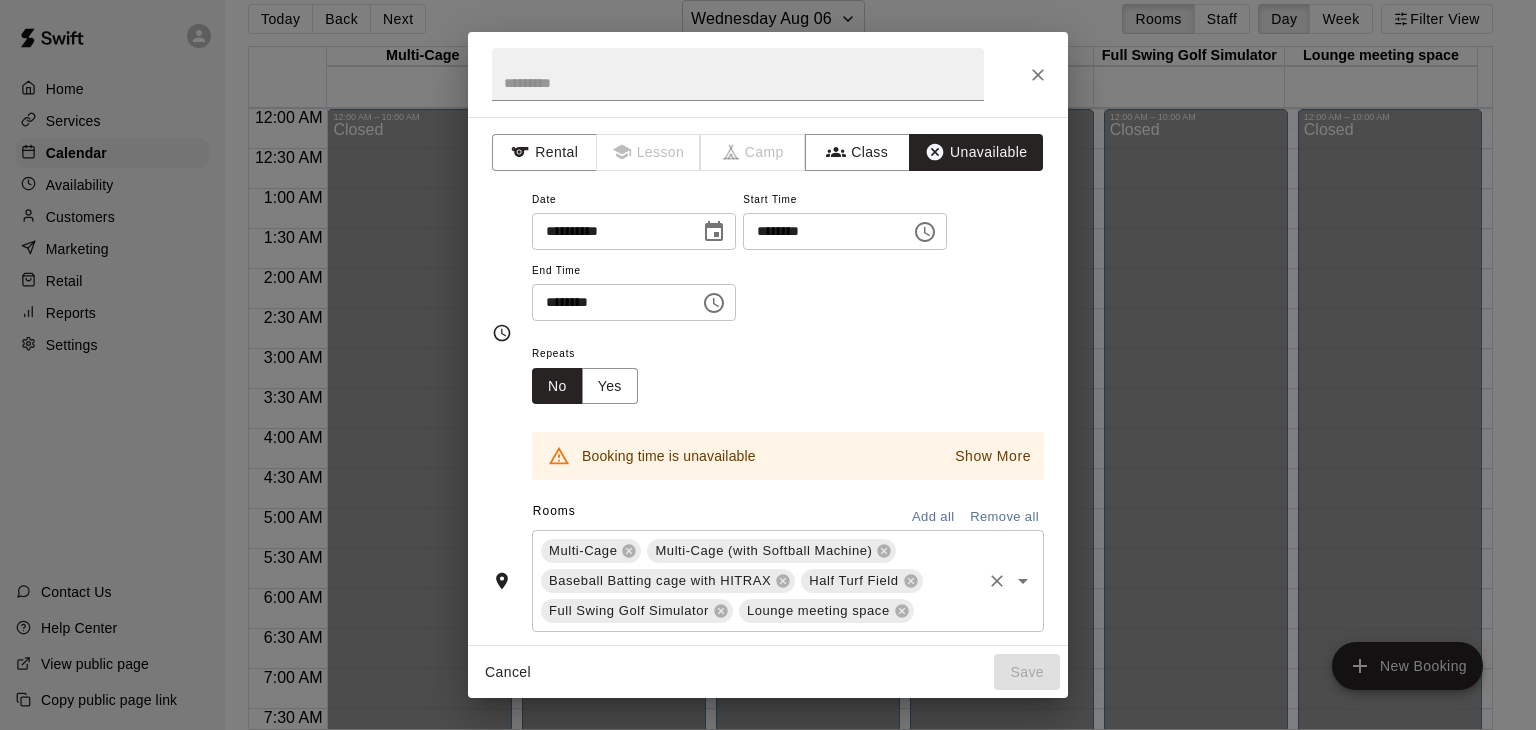 scroll, scrollTop: 300, scrollLeft: 0, axis: vertical 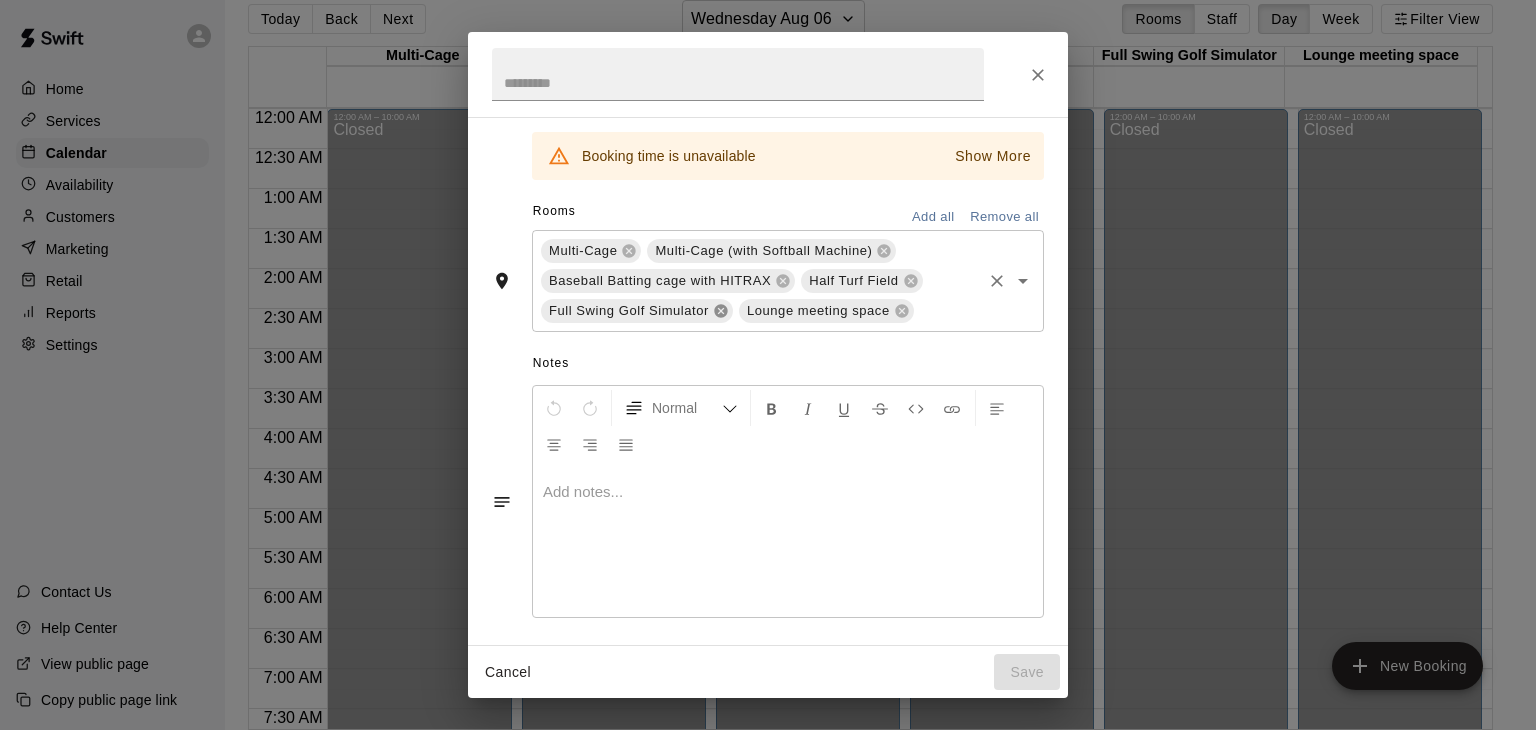 click 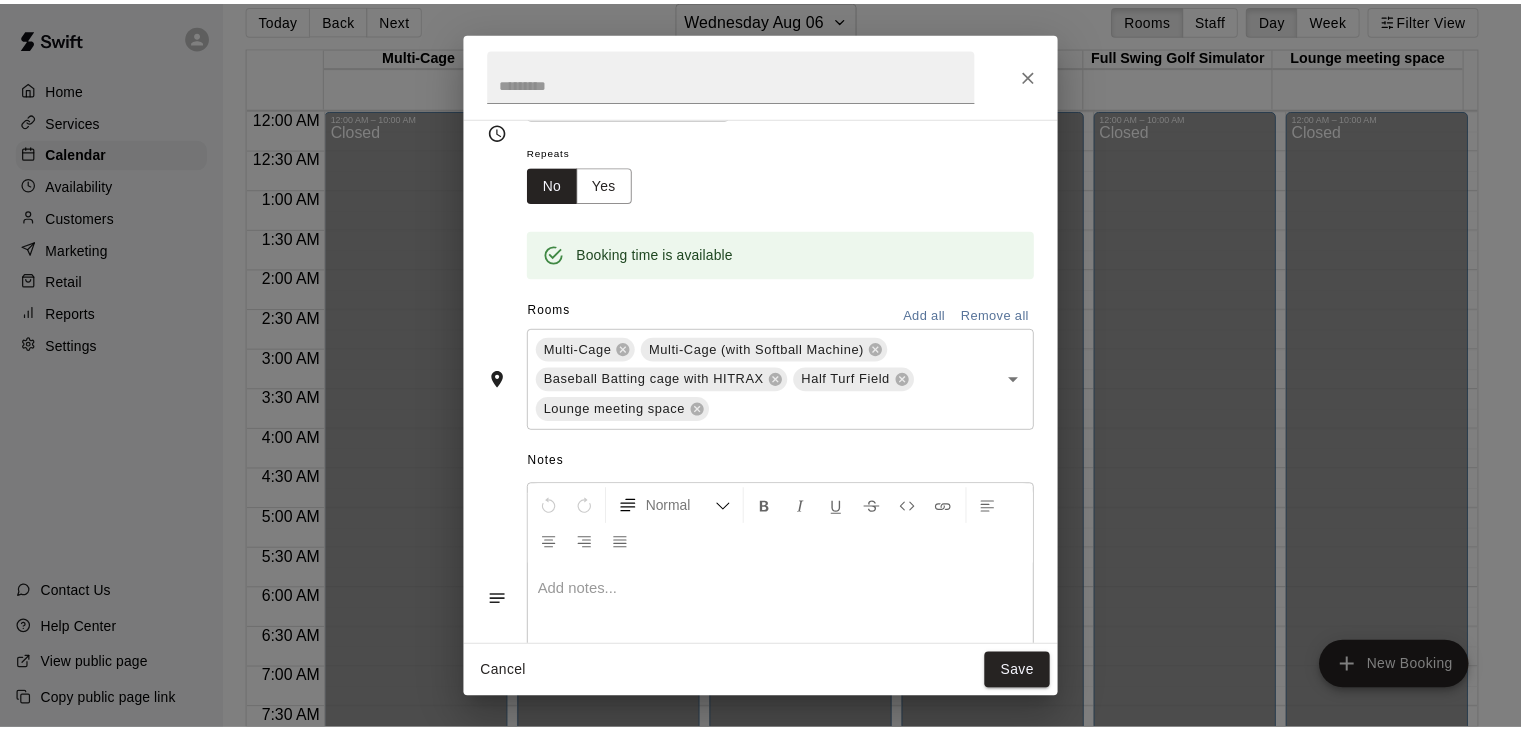 scroll, scrollTop: 0, scrollLeft: 0, axis: both 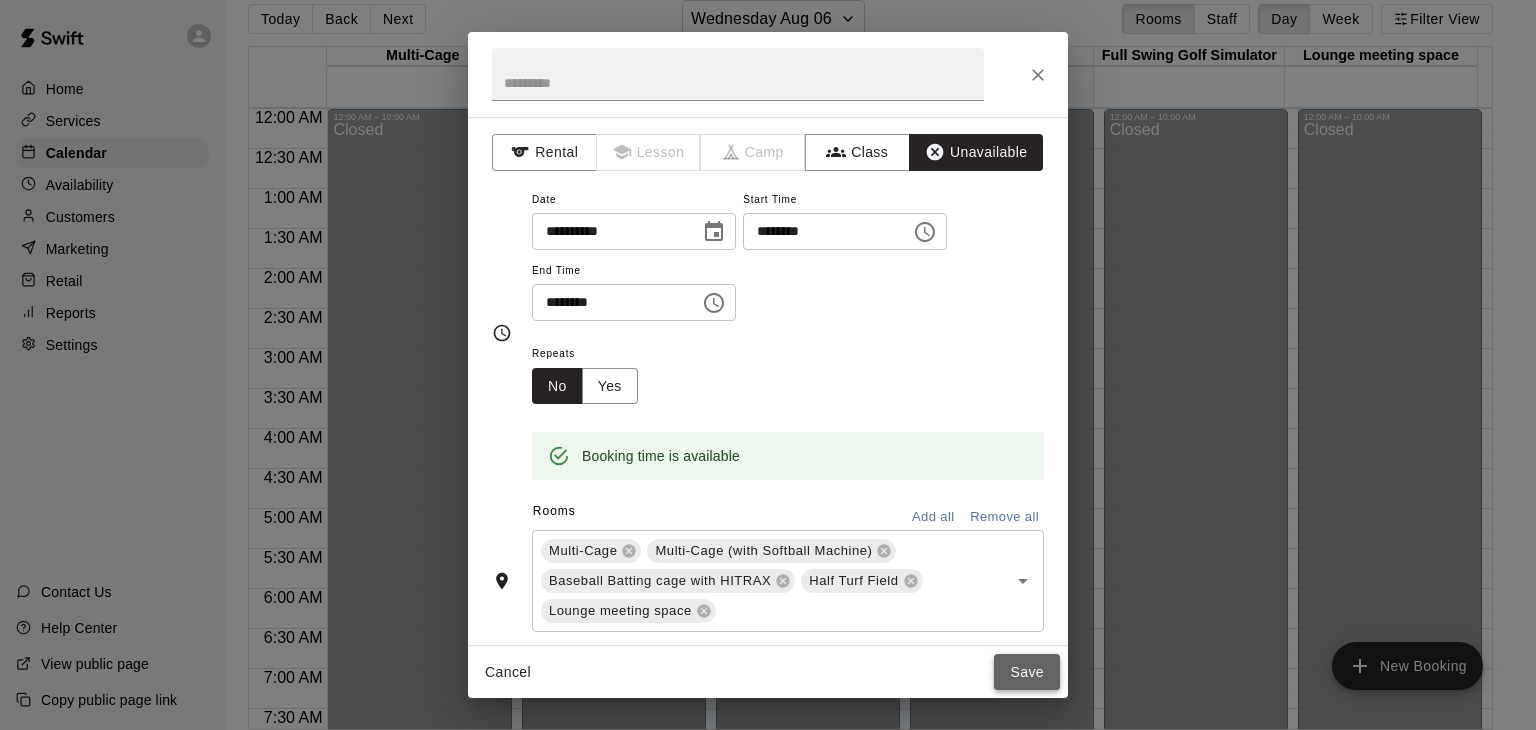 click on "Save" at bounding box center (1027, 672) 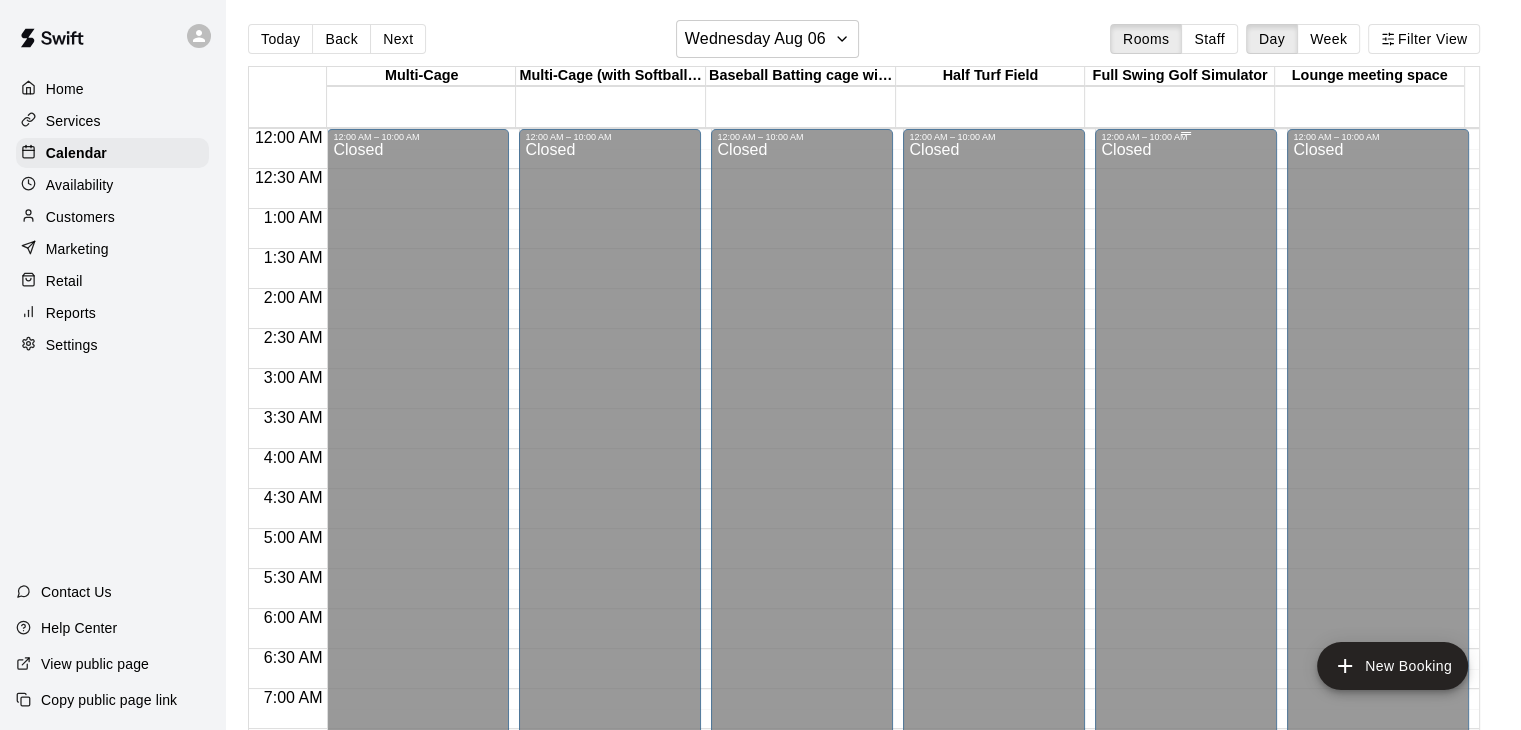 scroll, scrollTop: 0, scrollLeft: 0, axis: both 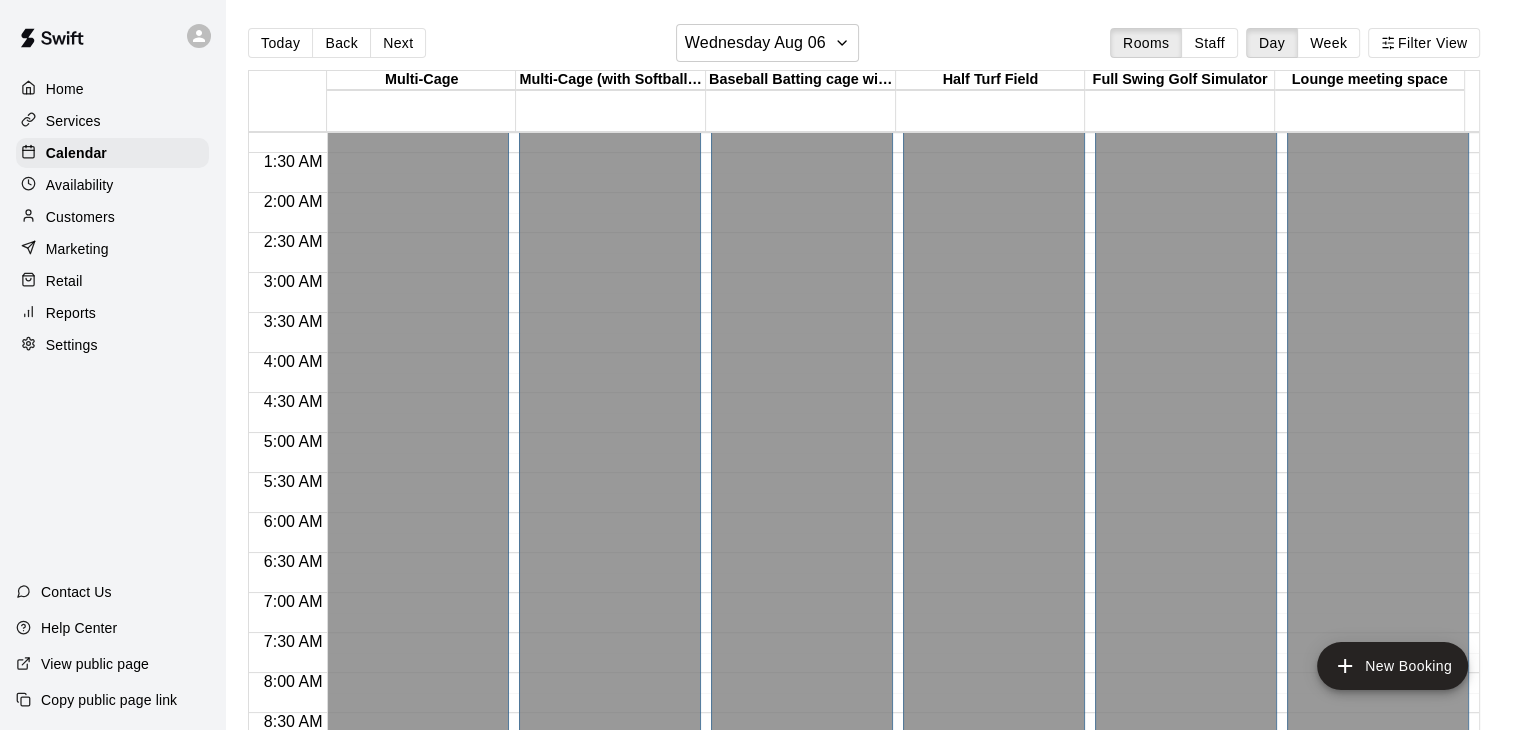drag, startPoint x: 67, startPoint y: 90, endPoint x: 215, endPoint y: 106, distance: 148.86235 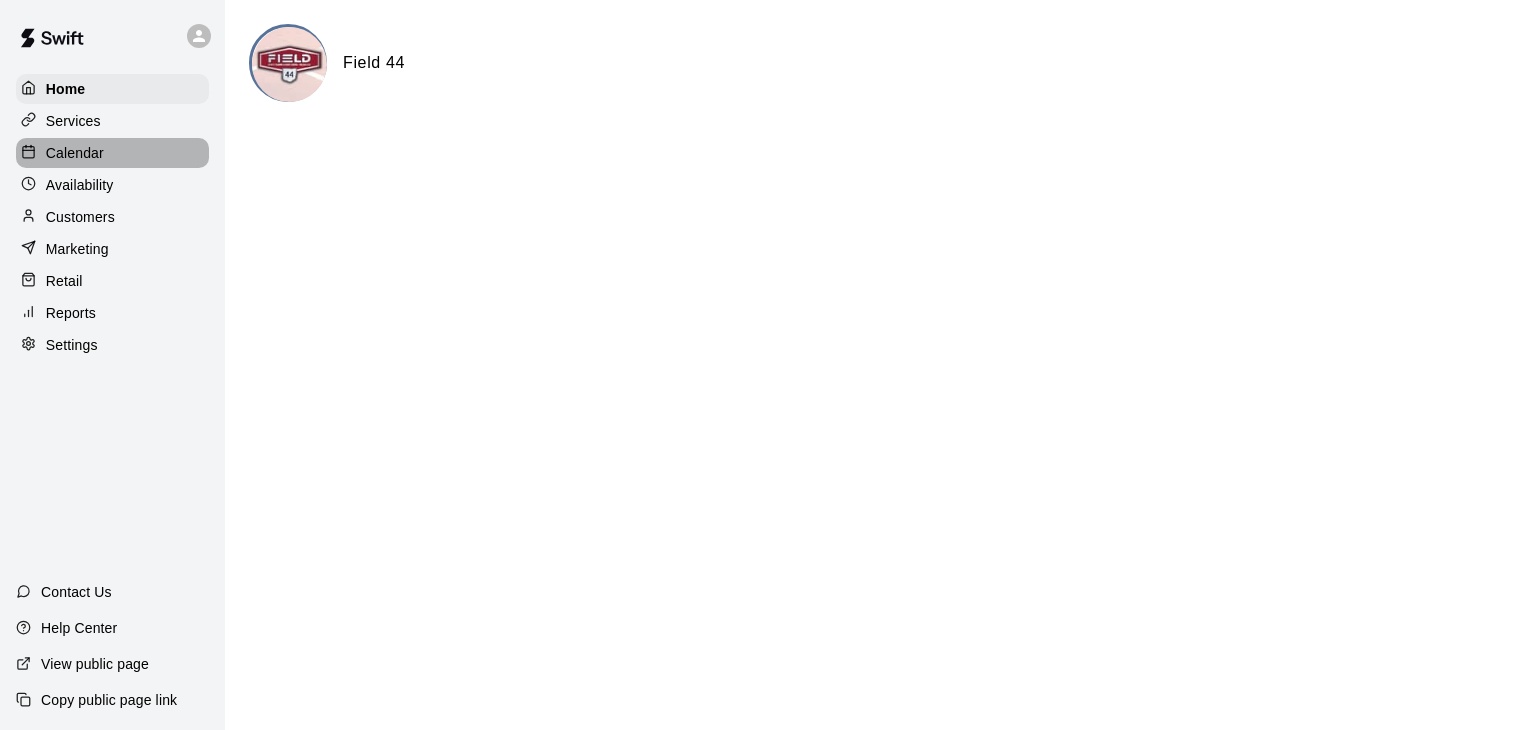 click on "Calendar" at bounding box center (75, 153) 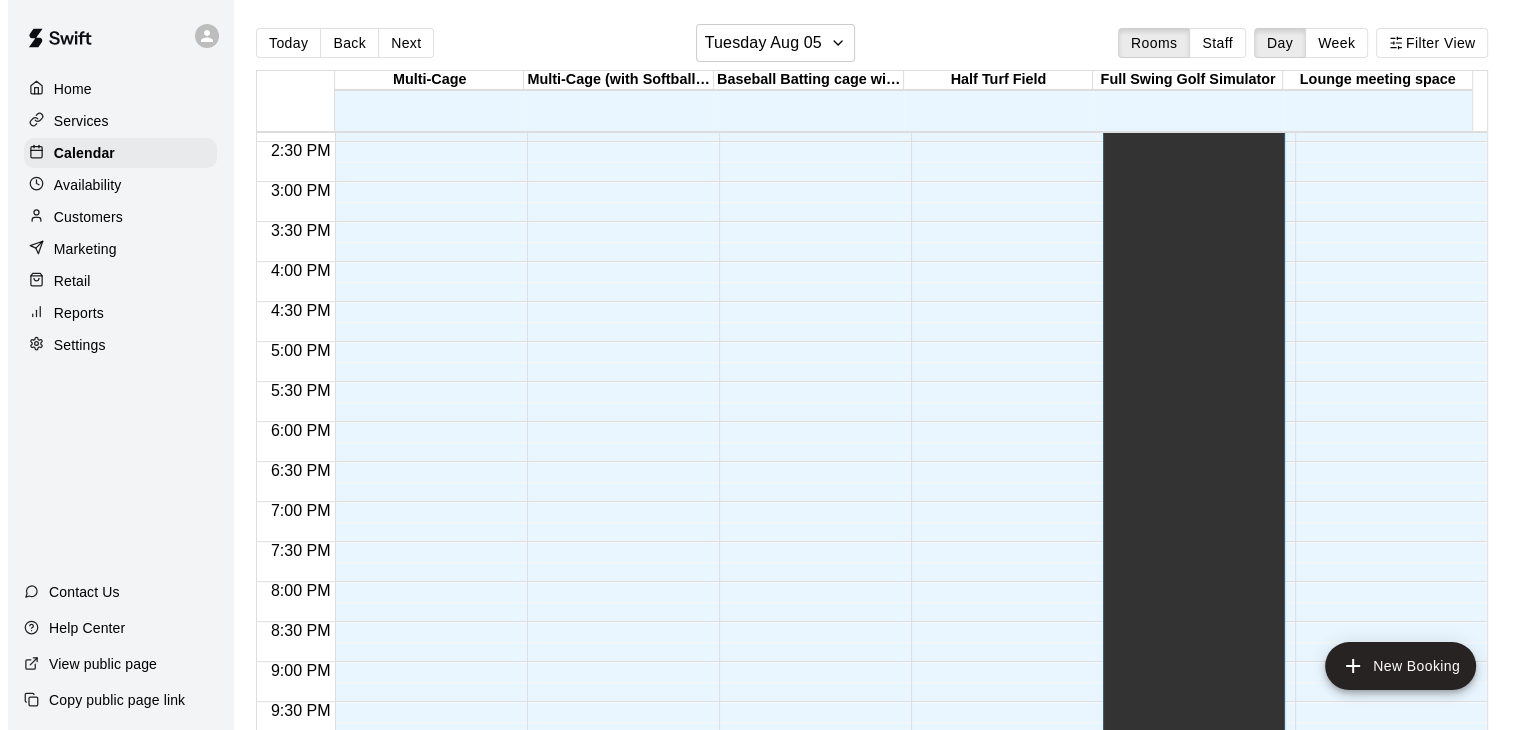 scroll, scrollTop: 1192, scrollLeft: 0, axis: vertical 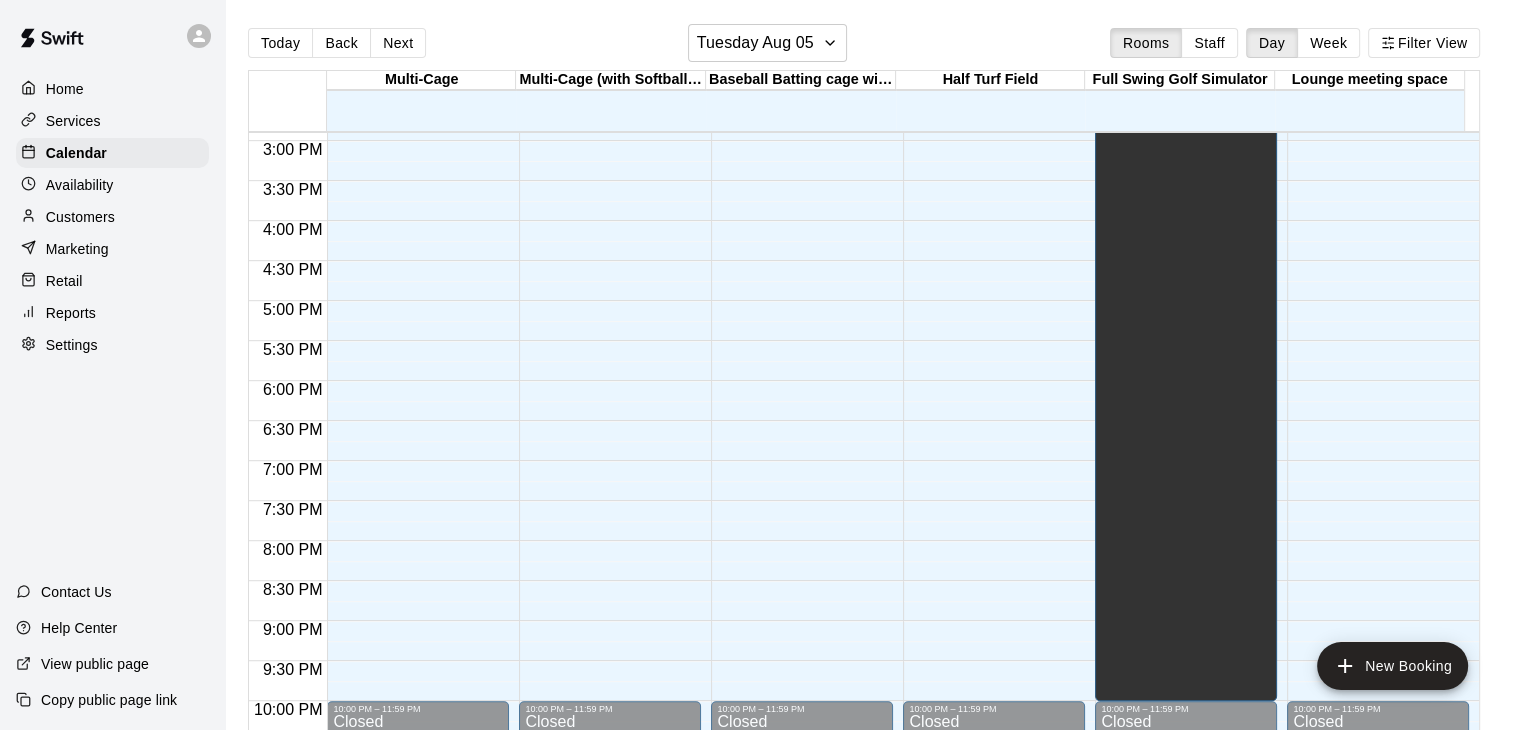 click on "Home" at bounding box center (65, 89) 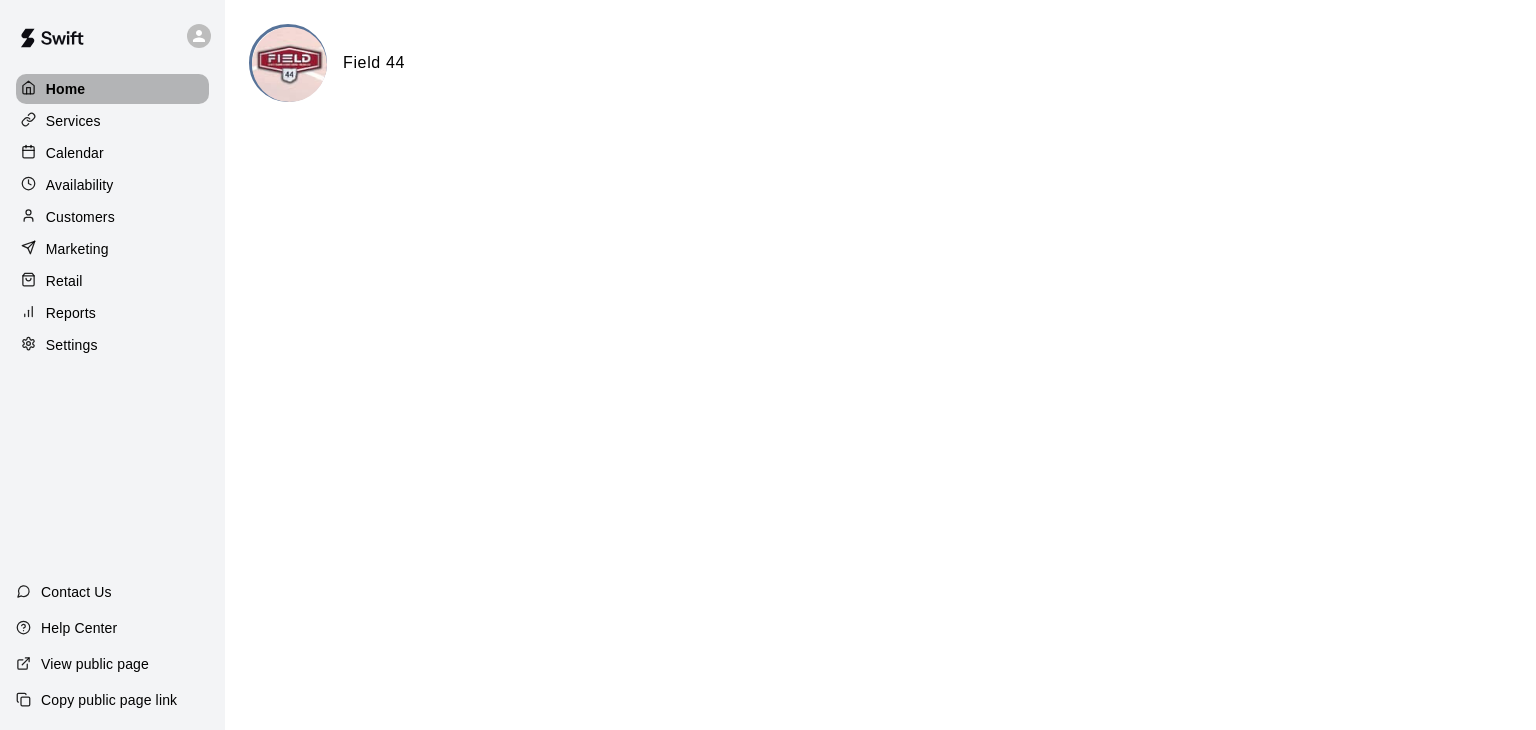 drag, startPoint x: 110, startPoint y: 93, endPoint x: 175, endPoint y: 91, distance: 65.03076 